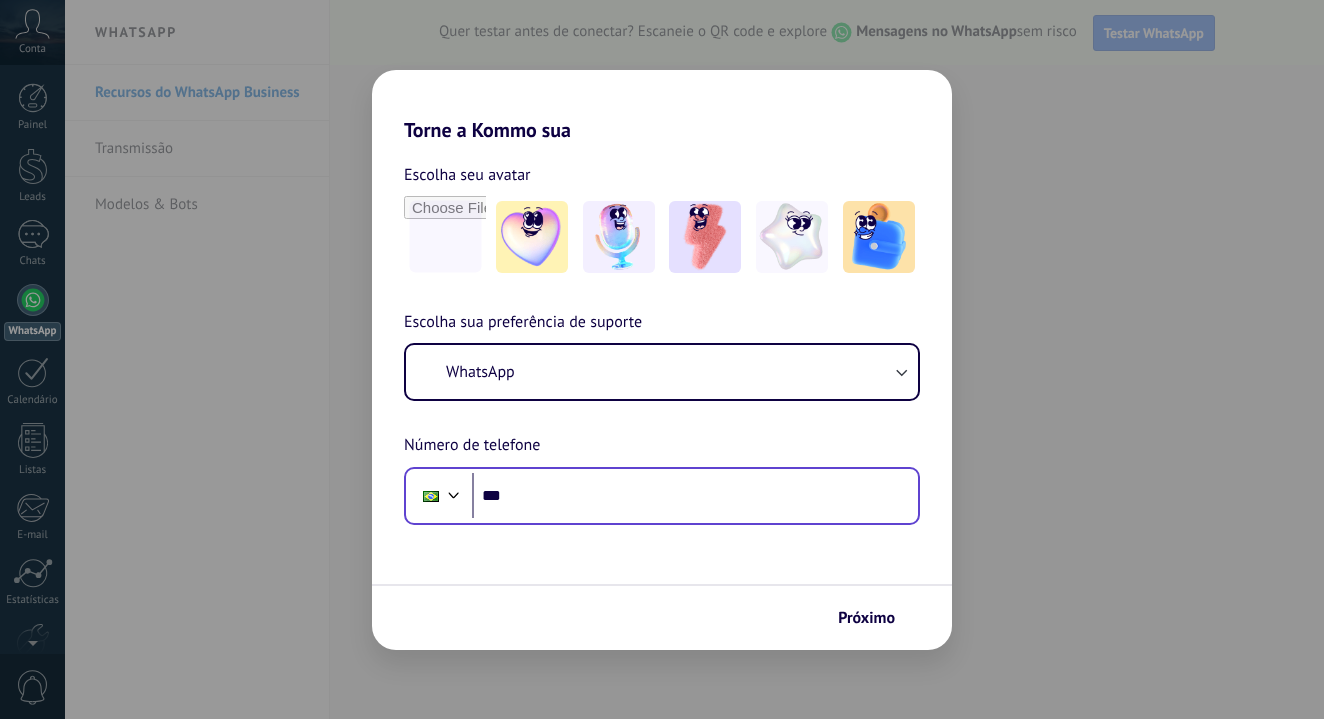 scroll, scrollTop: 0, scrollLeft: 0, axis: both 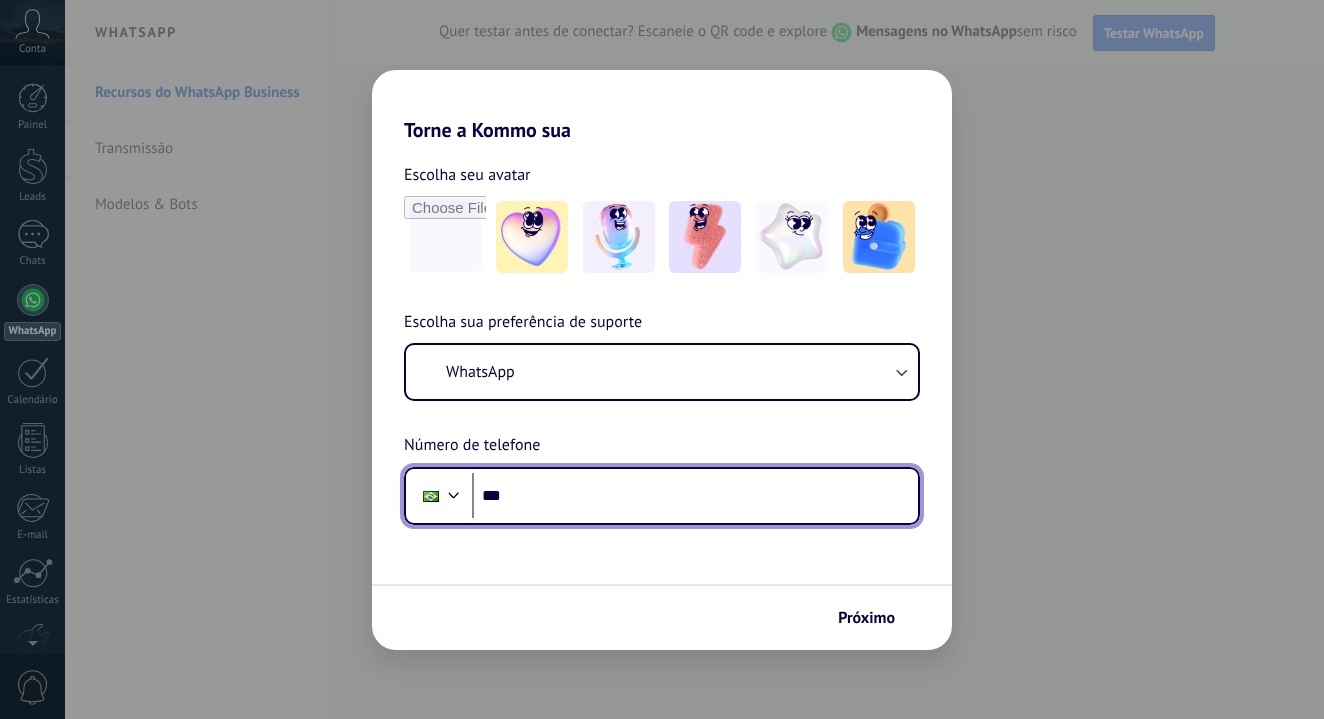 click on "***" at bounding box center [695, 496] 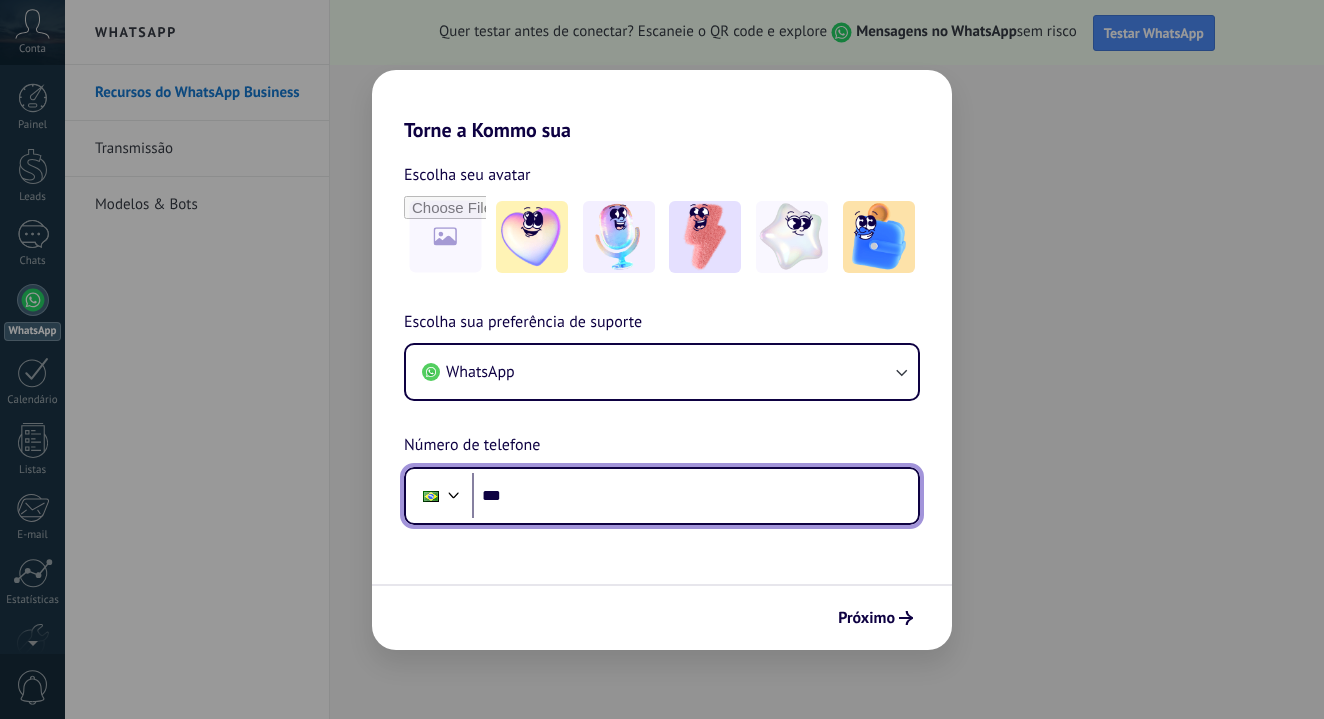 scroll, scrollTop: 0, scrollLeft: 0, axis: both 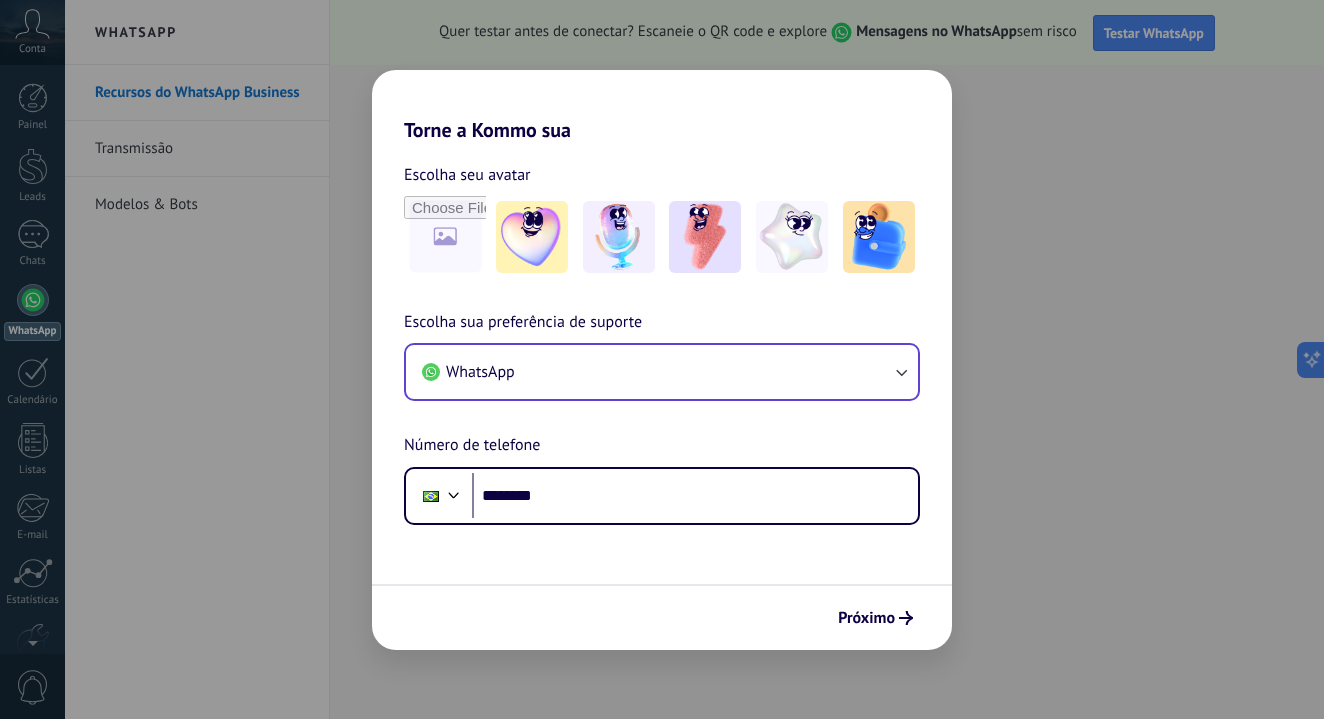 click on "WhatsApp" at bounding box center (662, 372) 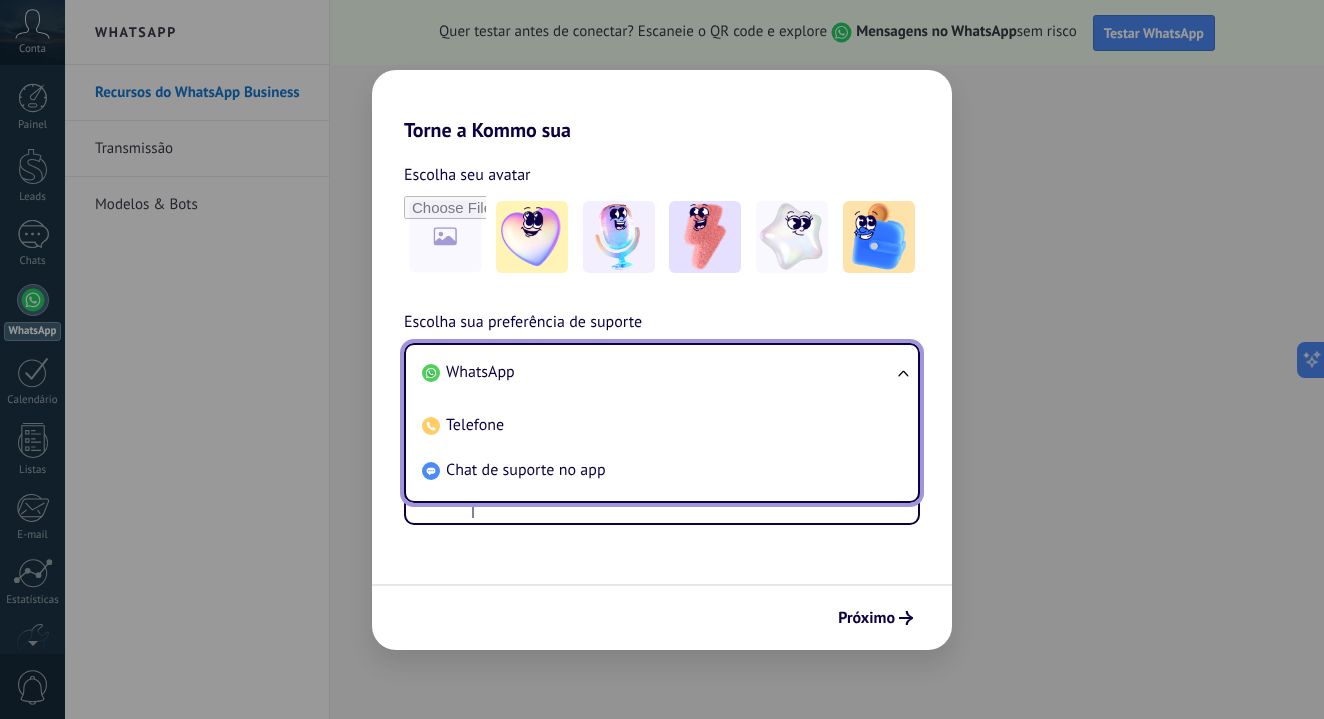 click on "WhatsApp" at bounding box center (658, 372) 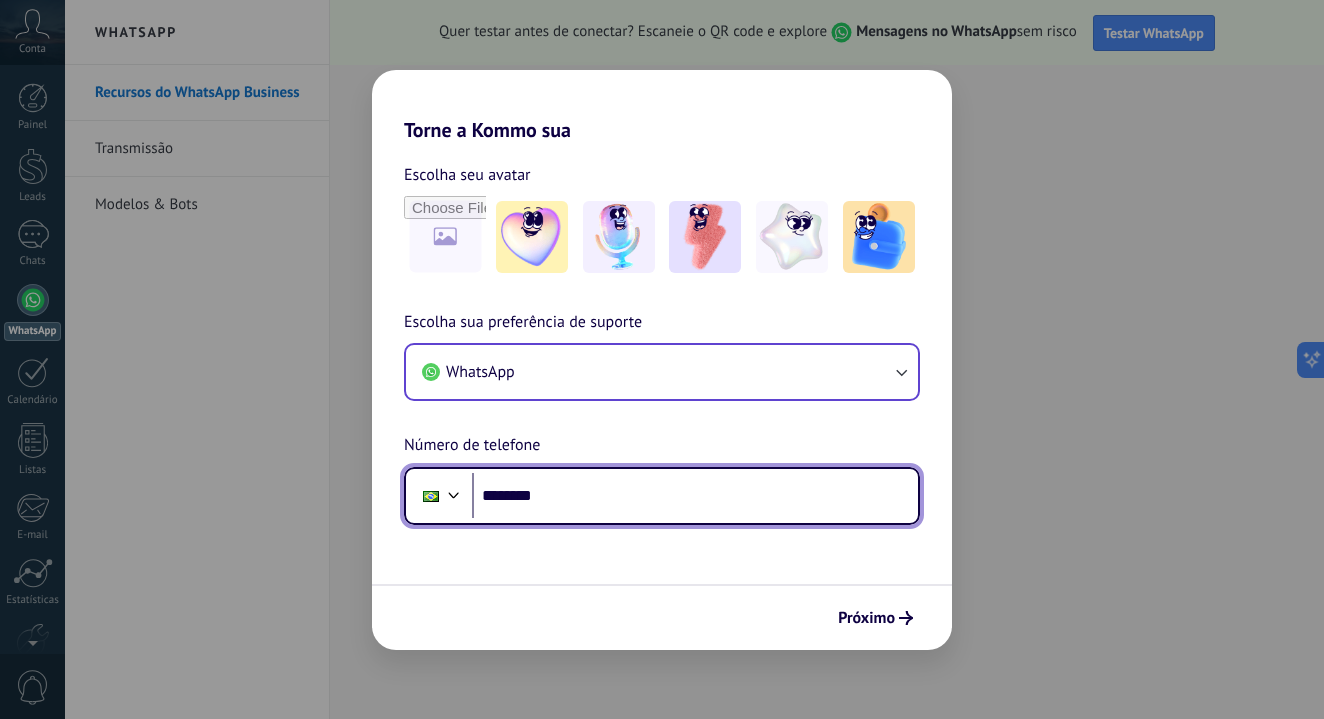 click on "********" at bounding box center [695, 496] 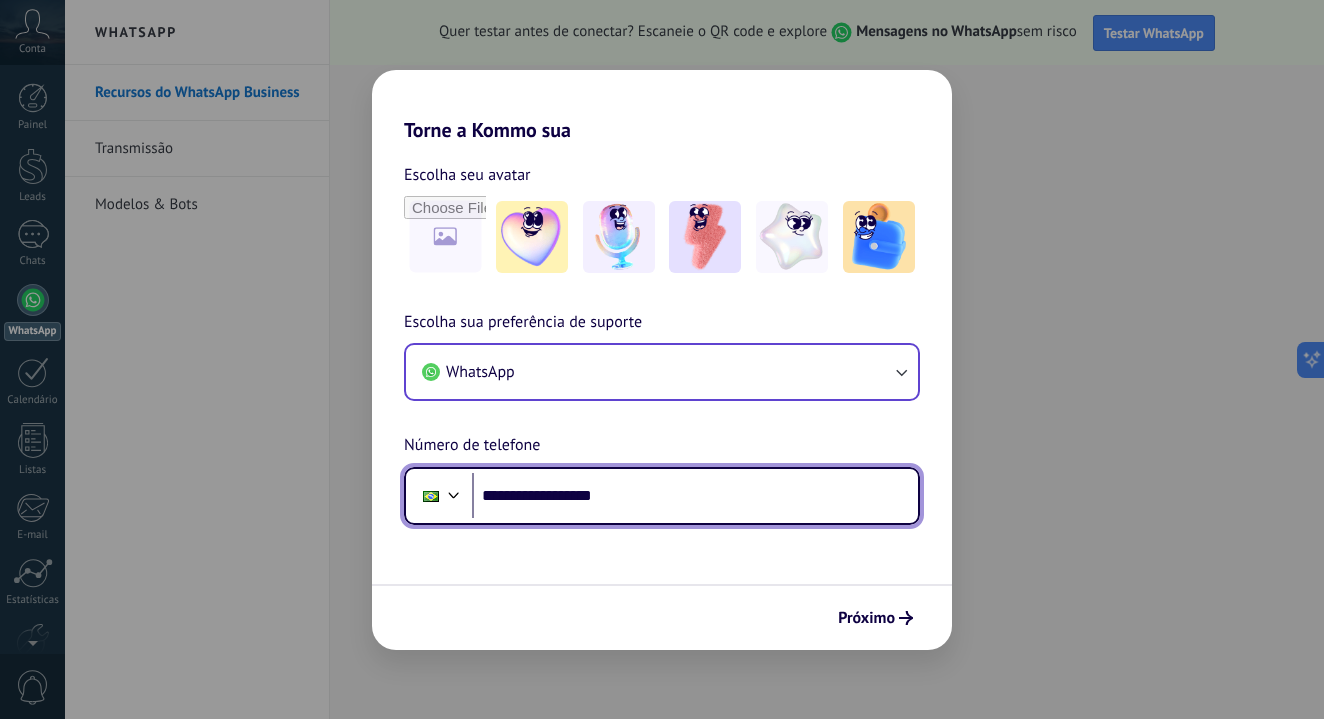 type on "**********" 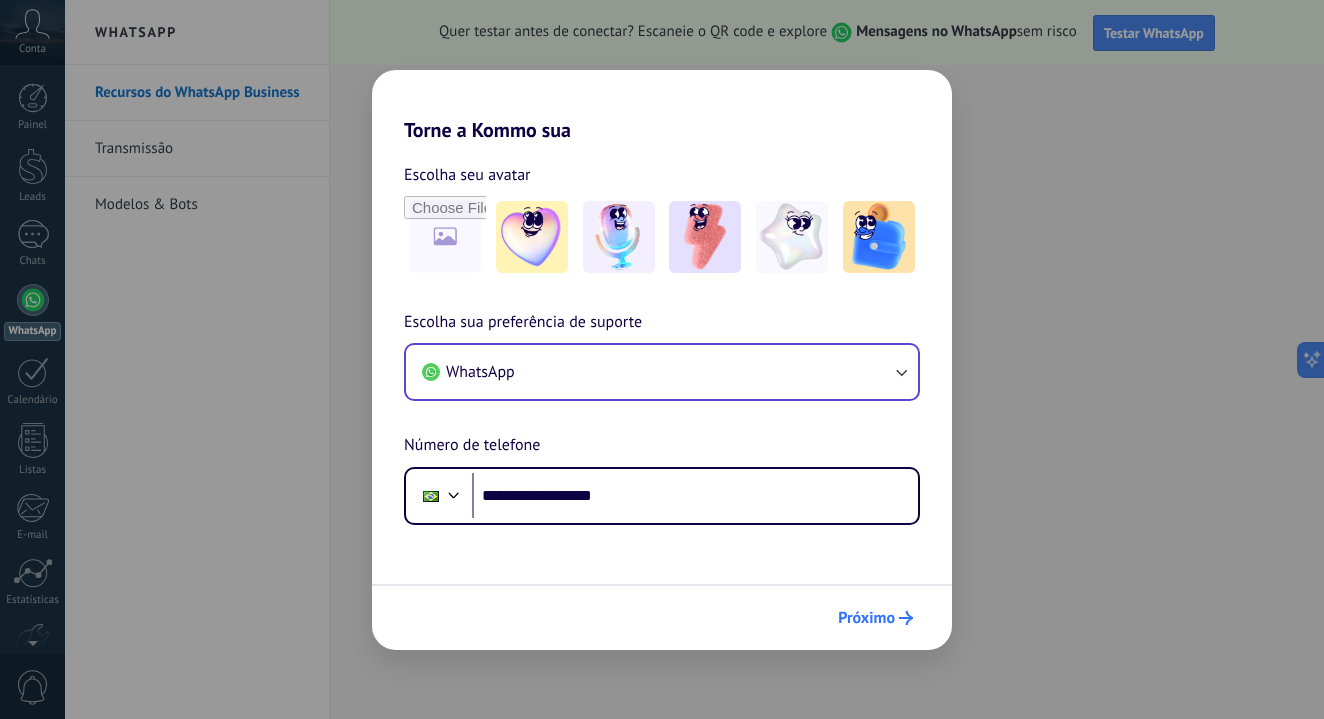 click on "Próximo" at bounding box center [875, 618] 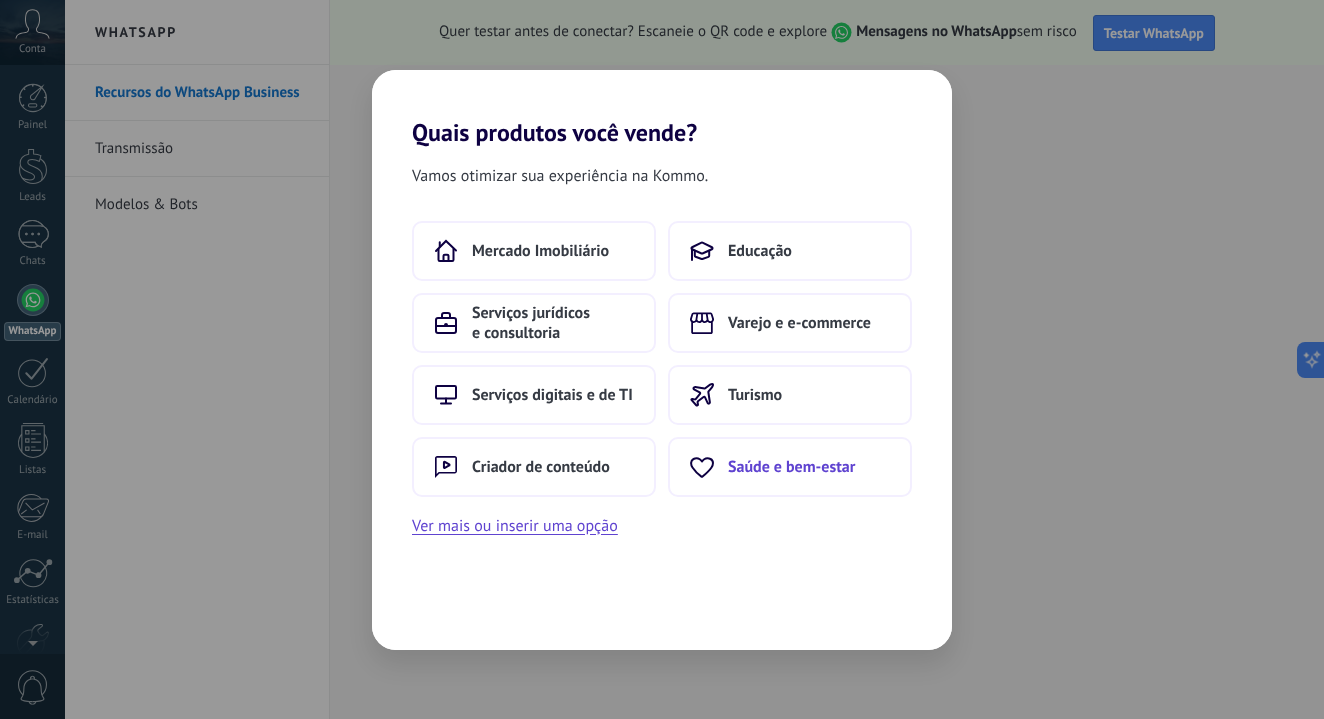 click on "Saúde e bem-estar" at bounding box center (540, 251) 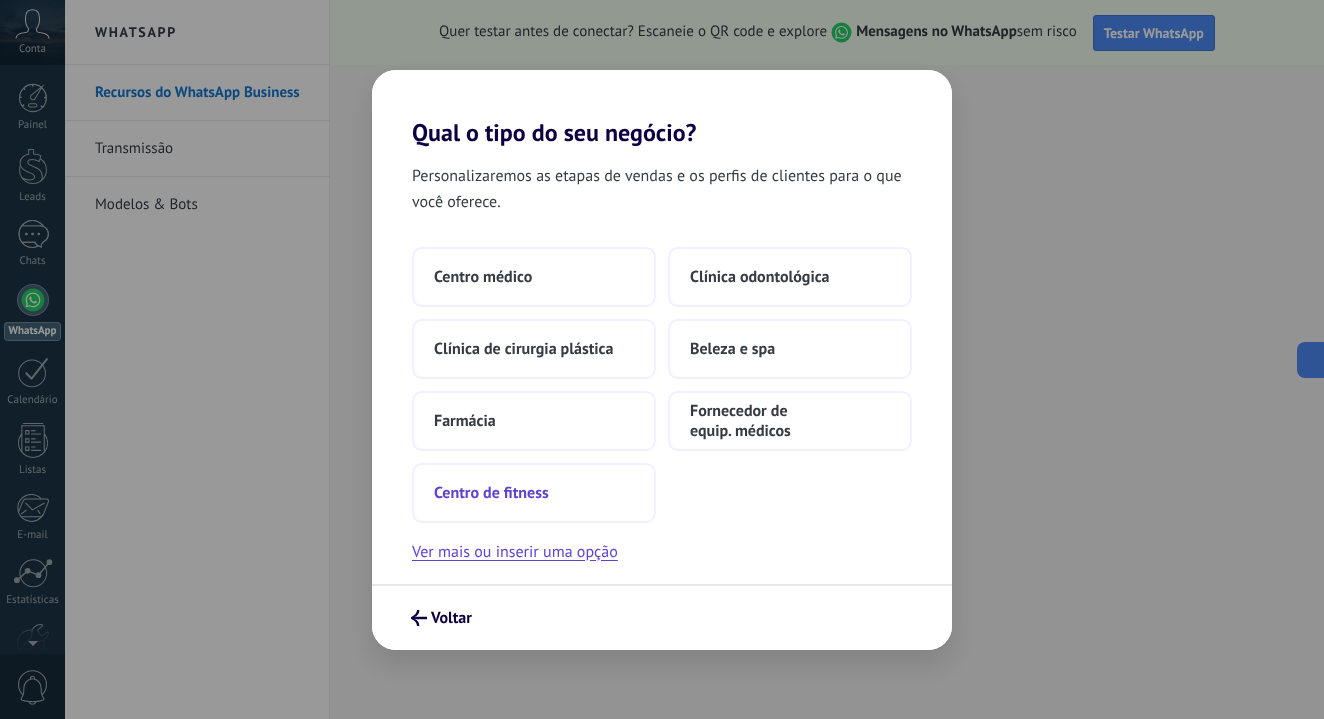 click on "Centro de fitness" at bounding box center (483, 277) 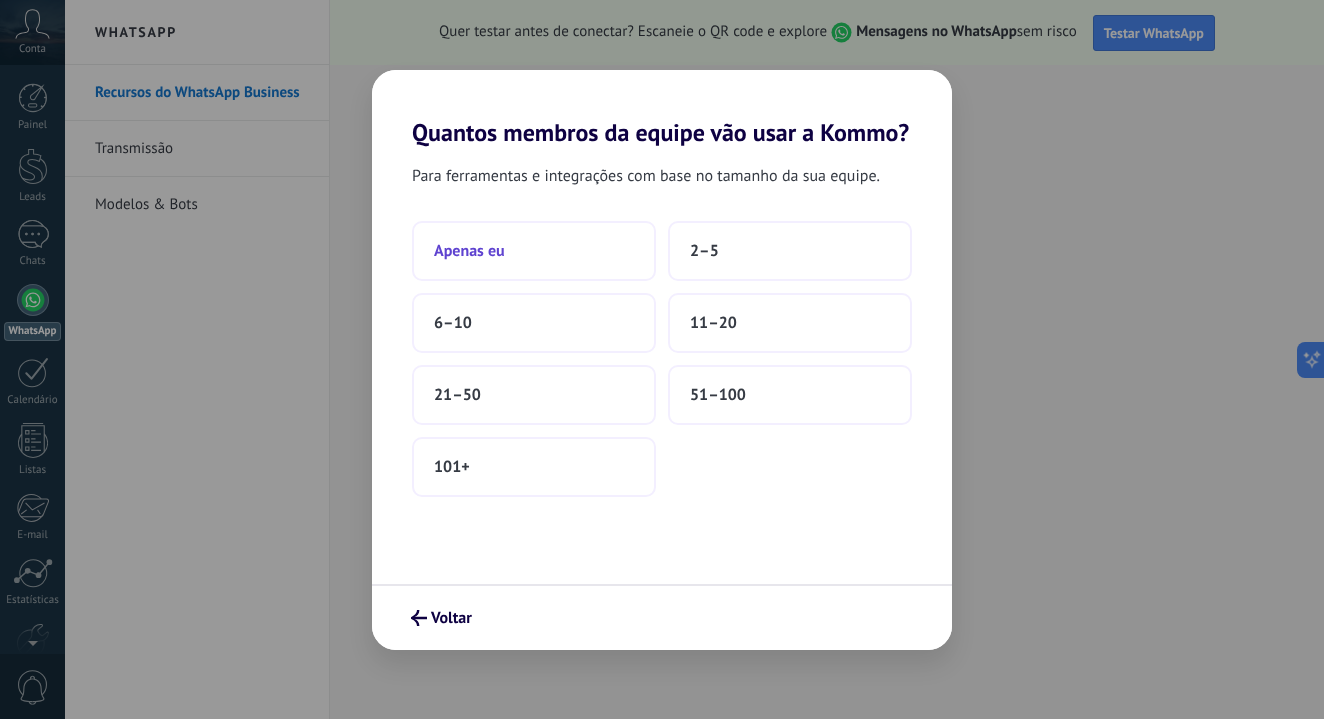 click on "Apenas eu" at bounding box center [534, 251] 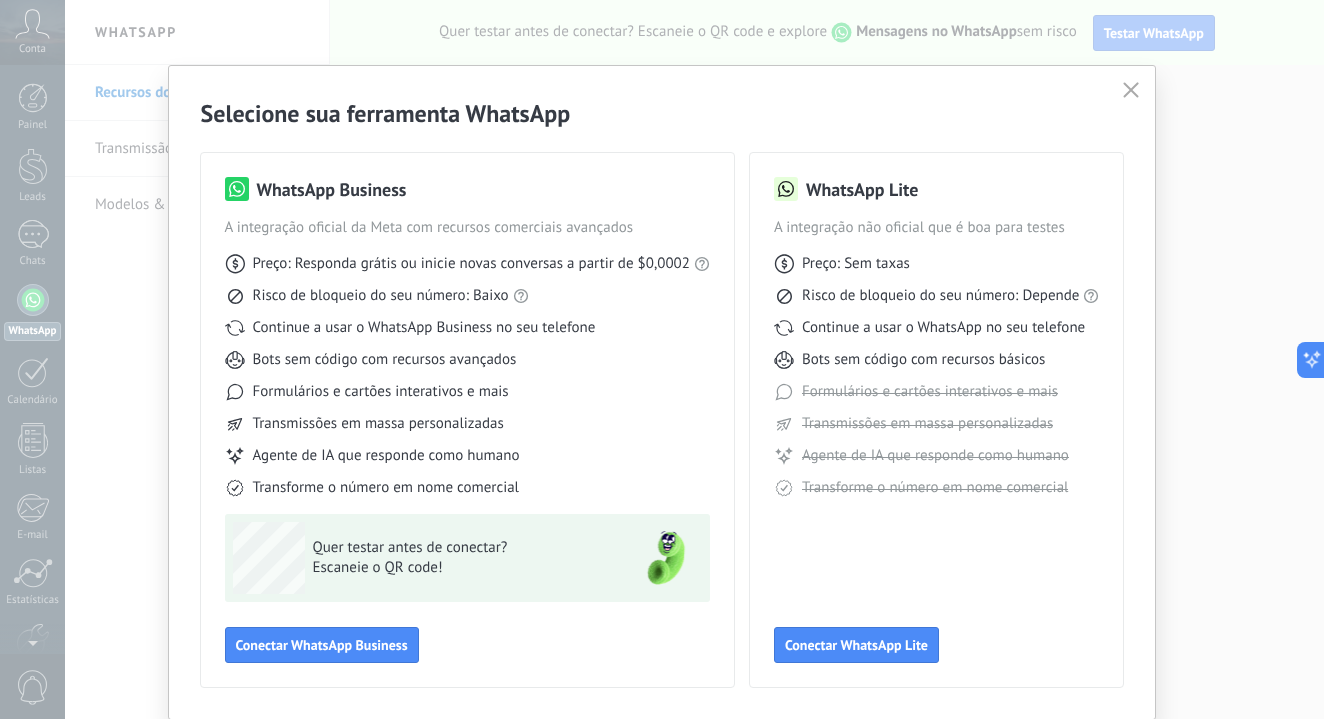 click at bounding box center [1131, 90] 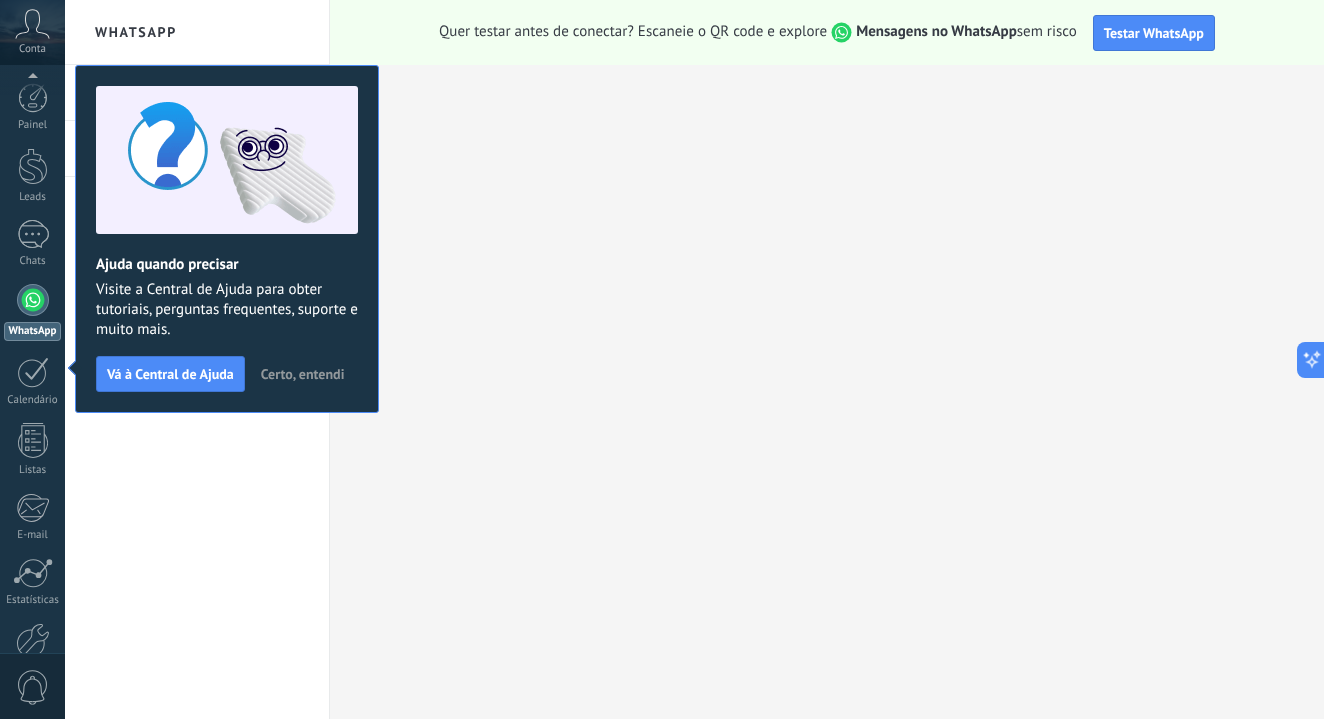 scroll, scrollTop: 113, scrollLeft: 0, axis: vertical 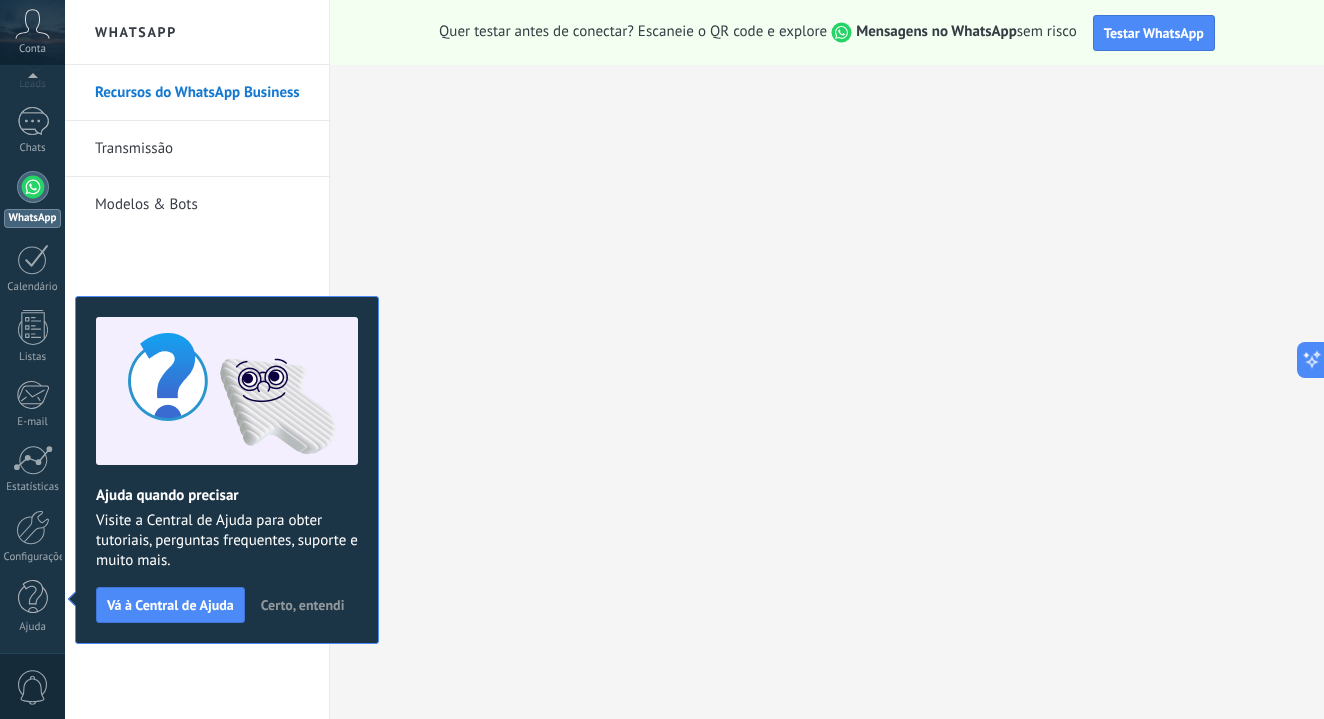 click on "Certo, entendi" at bounding box center (303, 605) 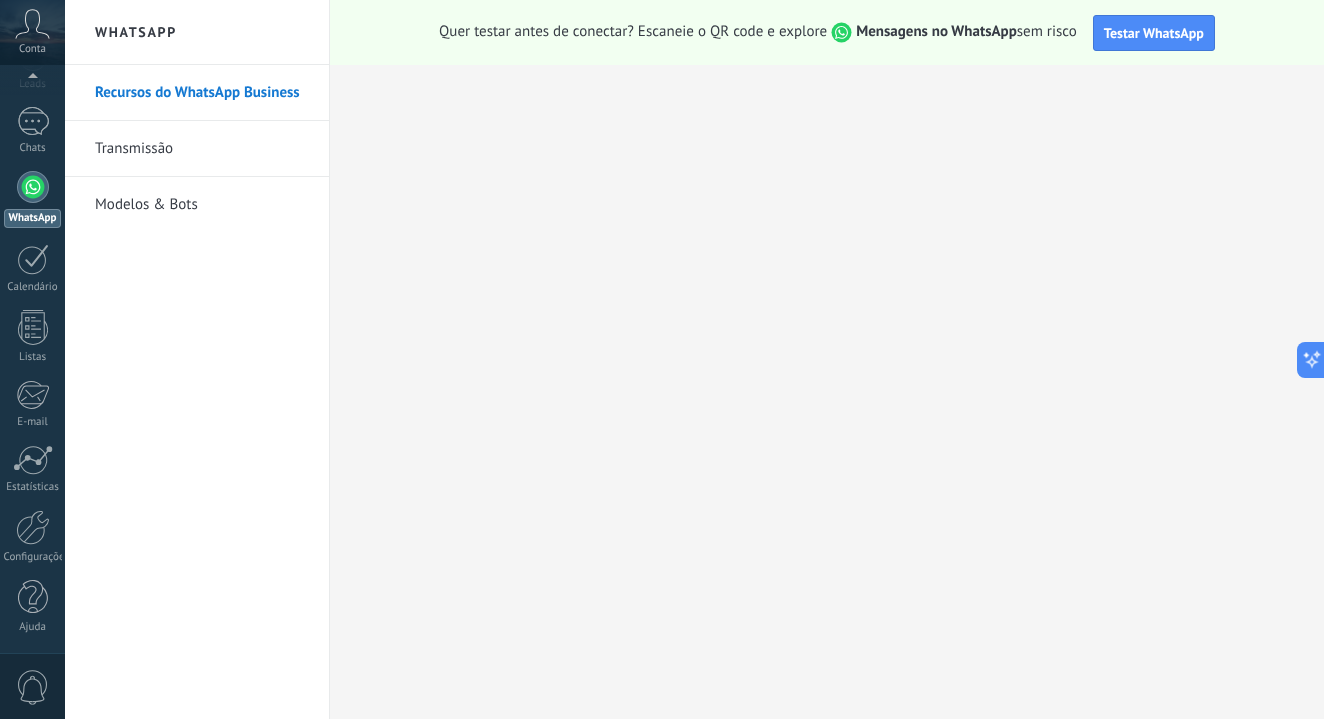 scroll, scrollTop: 0, scrollLeft: 0, axis: both 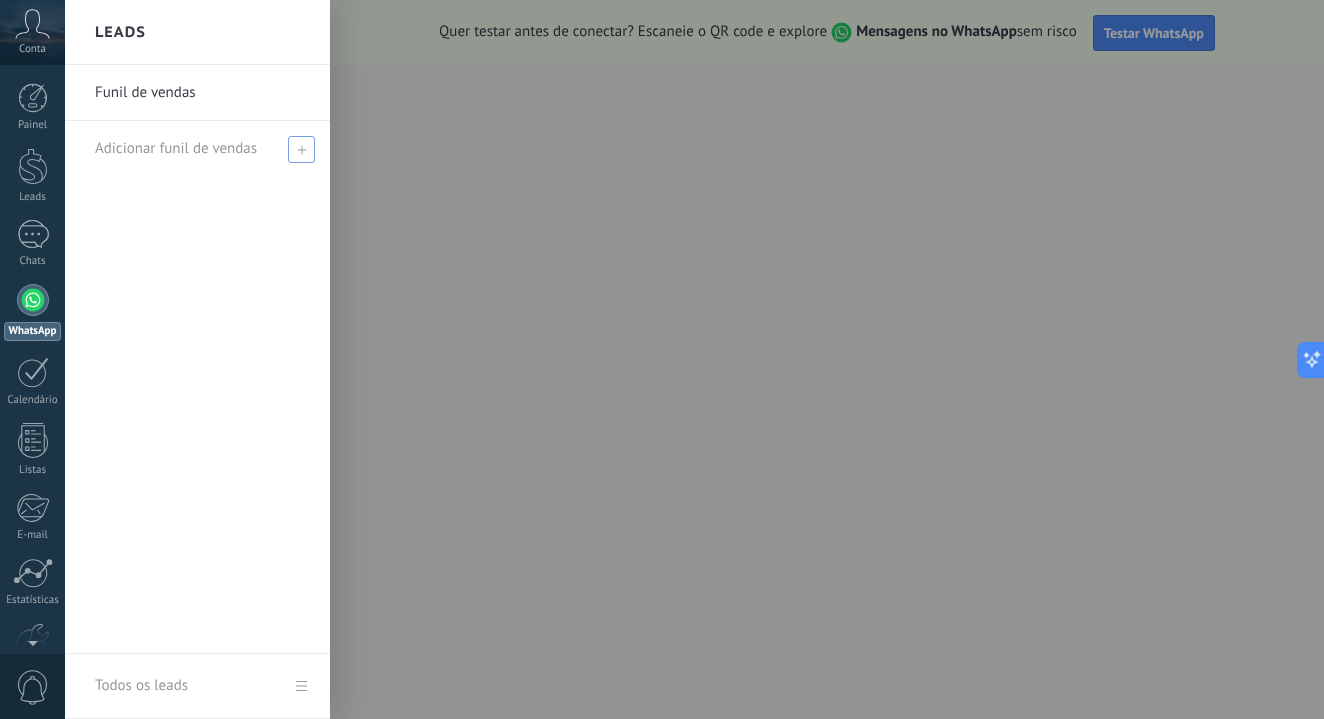 click at bounding box center (301, 149) 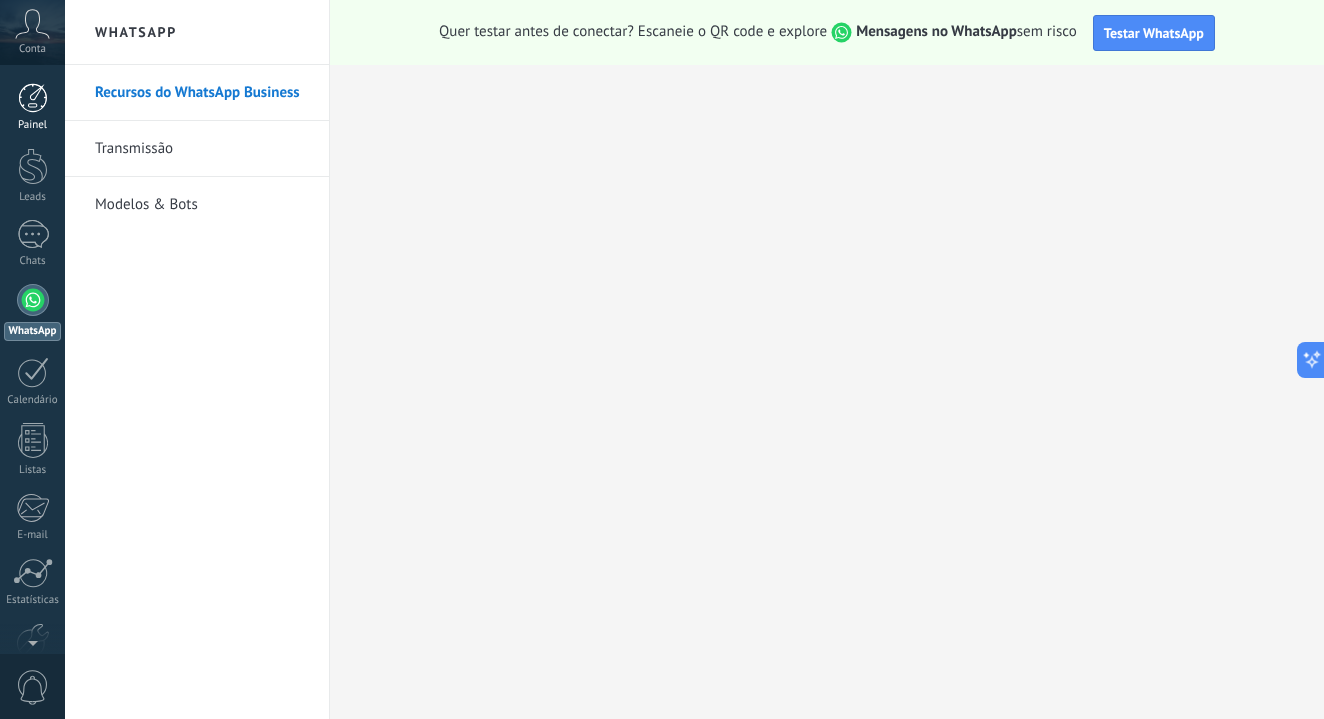 click at bounding box center [33, 98] 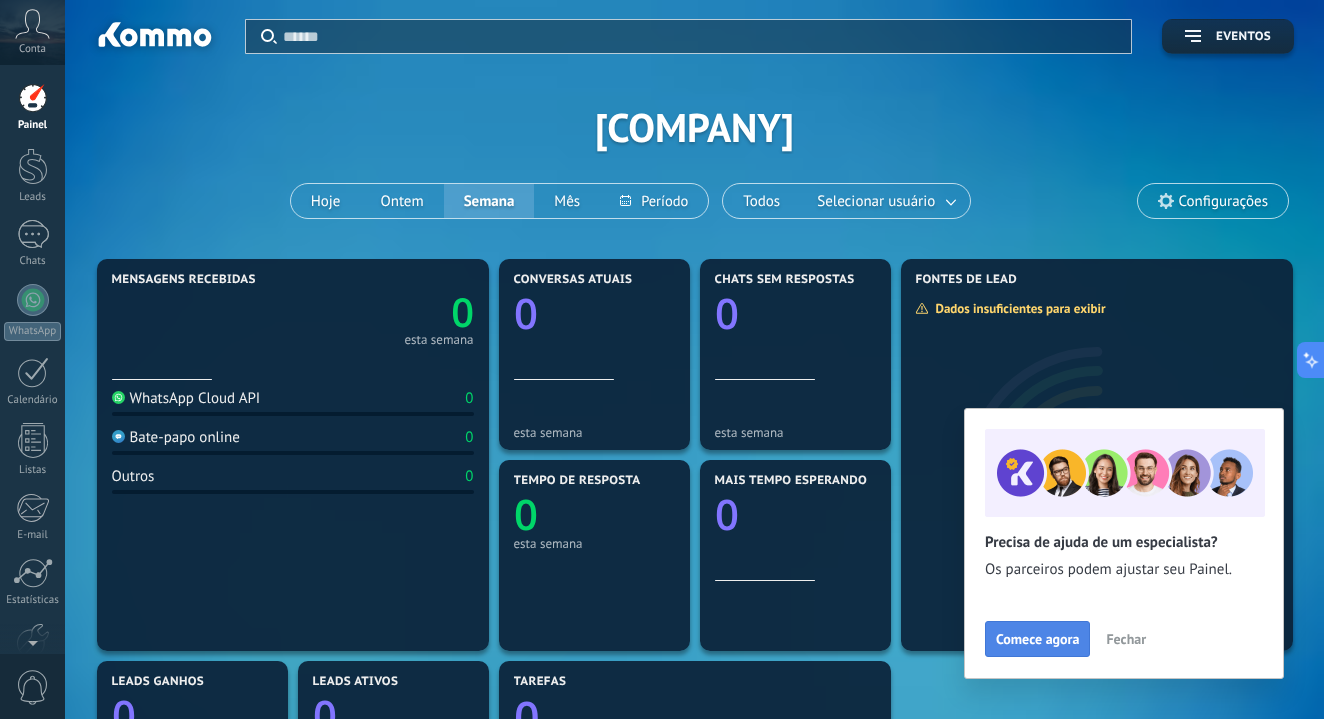 click on "Comece agora" at bounding box center (1037, 639) 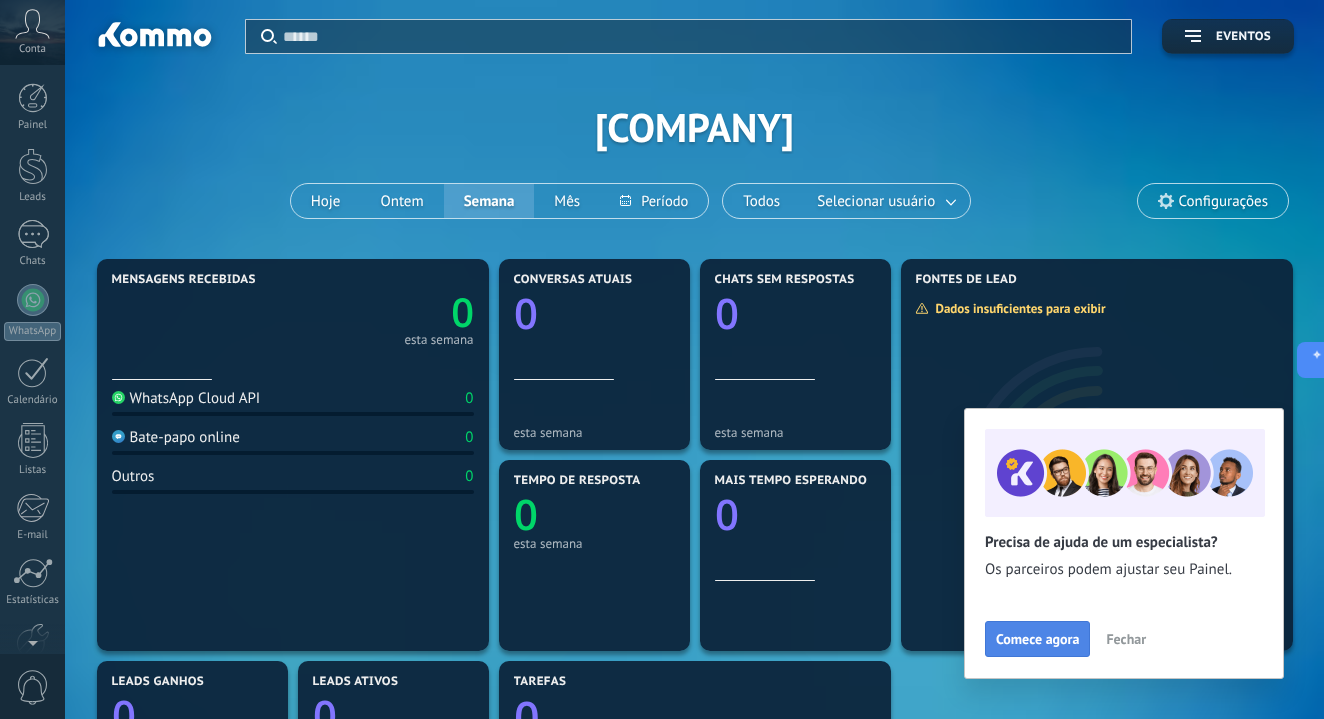 scroll, scrollTop: 113, scrollLeft: 0, axis: vertical 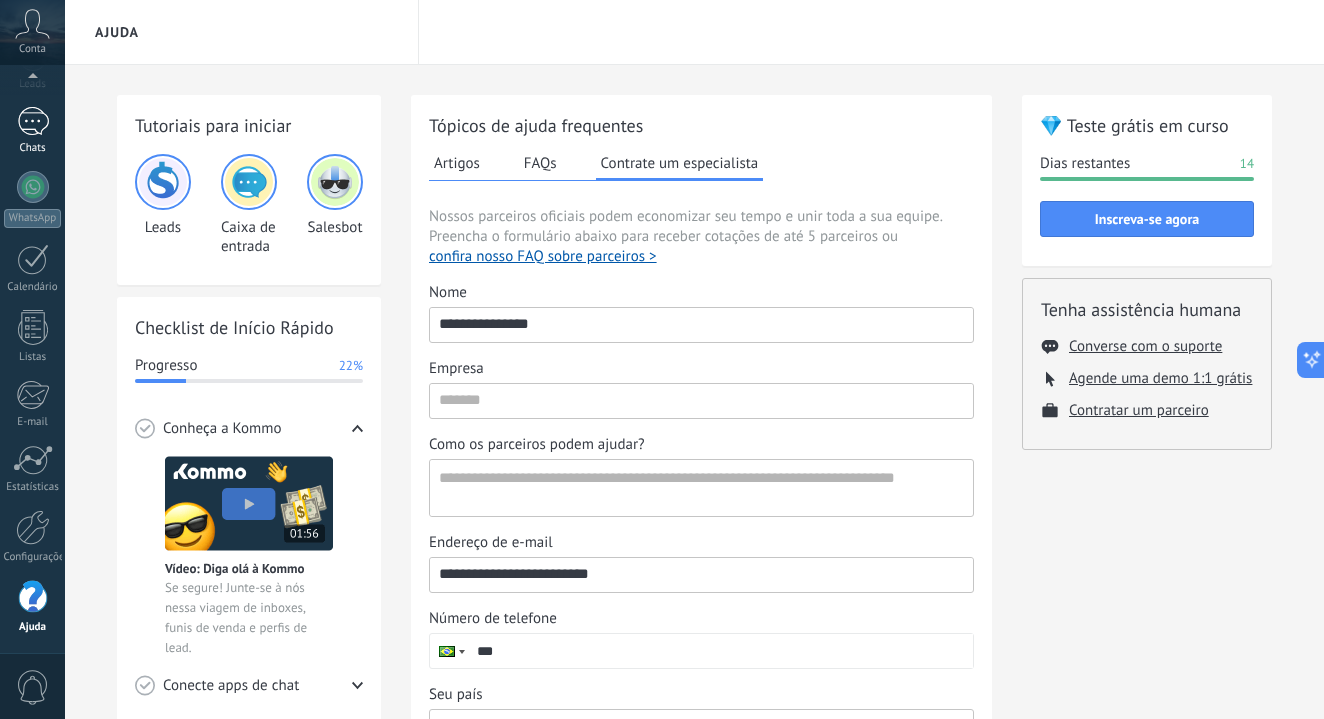 click at bounding box center [33, 121] 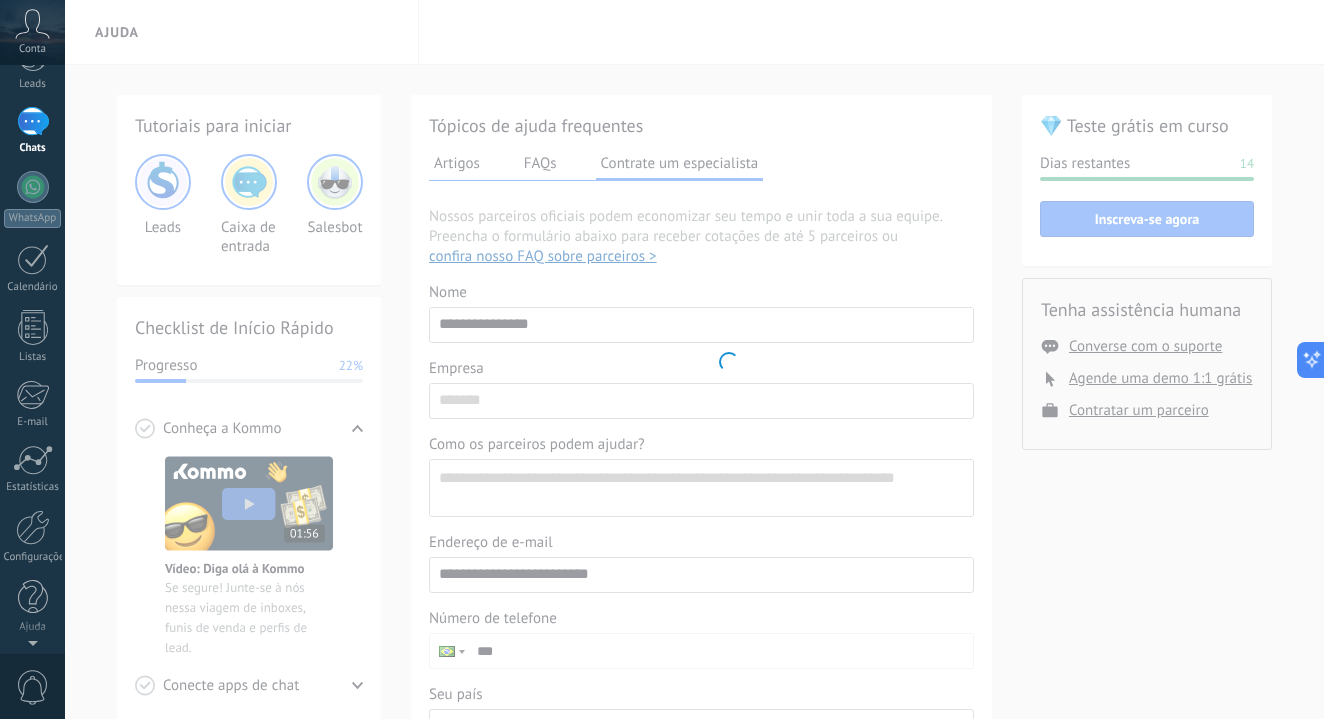 scroll, scrollTop: 0, scrollLeft: 0, axis: both 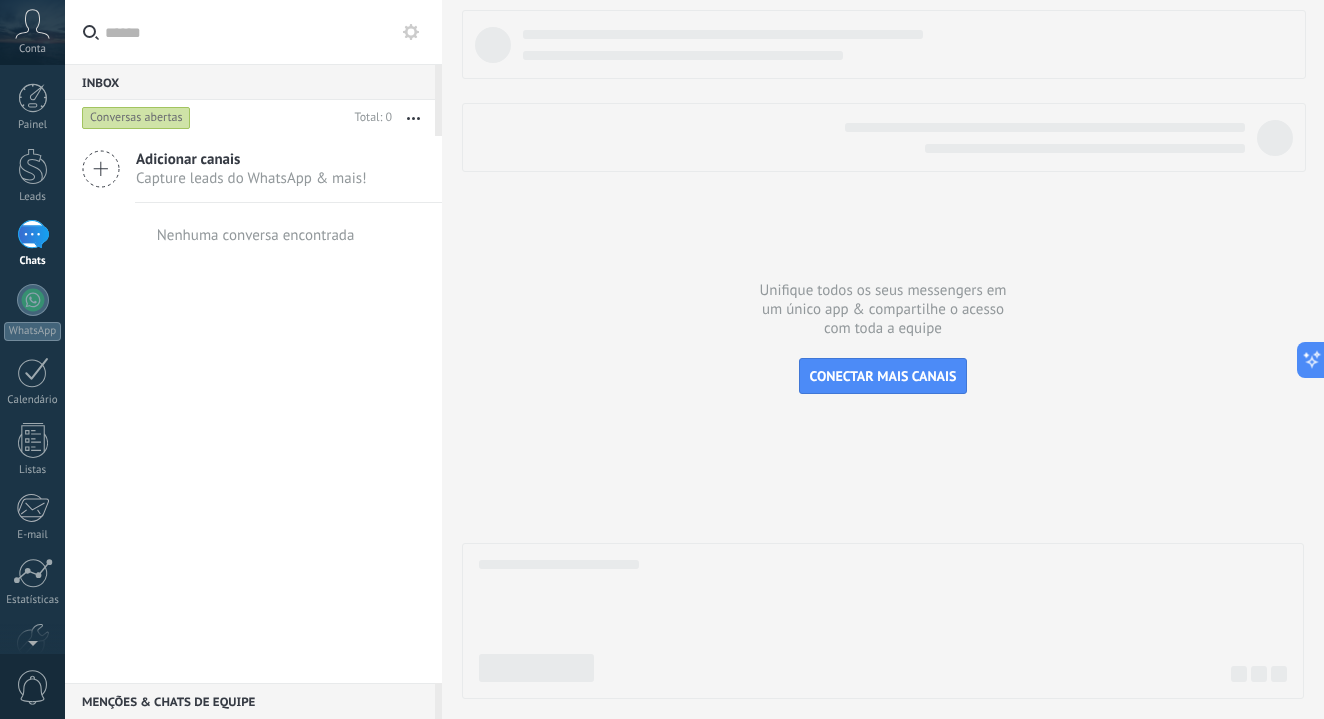 click on "Capture leads do WhatsApp & mais!" at bounding box center (251, 178) 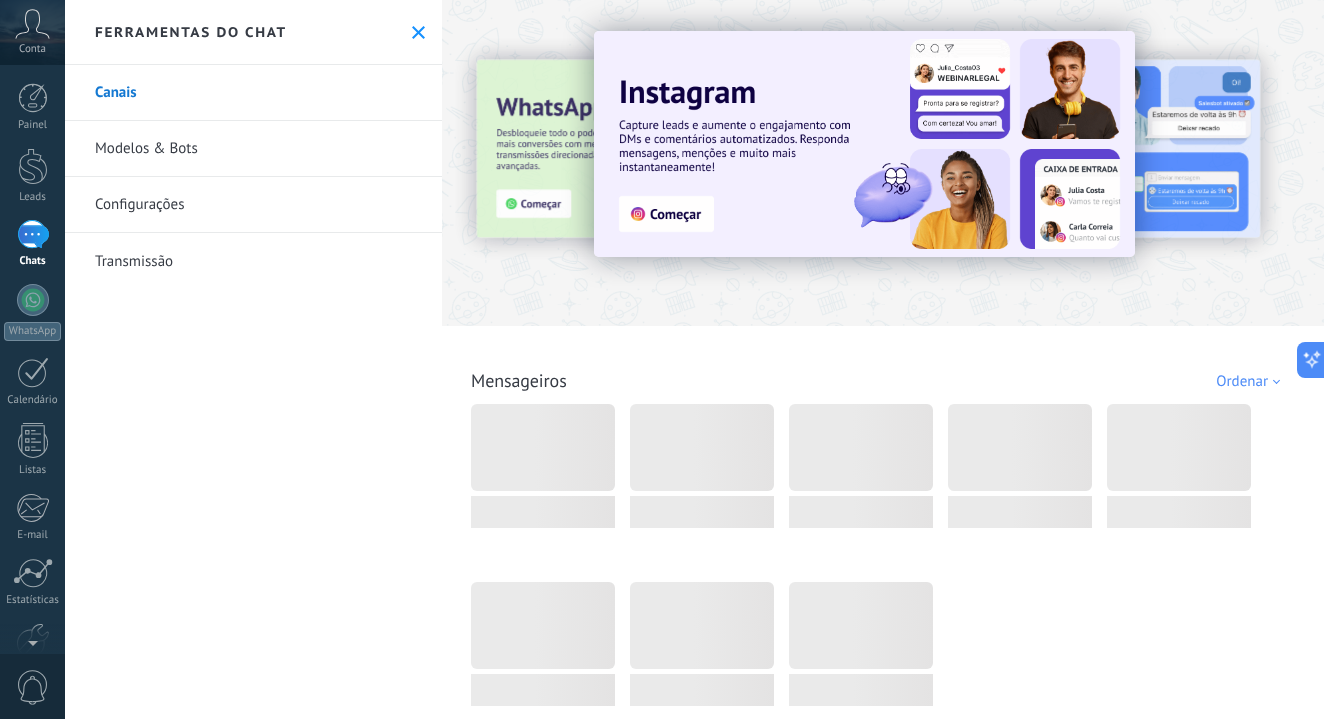 click on "Modelos & Bots" at bounding box center (253, 149) 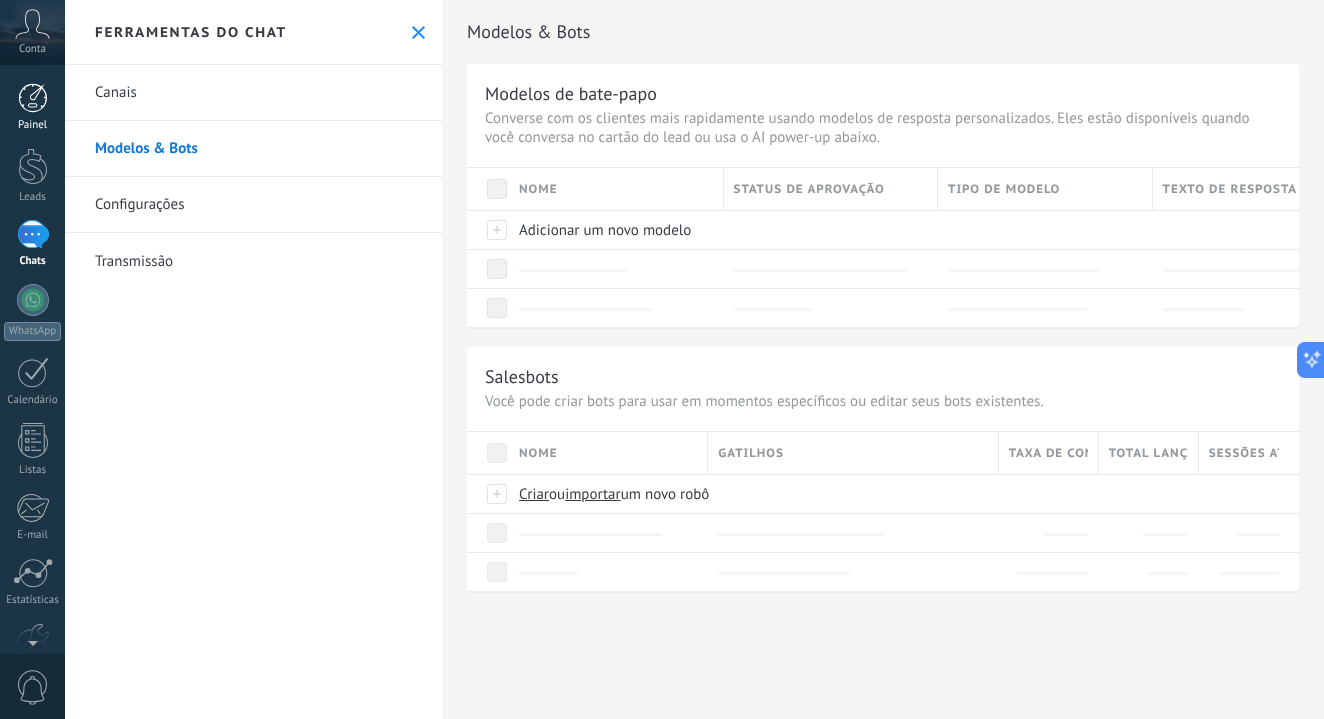click at bounding box center (33, 98) 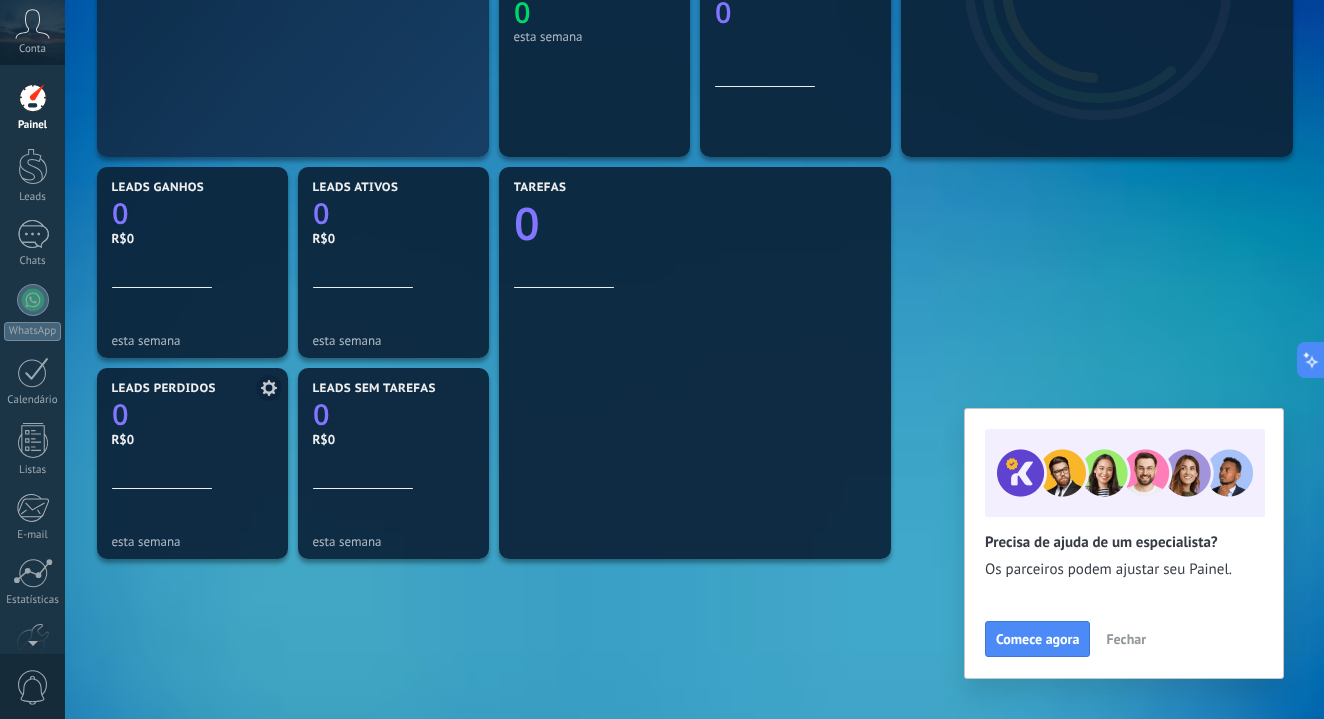 scroll, scrollTop: 120, scrollLeft: 0, axis: vertical 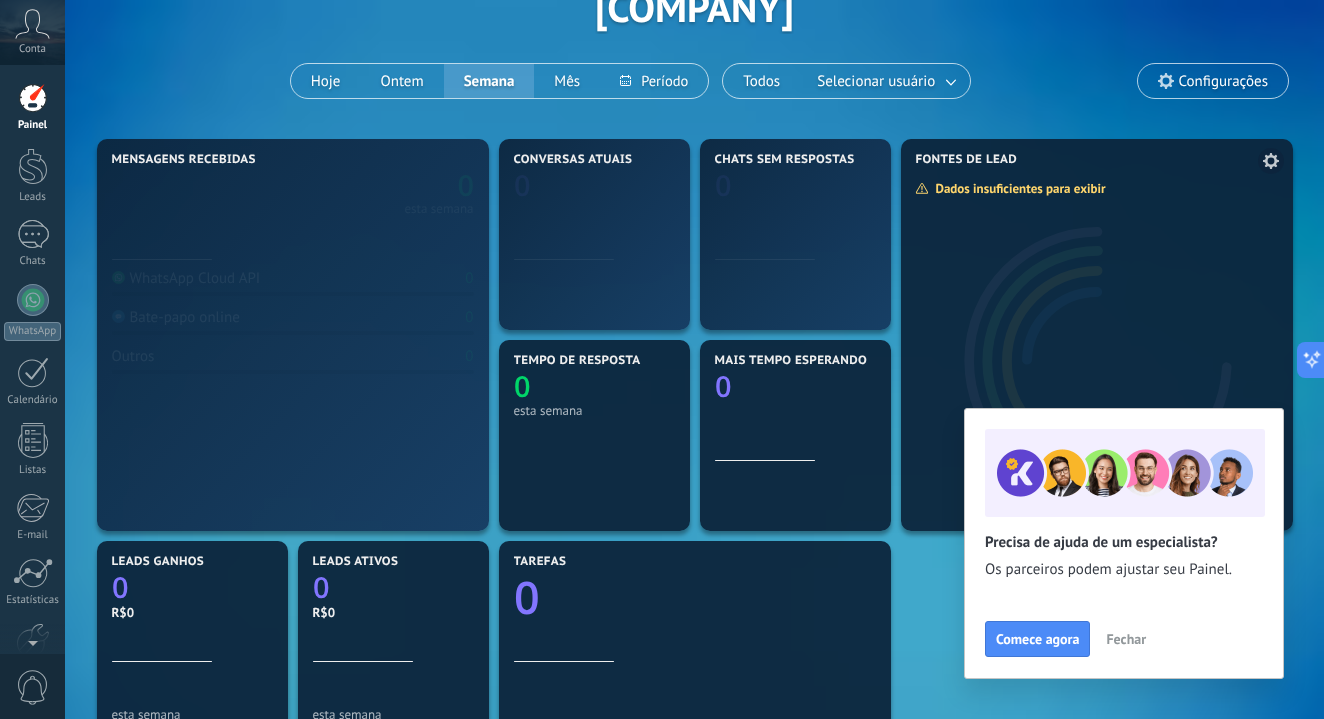 click at bounding box center (1097, 350) 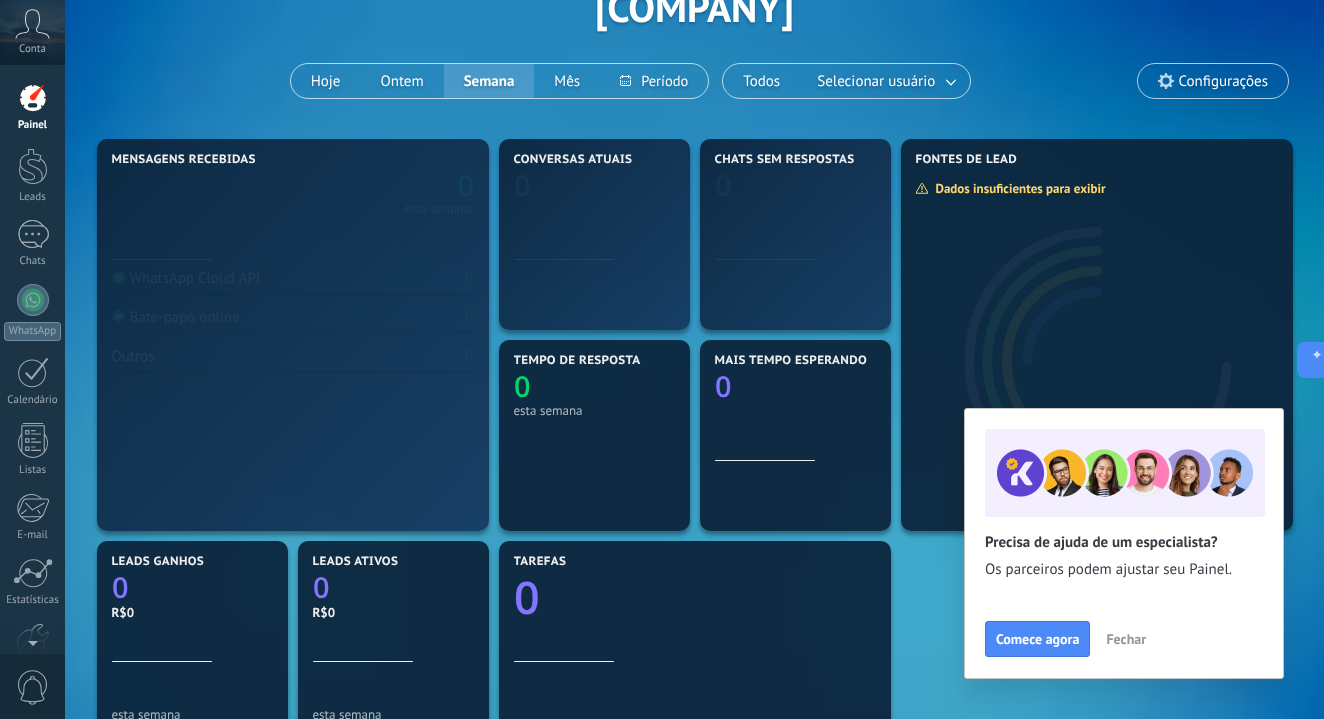 click on "Fechar" at bounding box center [1126, 639] 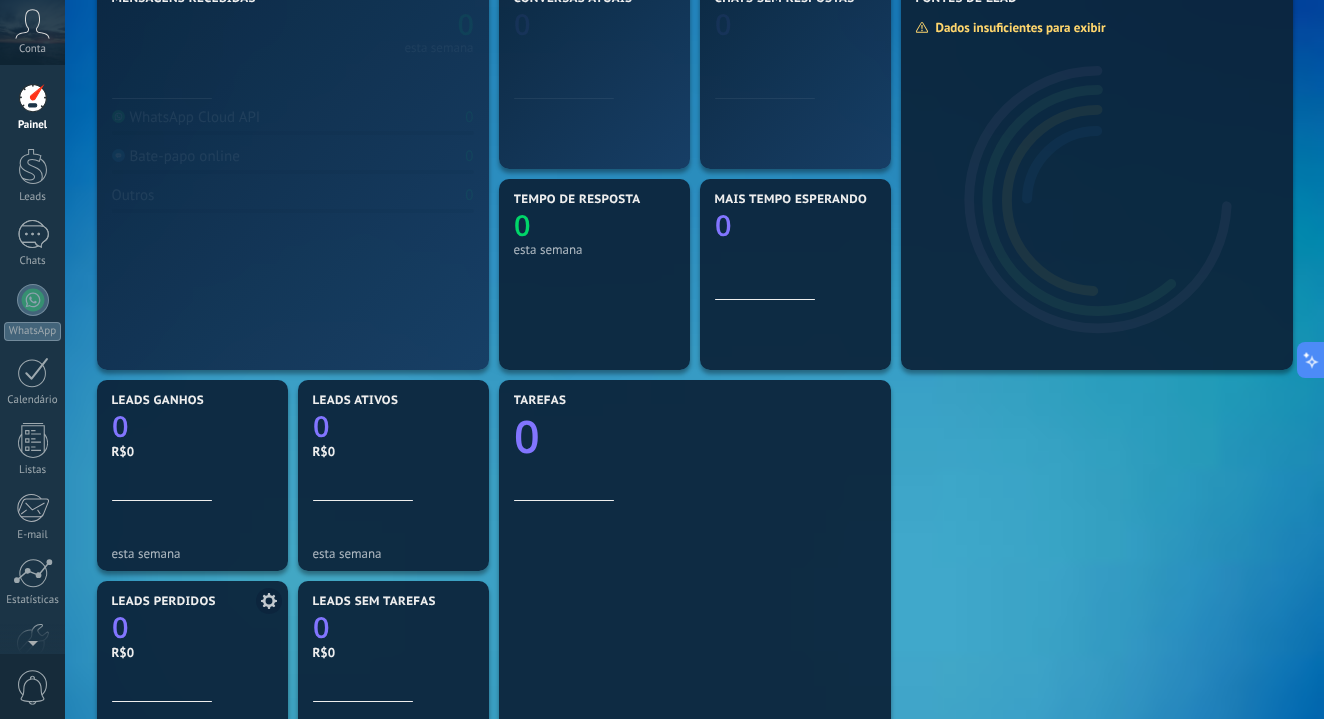 scroll, scrollTop: 469, scrollLeft: 0, axis: vertical 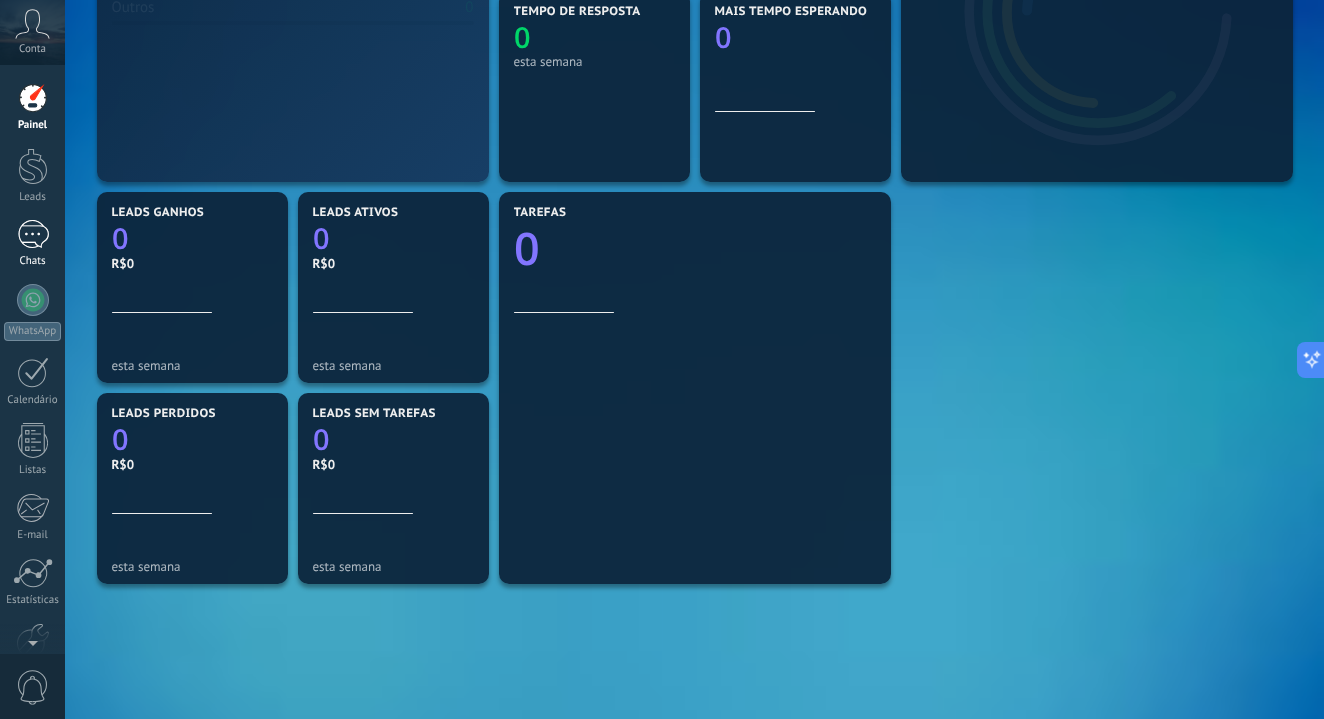 click on "Chats" at bounding box center (32, 244) 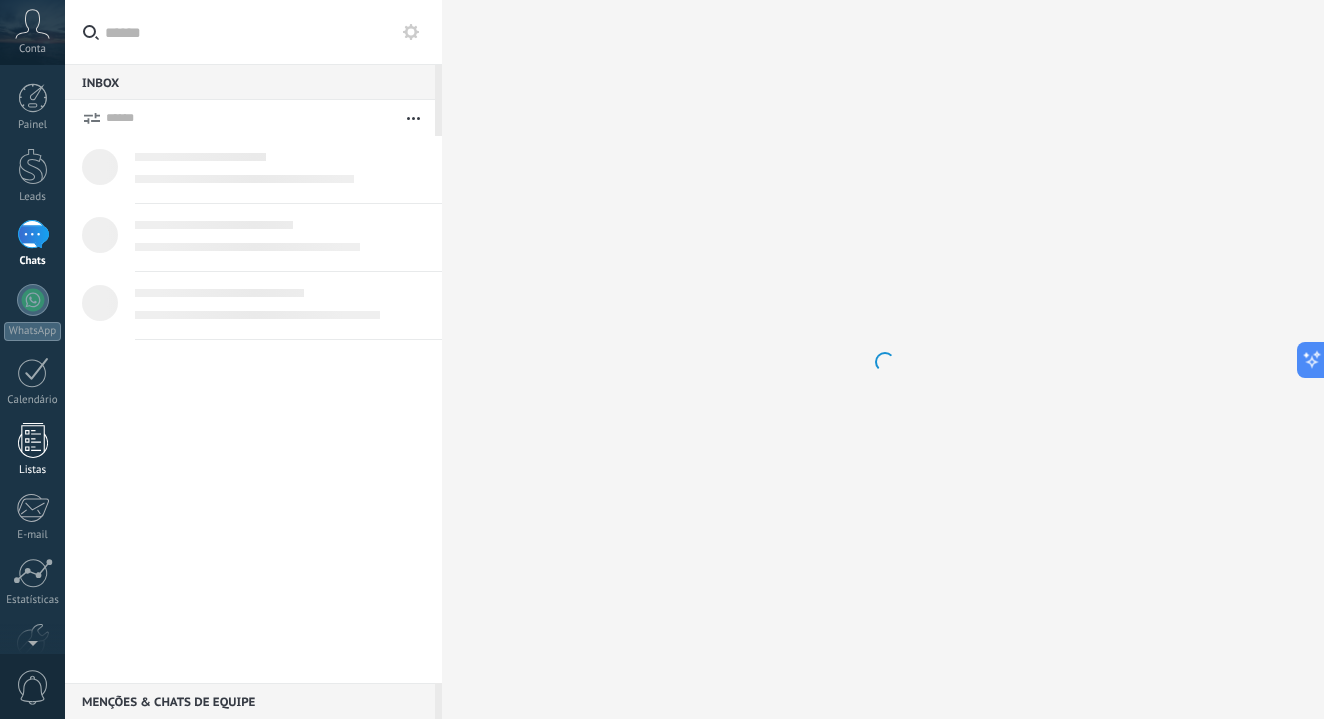 click at bounding box center [33, 440] 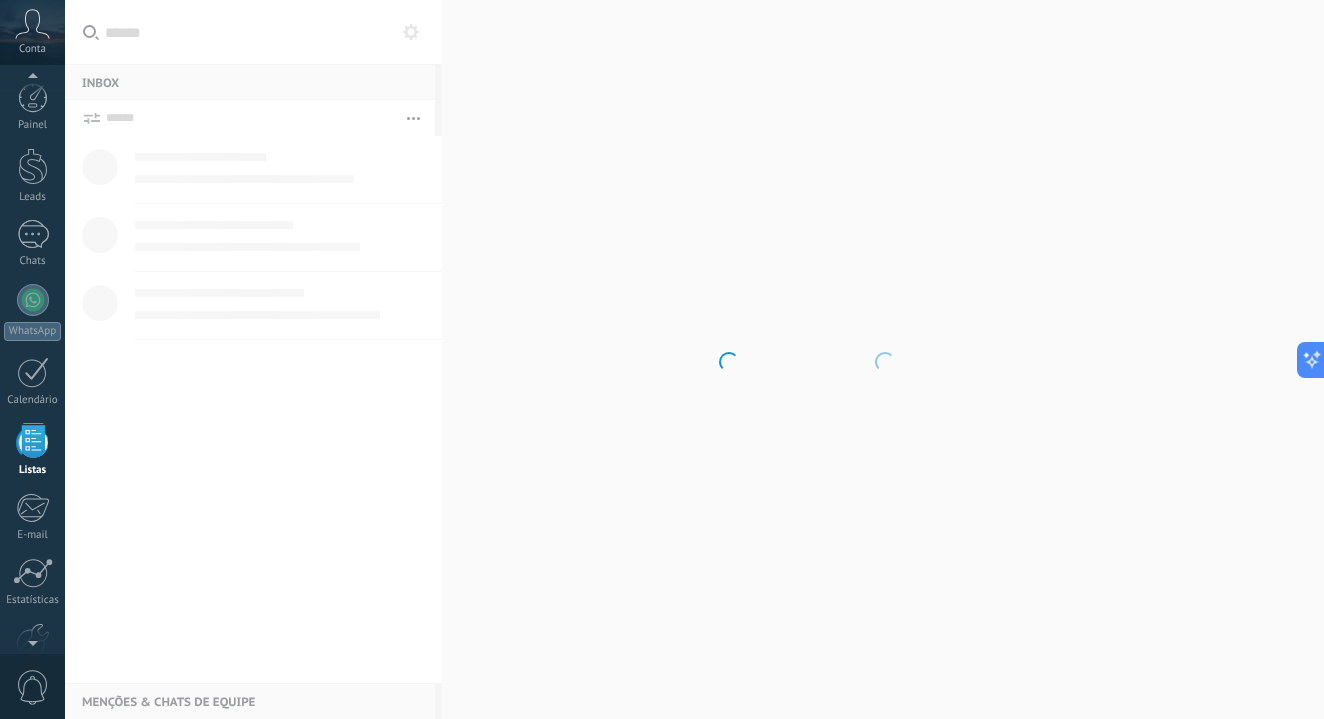 scroll, scrollTop: 52, scrollLeft: 0, axis: vertical 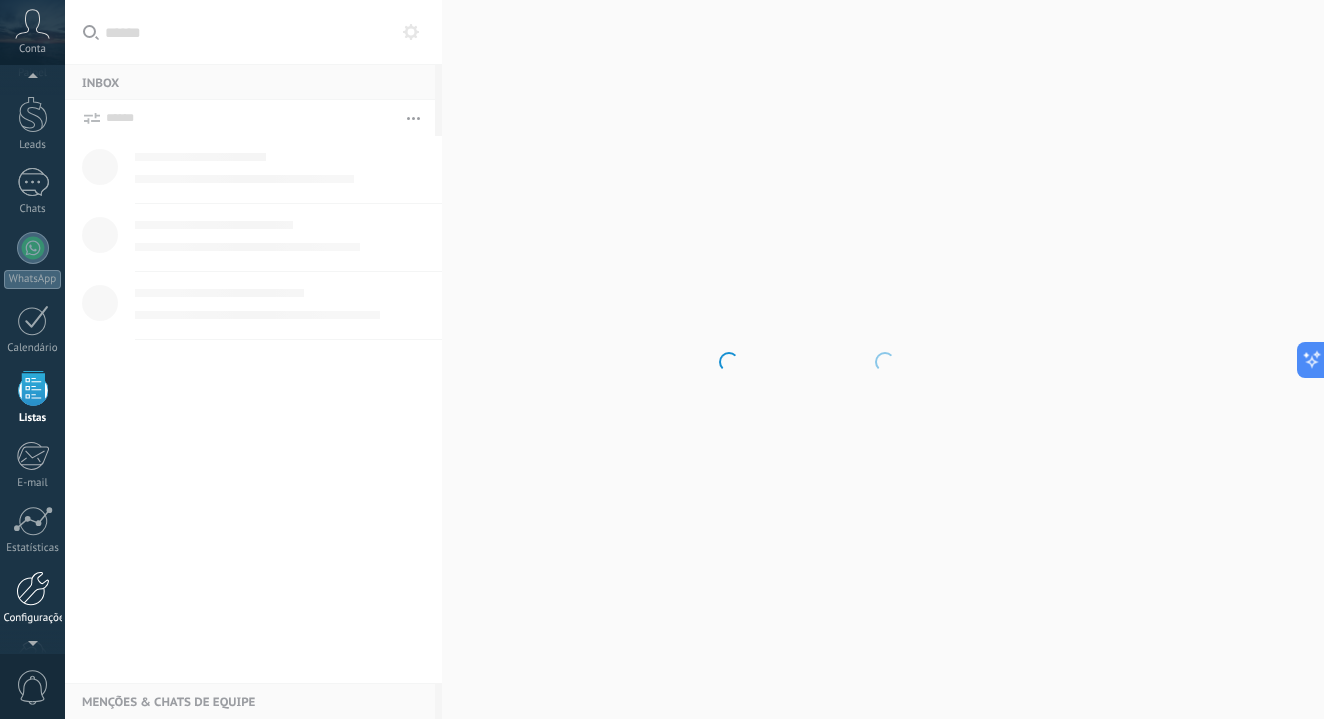 click at bounding box center (33, 588) 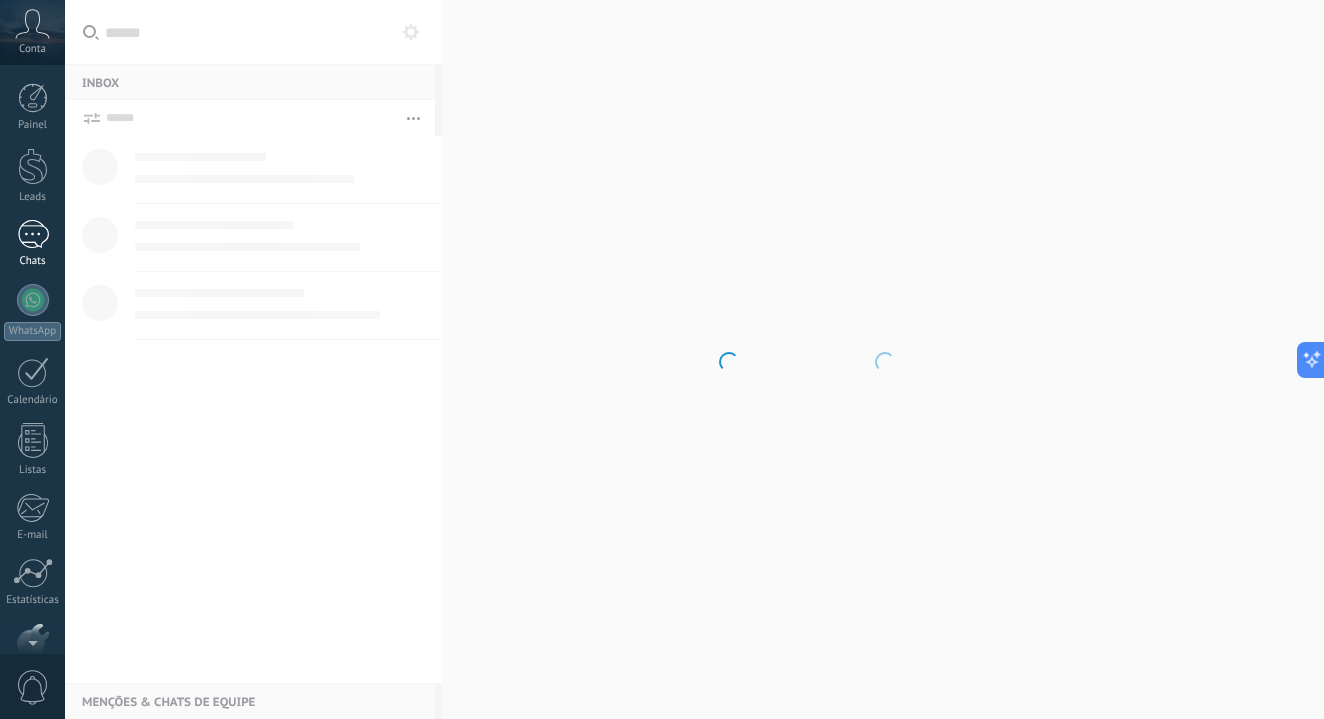 scroll, scrollTop: 0, scrollLeft: 0, axis: both 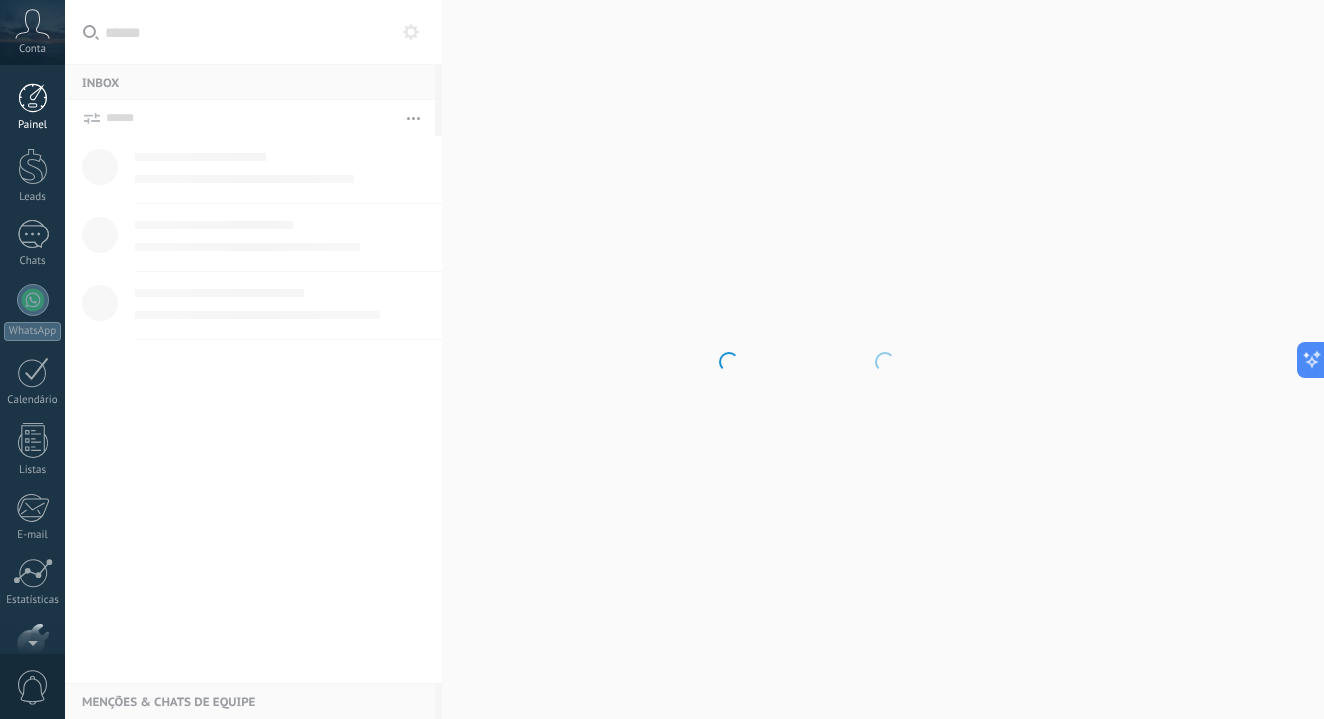 click at bounding box center (33, 98) 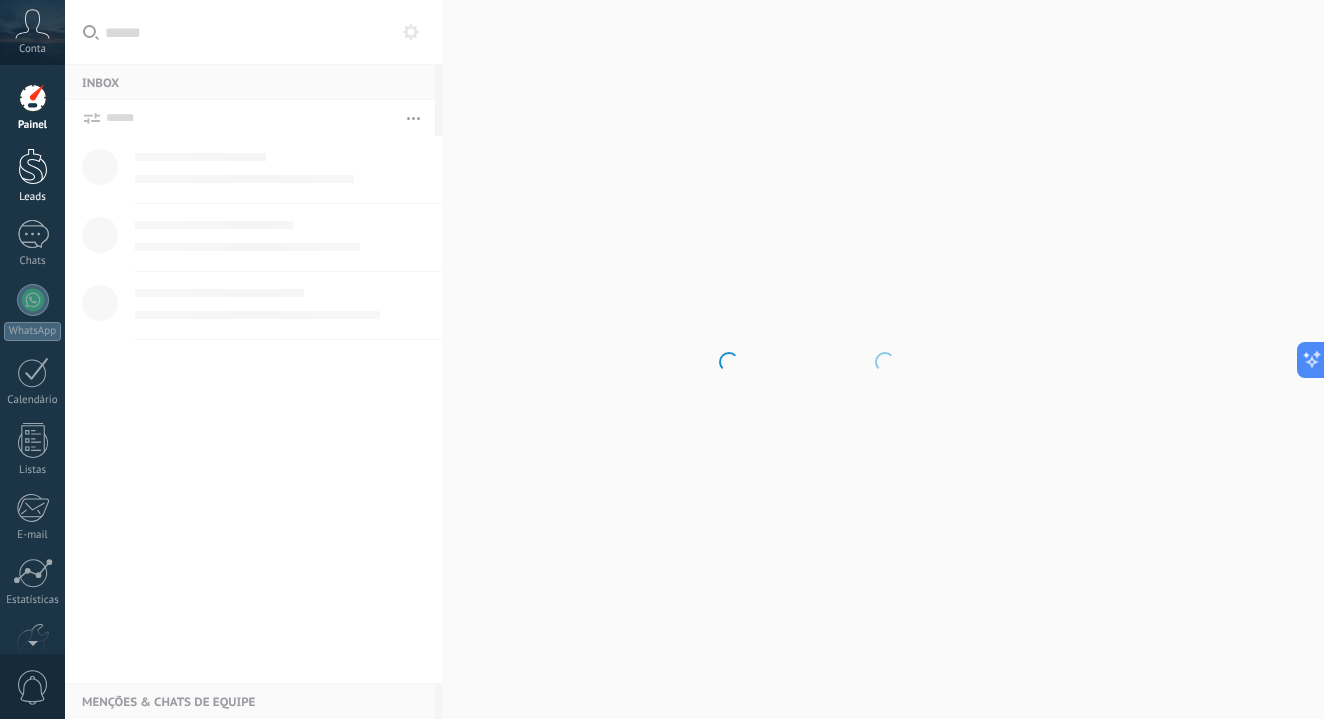 click at bounding box center [33, 166] 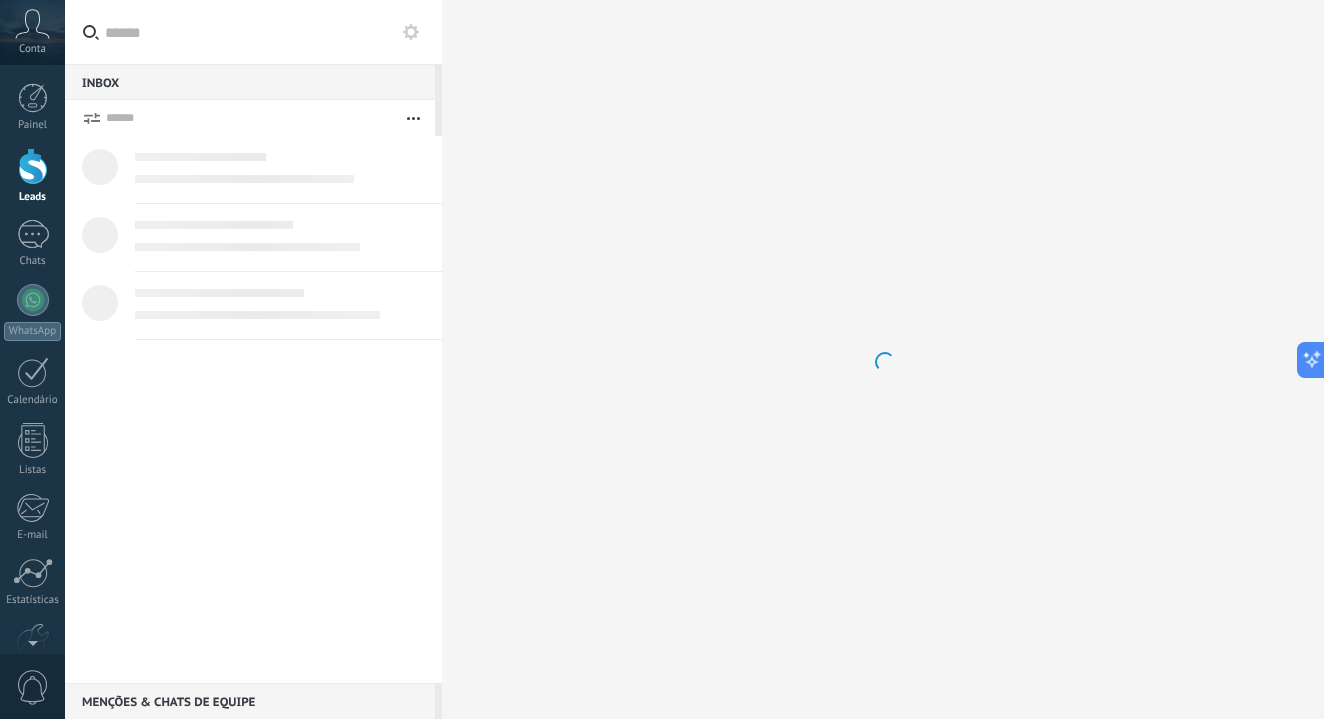 click on "Painel
Leads
Chats
WhatsApp
Clientes" at bounding box center [32, 425] 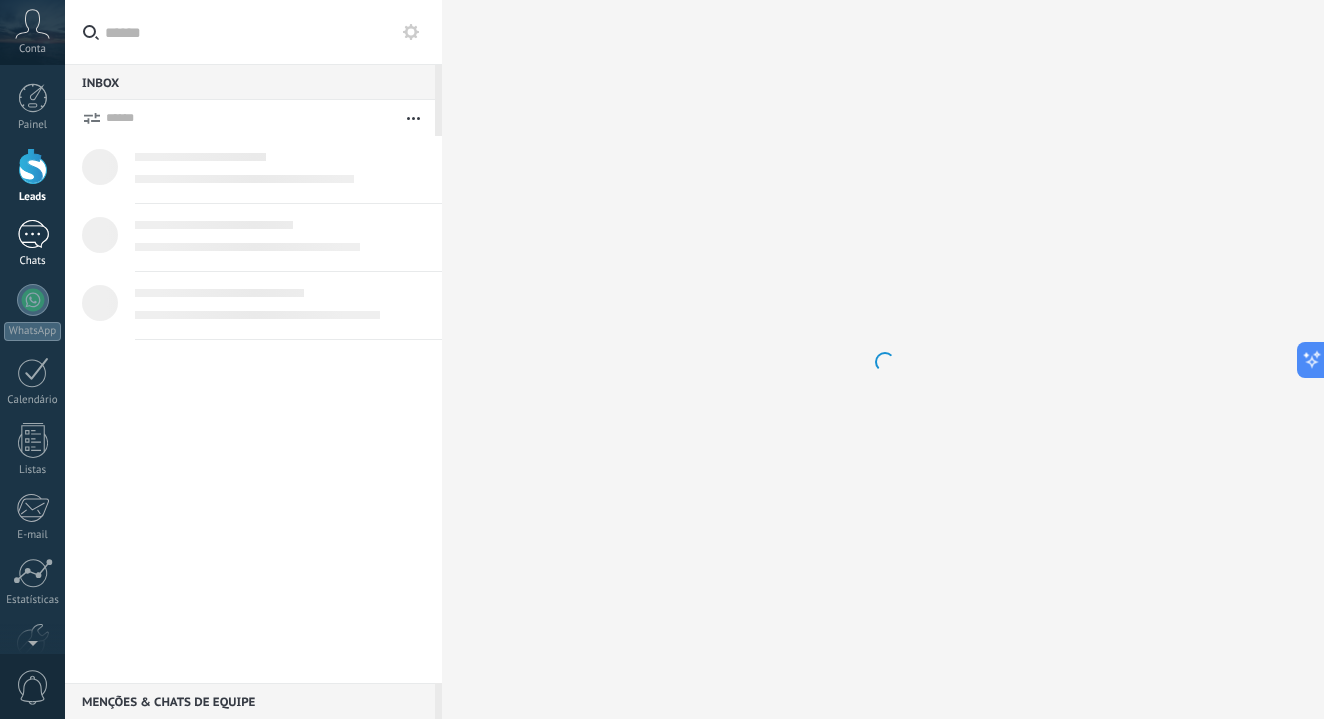 click at bounding box center (33, 234) 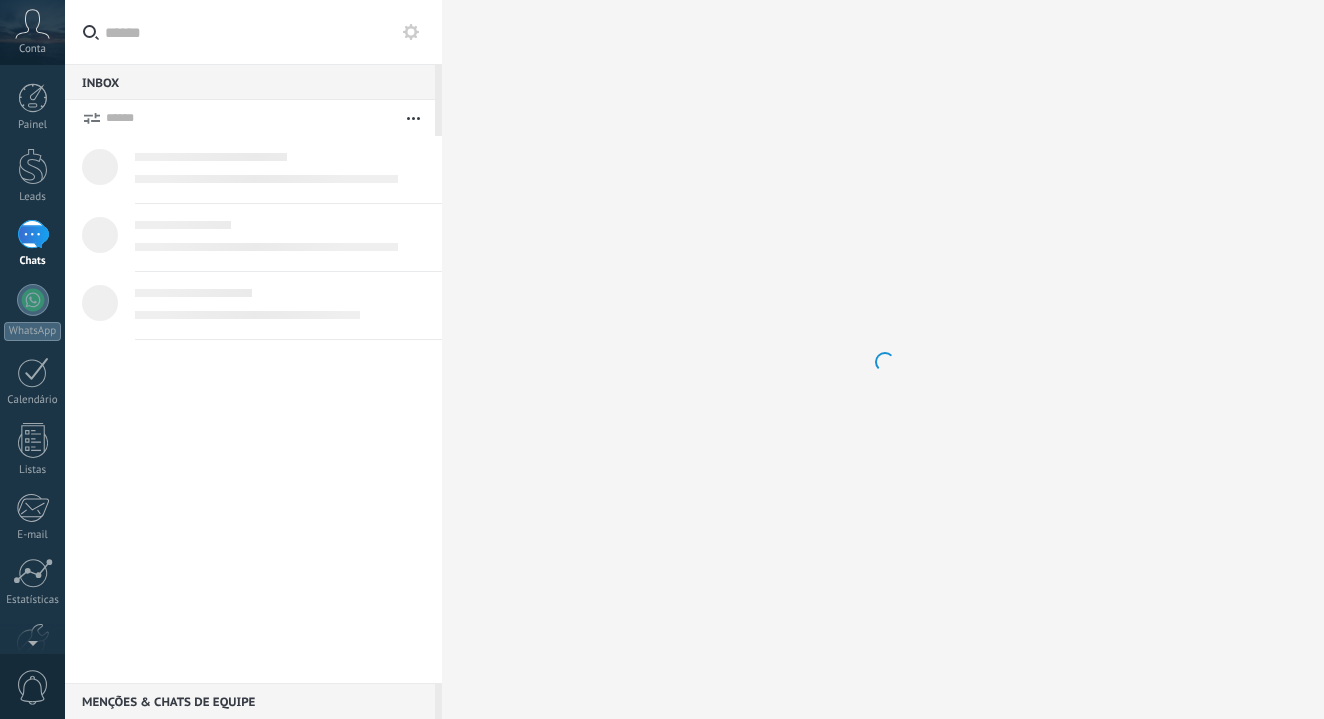 scroll, scrollTop: 0, scrollLeft: 0, axis: both 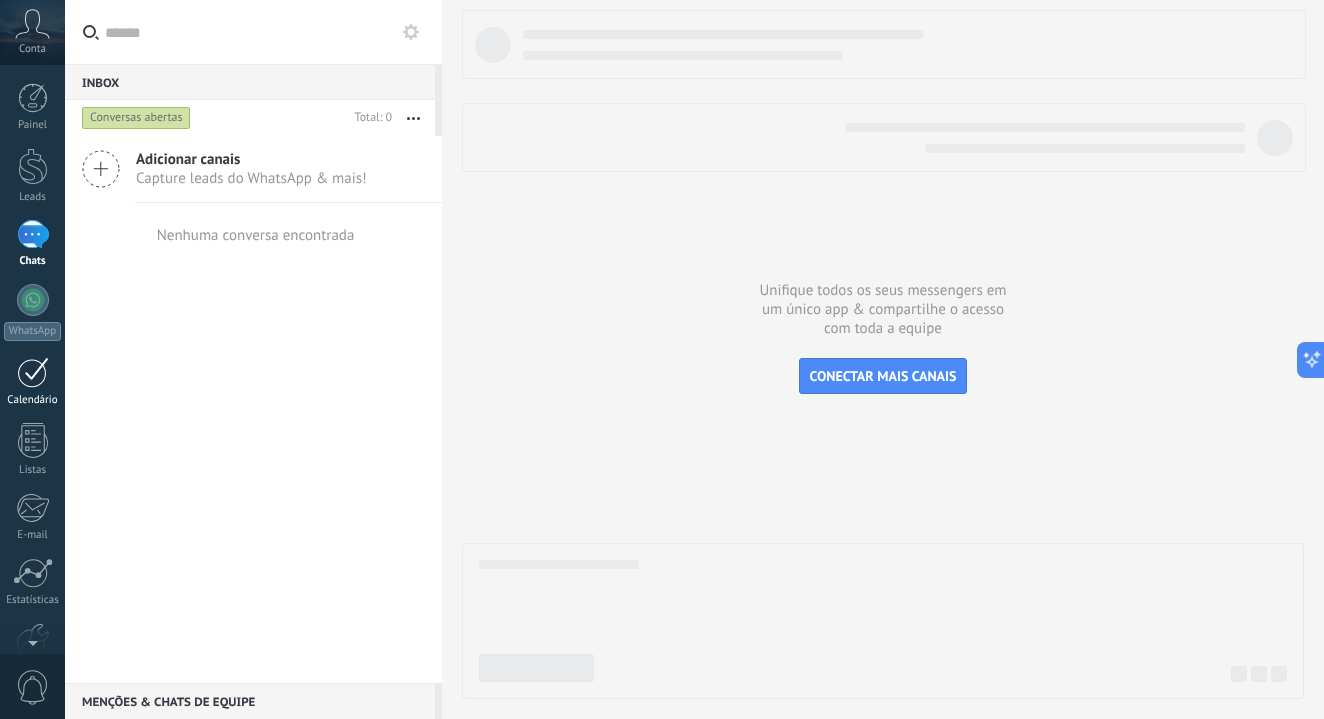 click at bounding box center (33, 372) 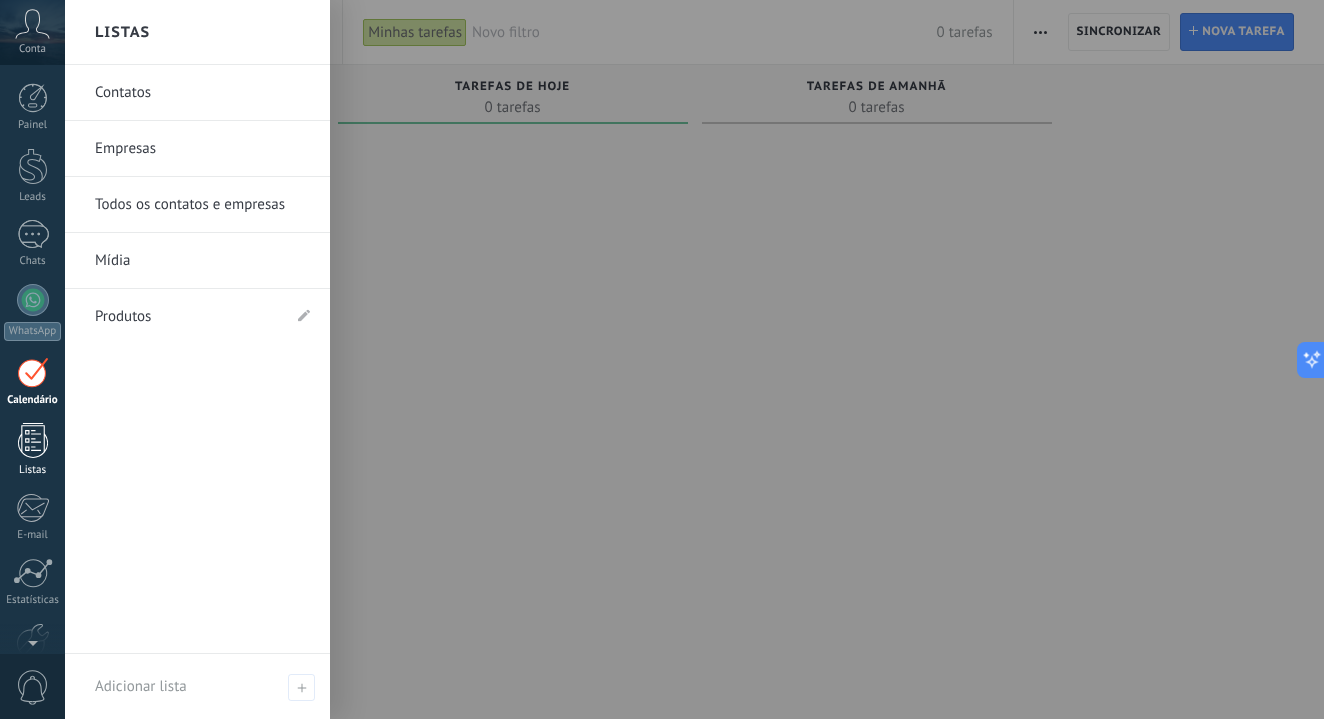 click on "Listas" at bounding box center (32, 450) 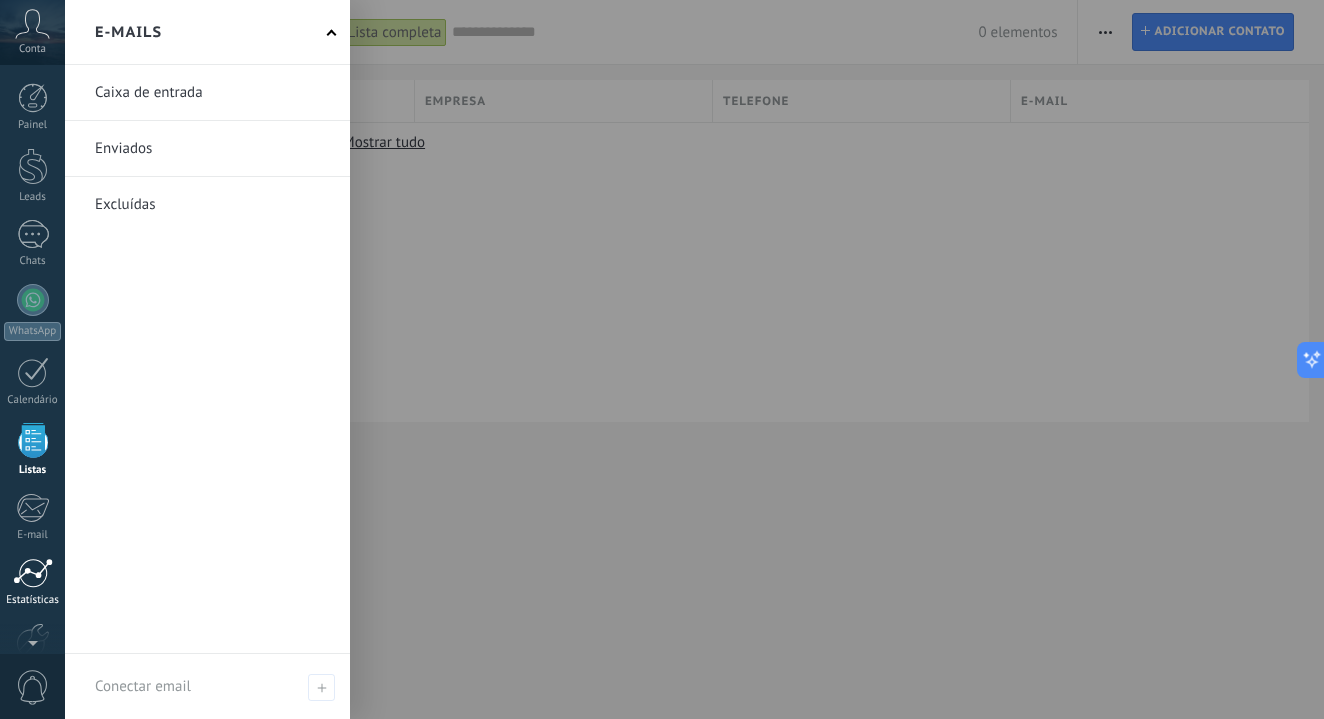 click at bounding box center (33, 573) 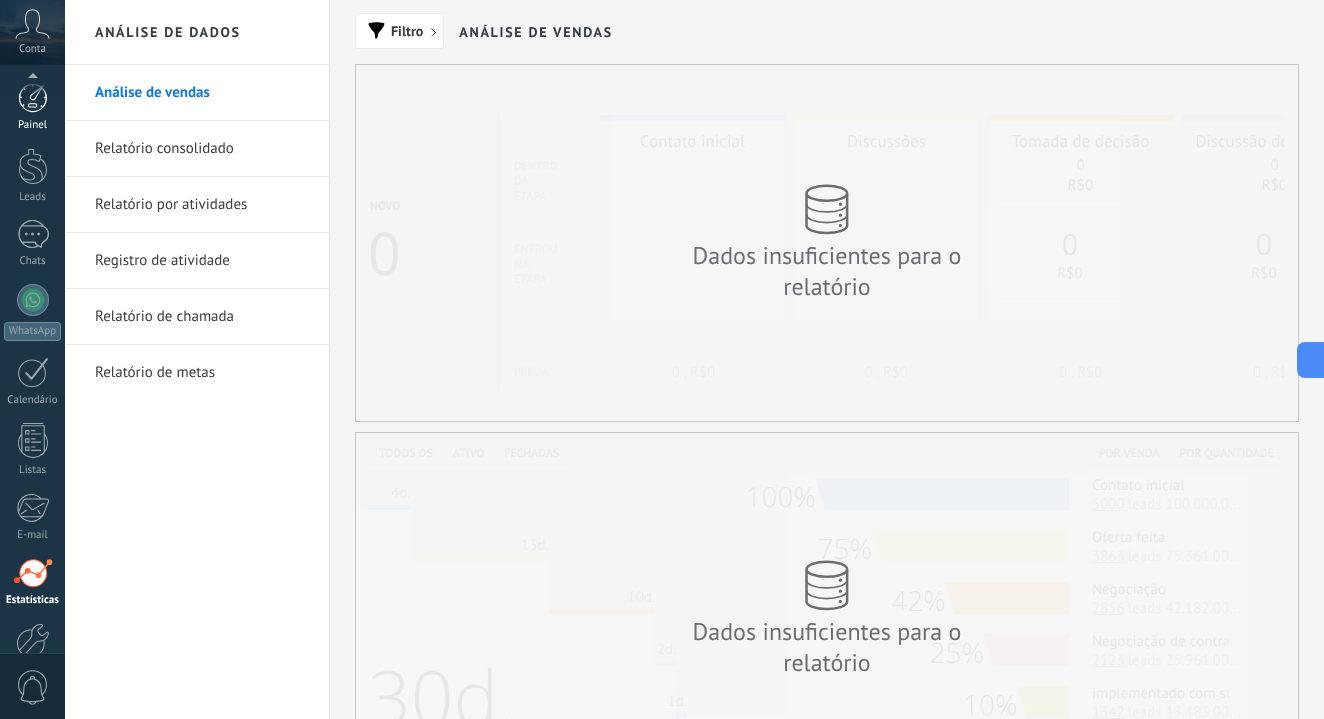 scroll, scrollTop: 113, scrollLeft: 0, axis: vertical 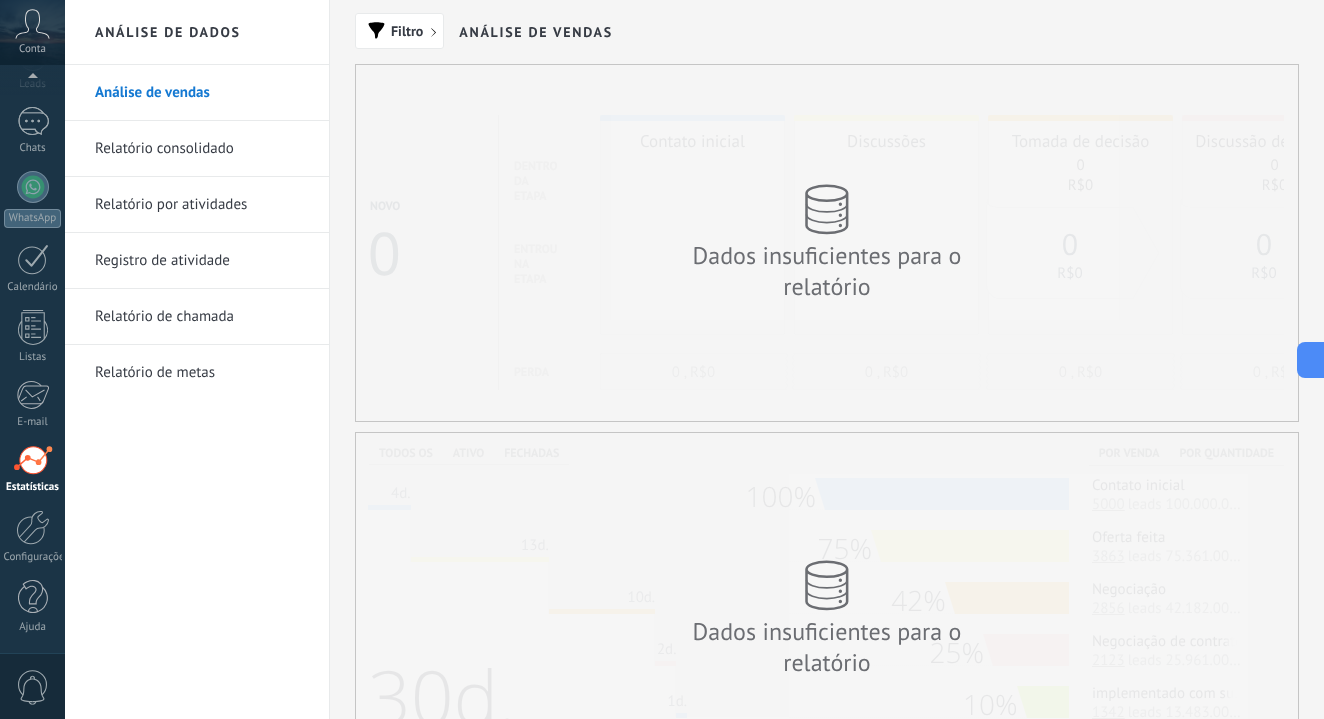 click on "Painel
Leads
Chats
WhatsApp
Clientes" at bounding box center [32, 312] 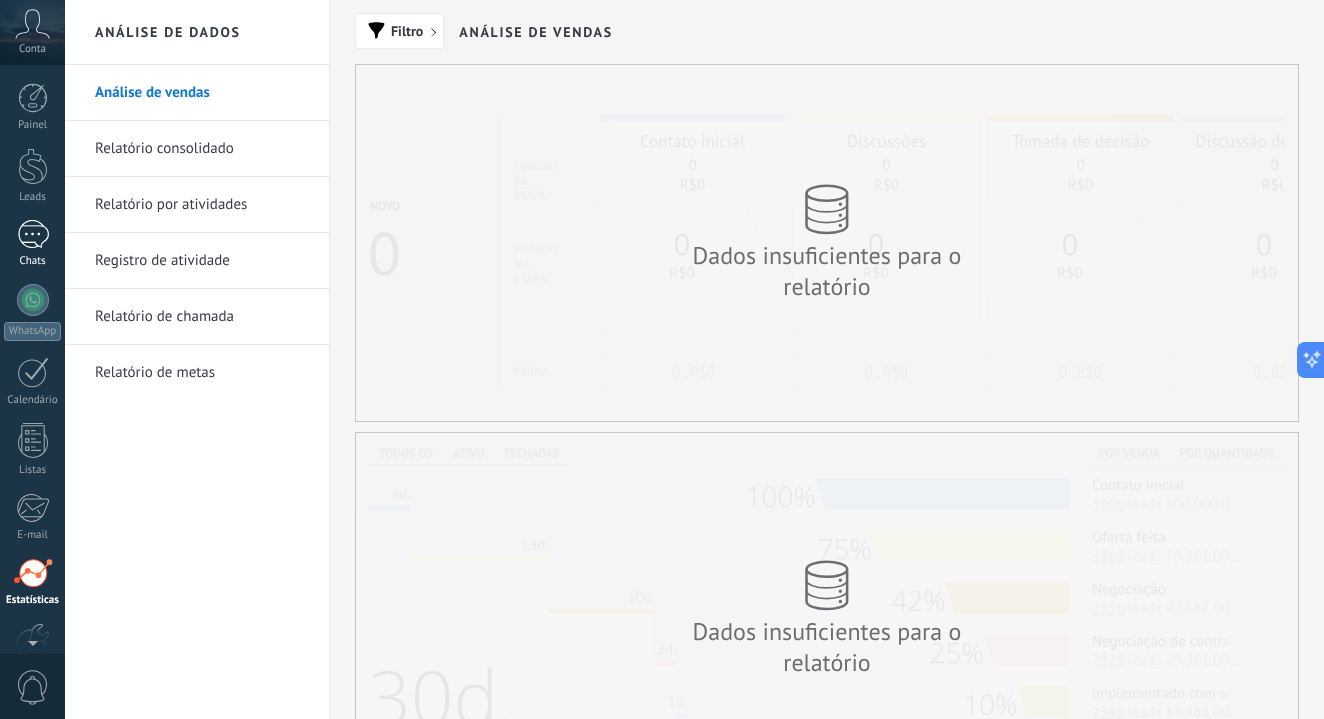 scroll, scrollTop: 0, scrollLeft: 0, axis: both 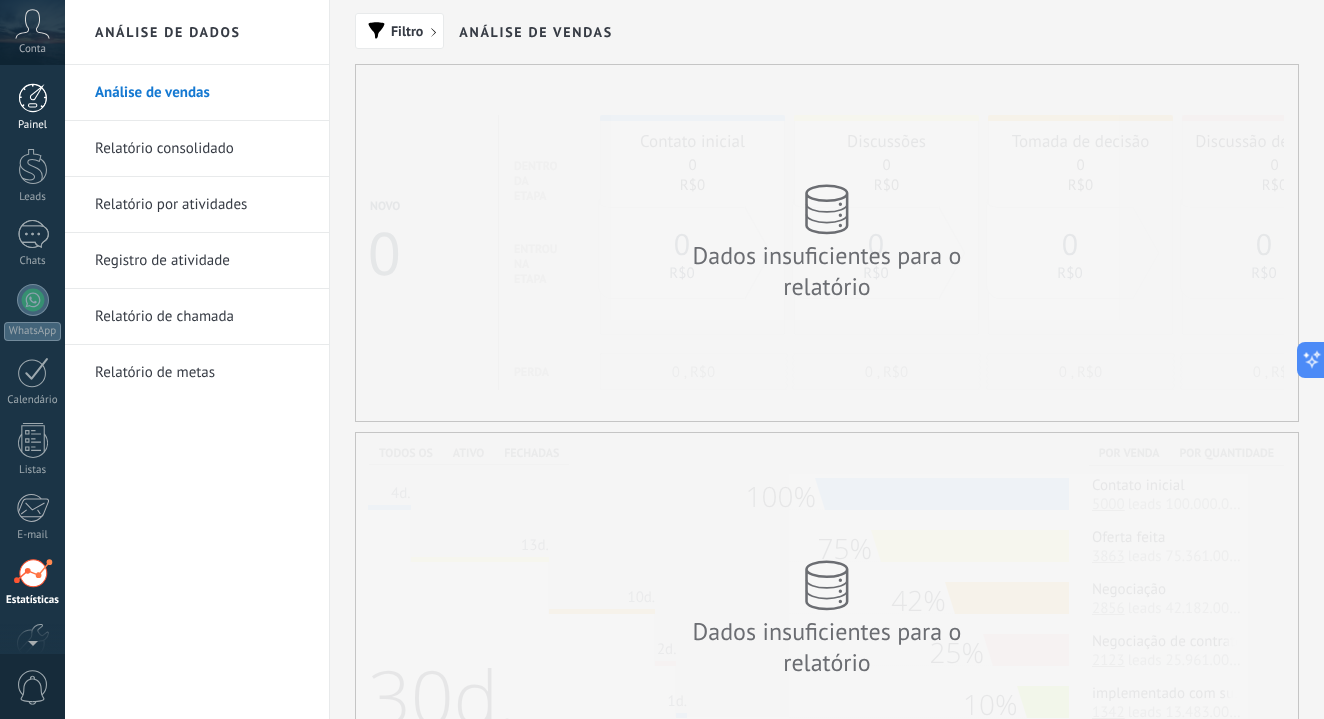 click on "Painel" at bounding box center [32, 107] 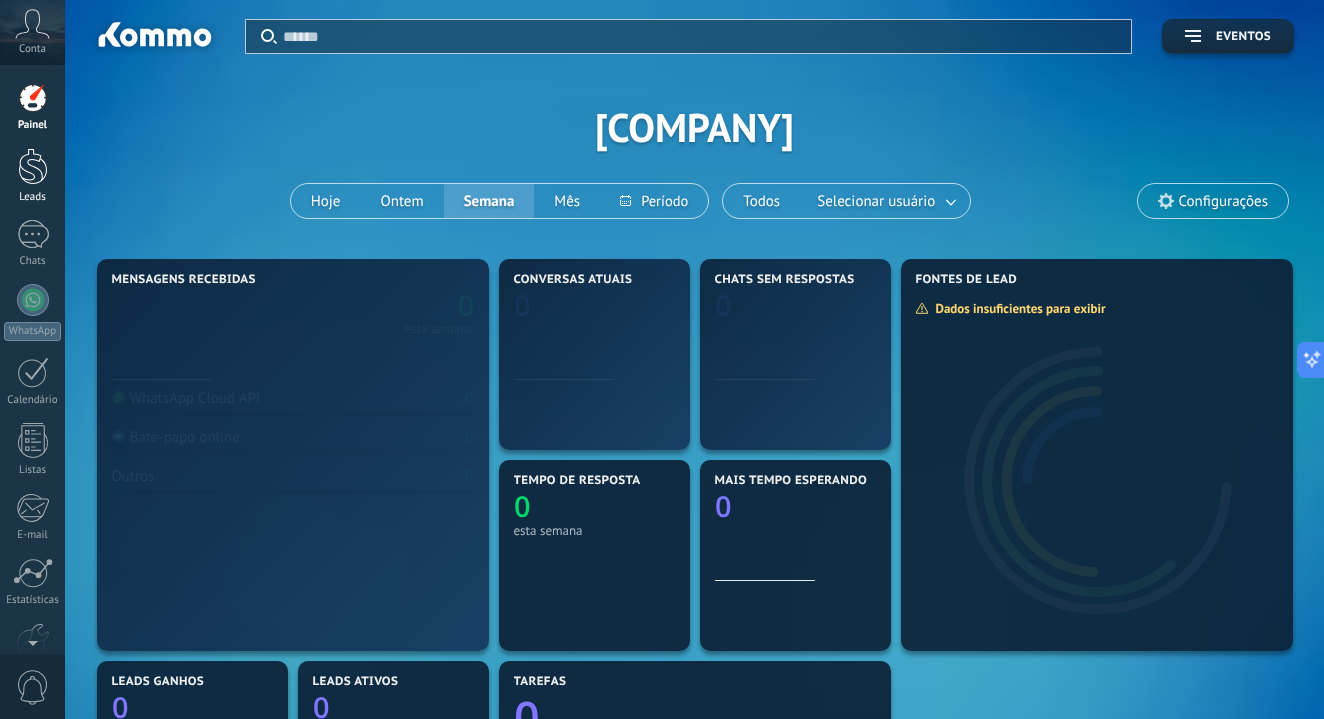 click at bounding box center [33, 166] 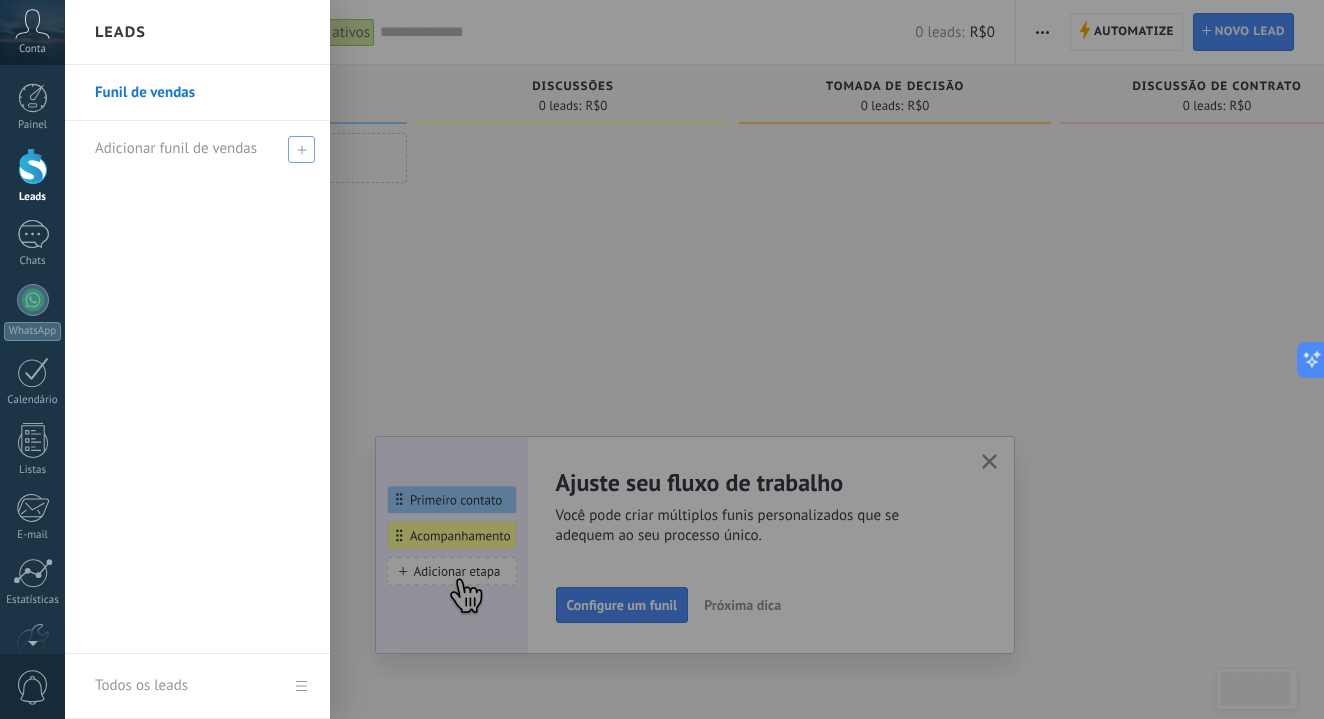 click at bounding box center (301, 149) 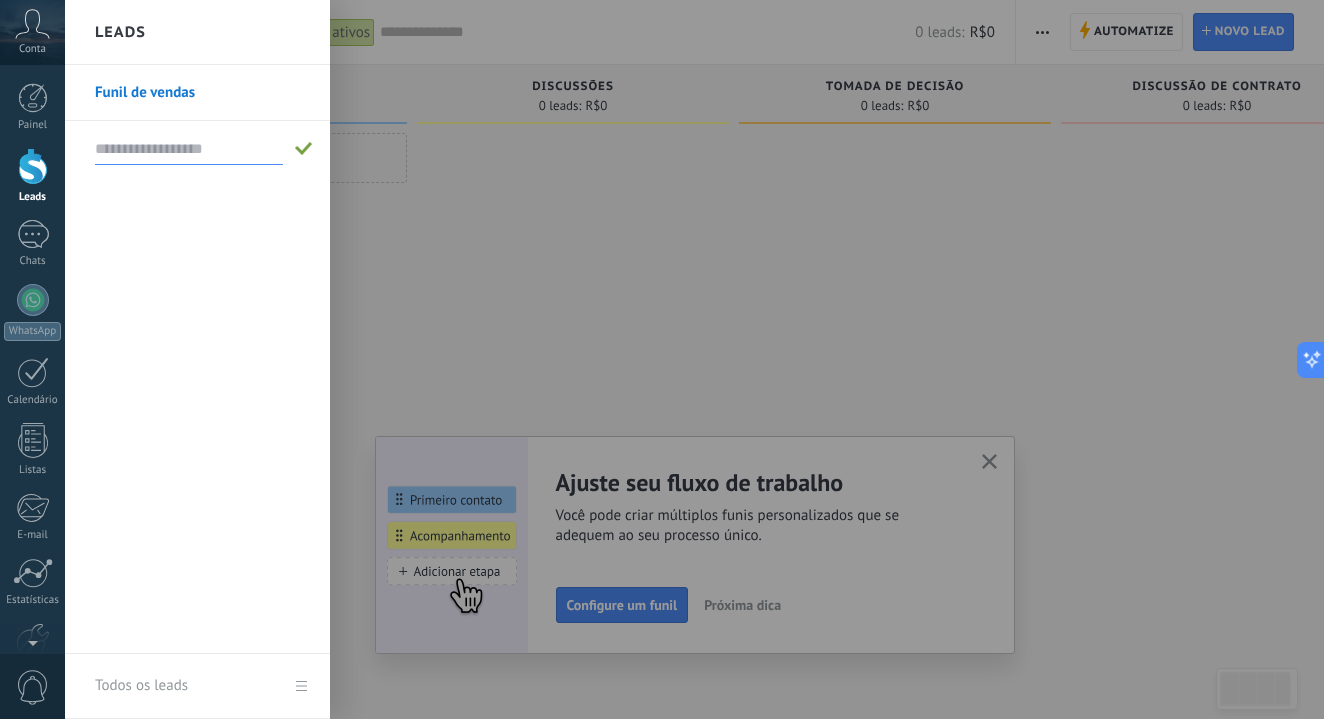 click on "Funil de vendas" at bounding box center (197, 359) 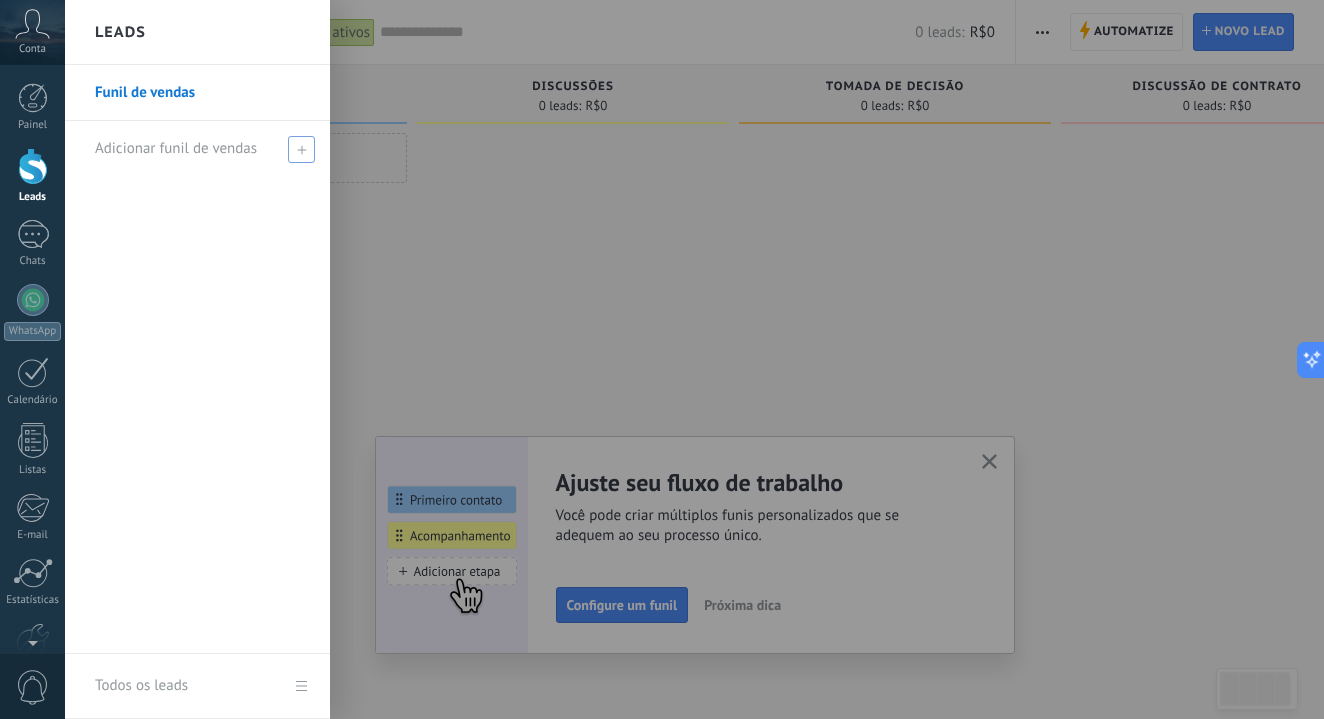 click on "Funil de vendas" at bounding box center (202, 93) 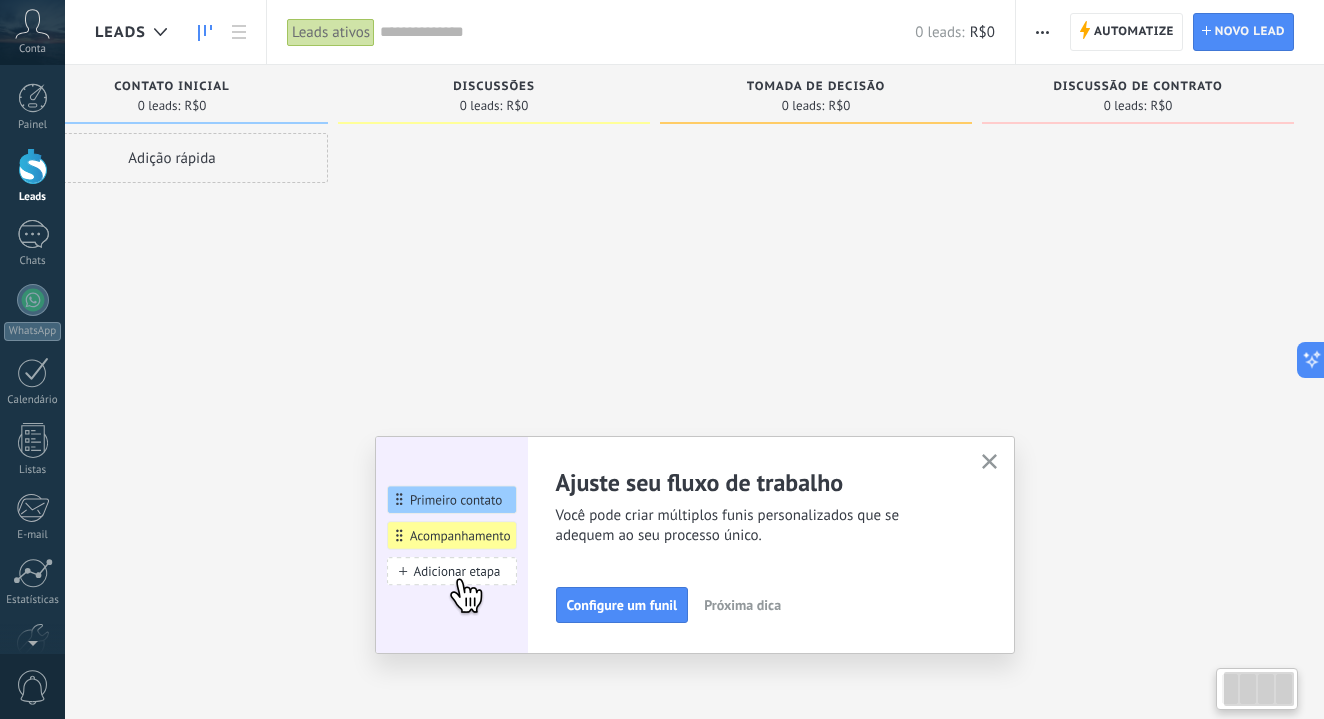 scroll, scrollTop: 0, scrollLeft: 79, axis: horizontal 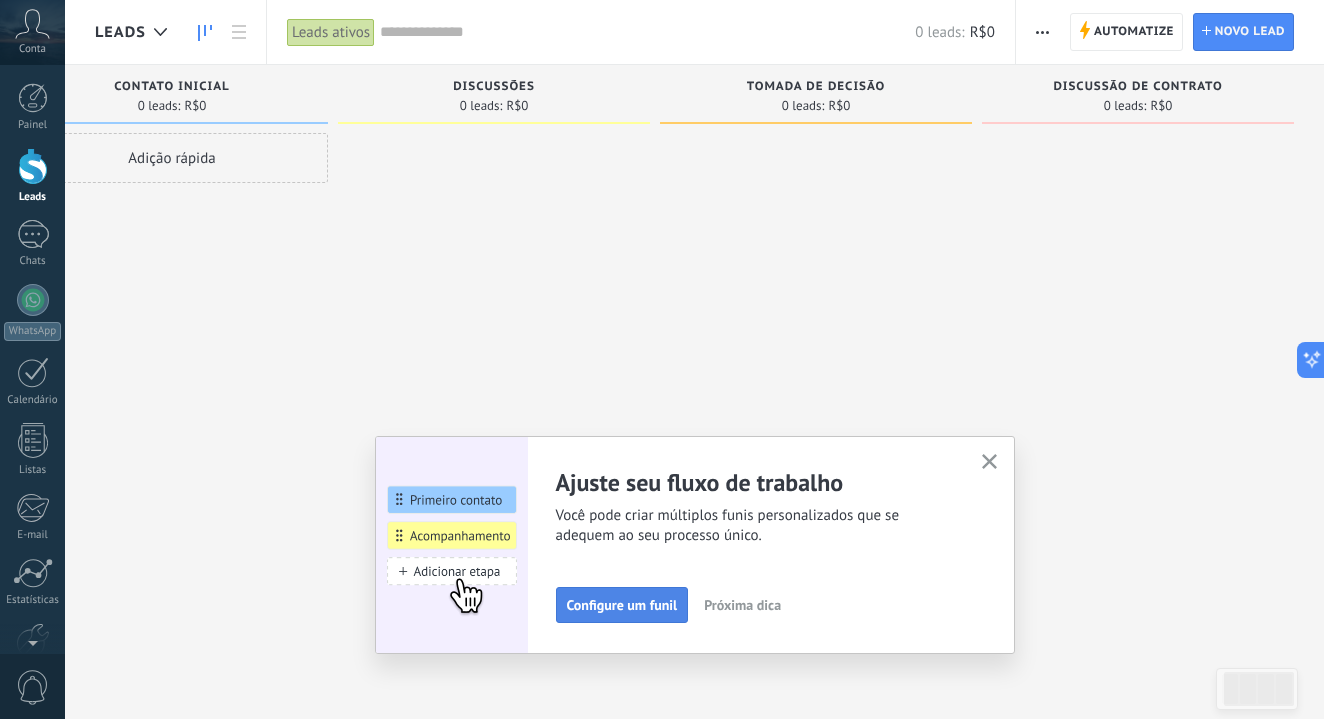 click on "Configure um funil" at bounding box center (622, 605) 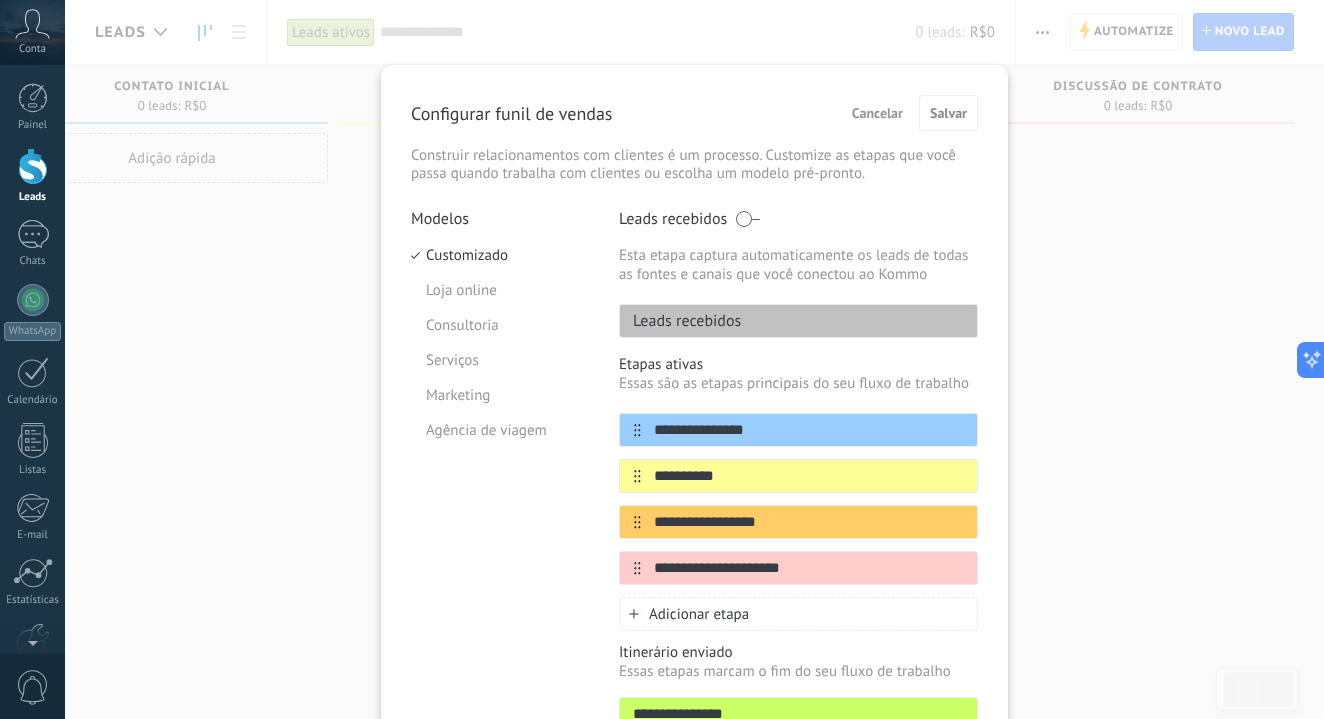 scroll, scrollTop: 0, scrollLeft: 0, axis: both 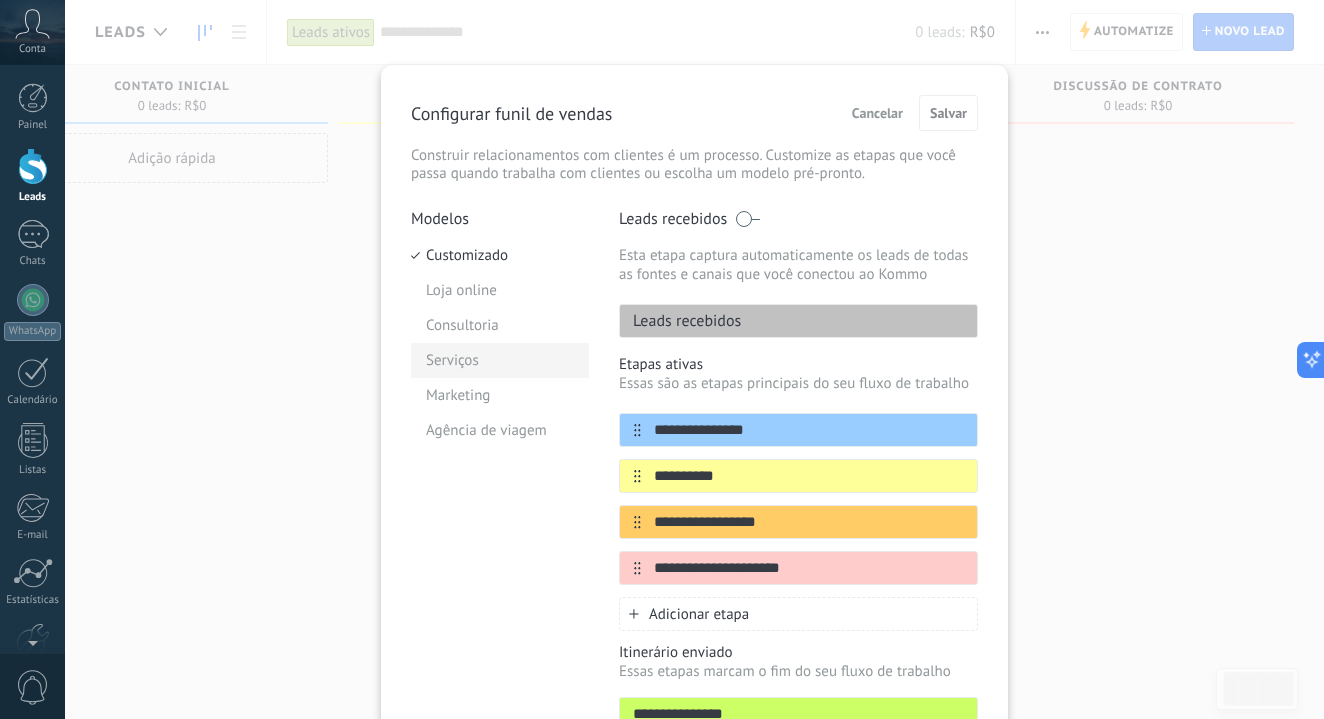 click on "Serviços" at bounding box center [500, 360] 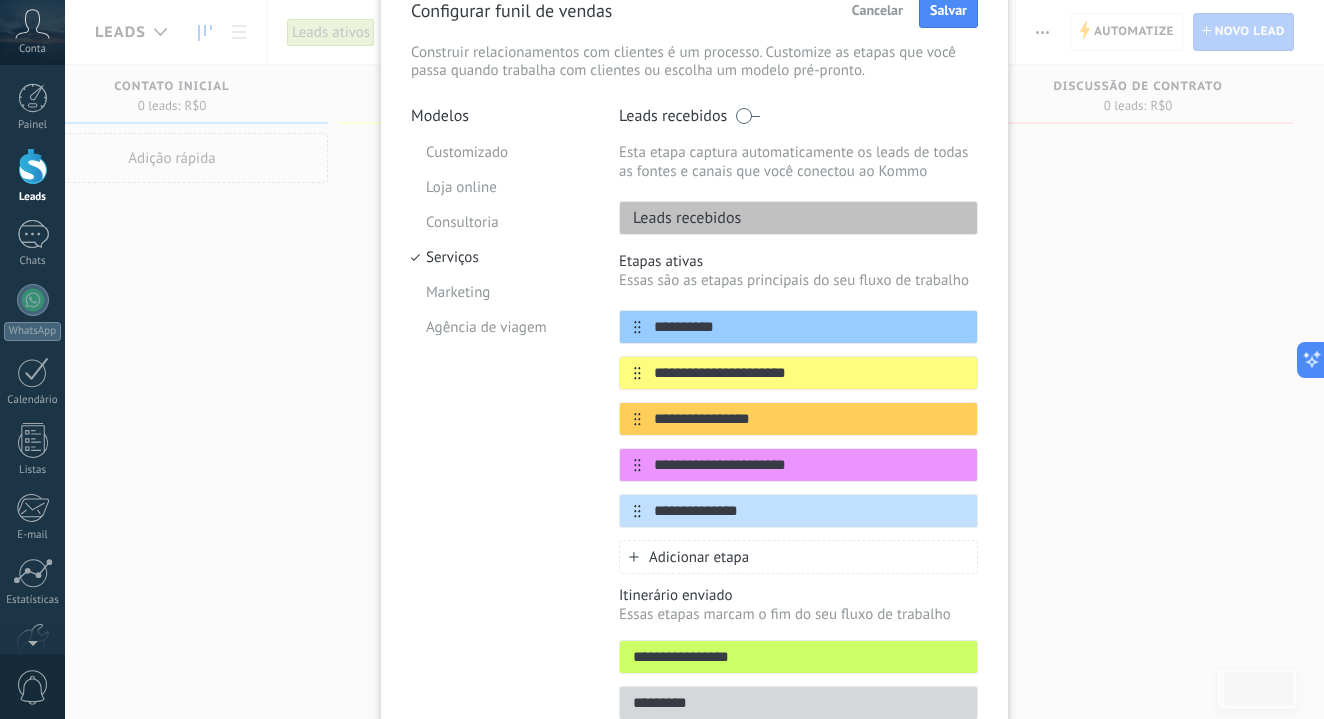 scroll, scrollTop: 43, scrollLeft: 0, axis: vertical 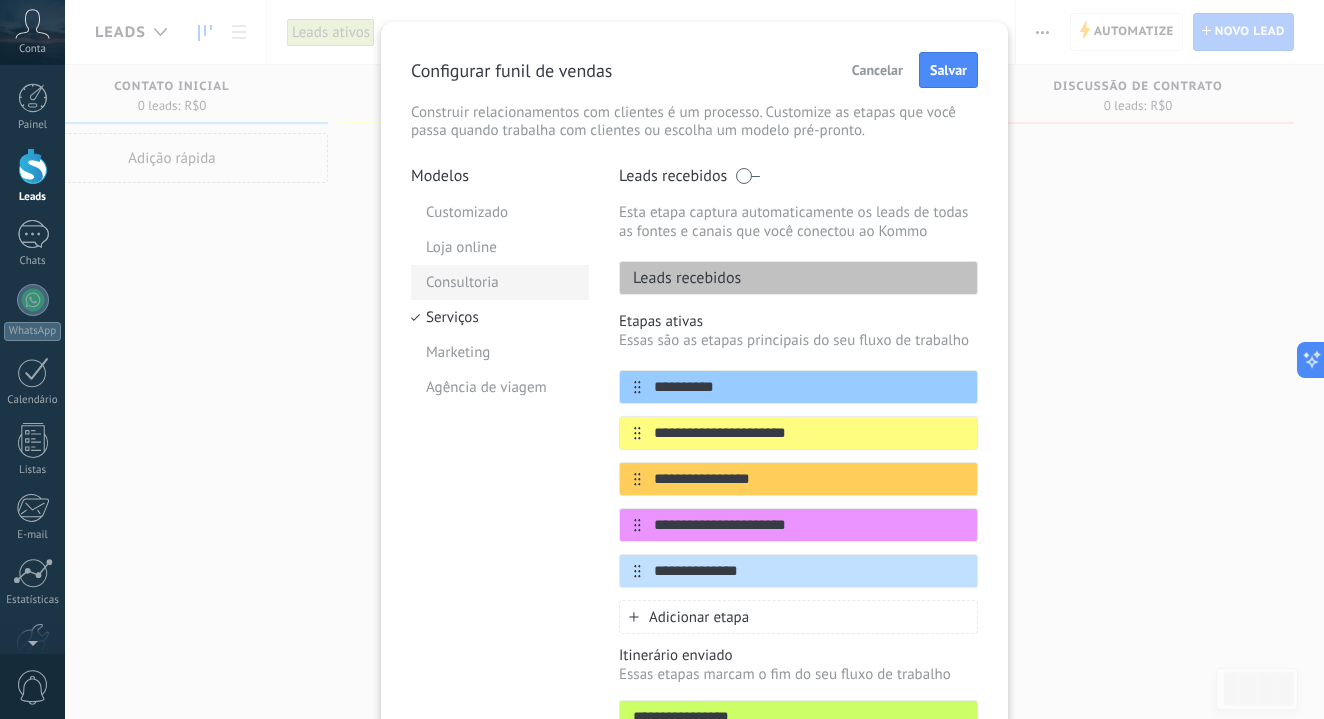 click on "Consultoria" at bounding box center (500, 282) 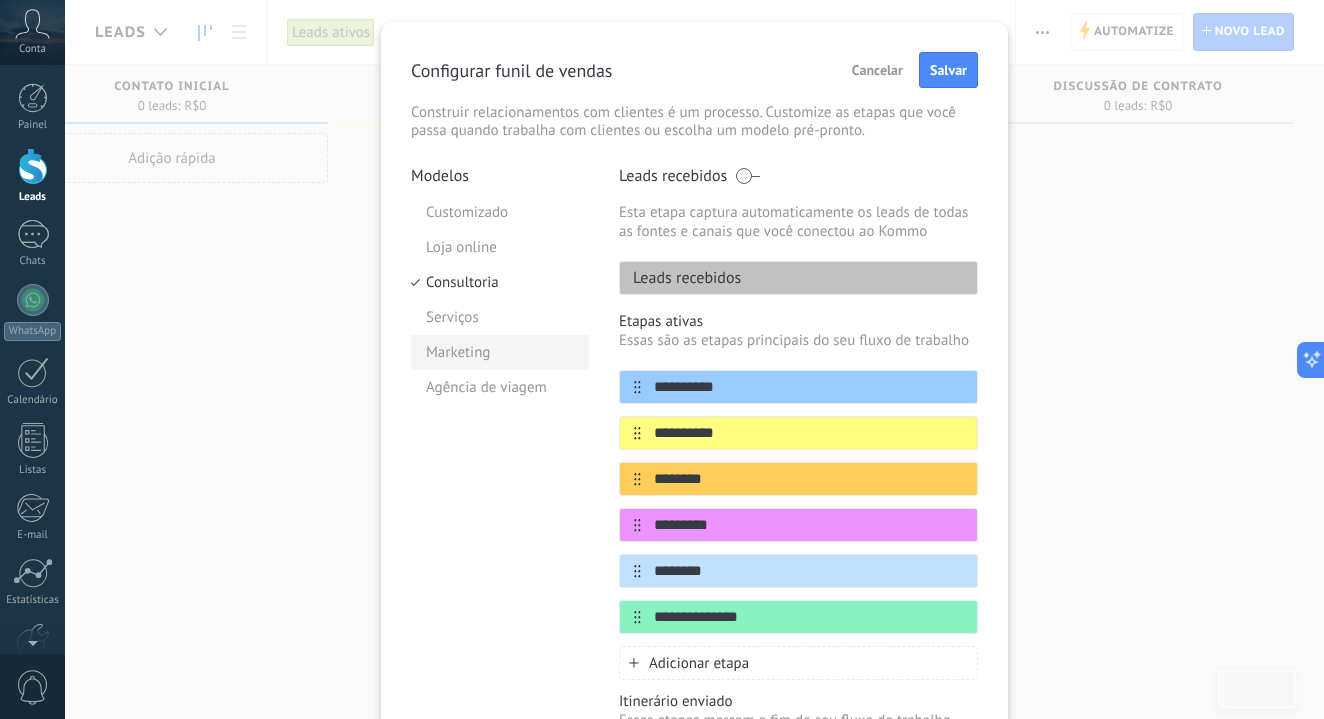 click on "Marketing" at bounding box center (500, 352) 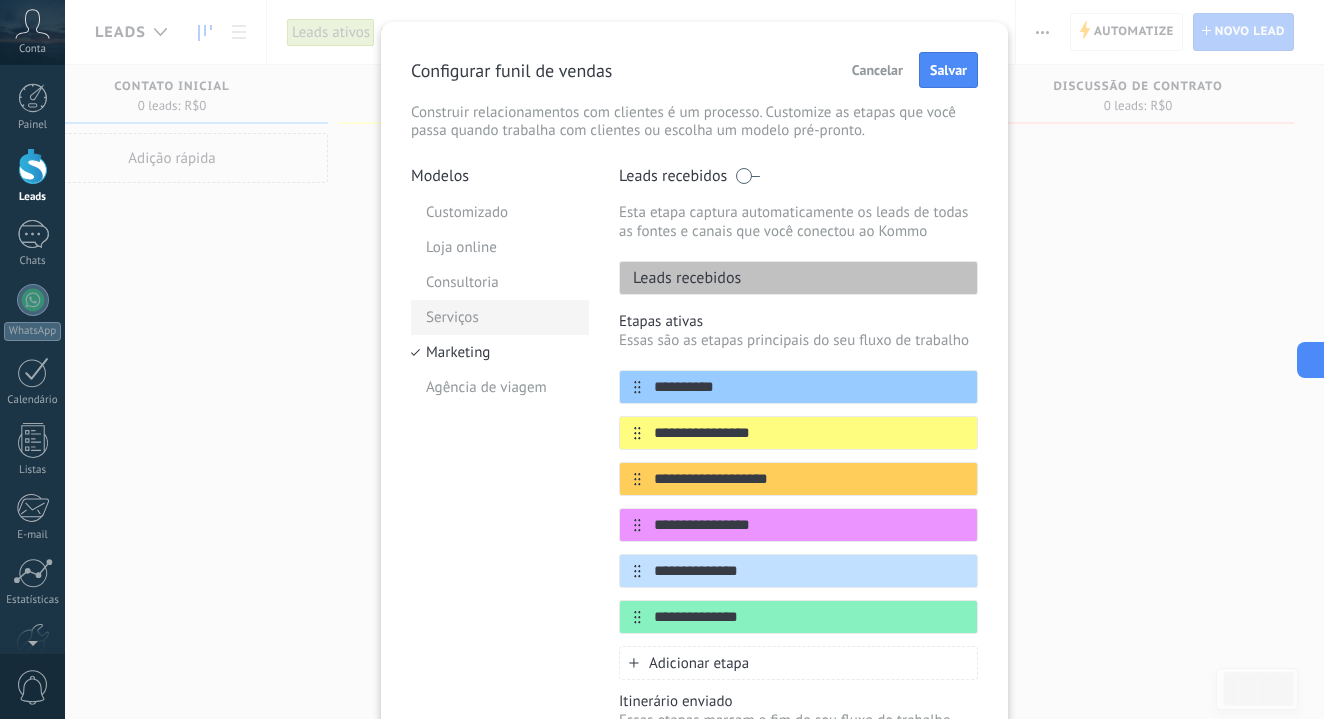 click on "Serviços" at bounding box center [500, 317] 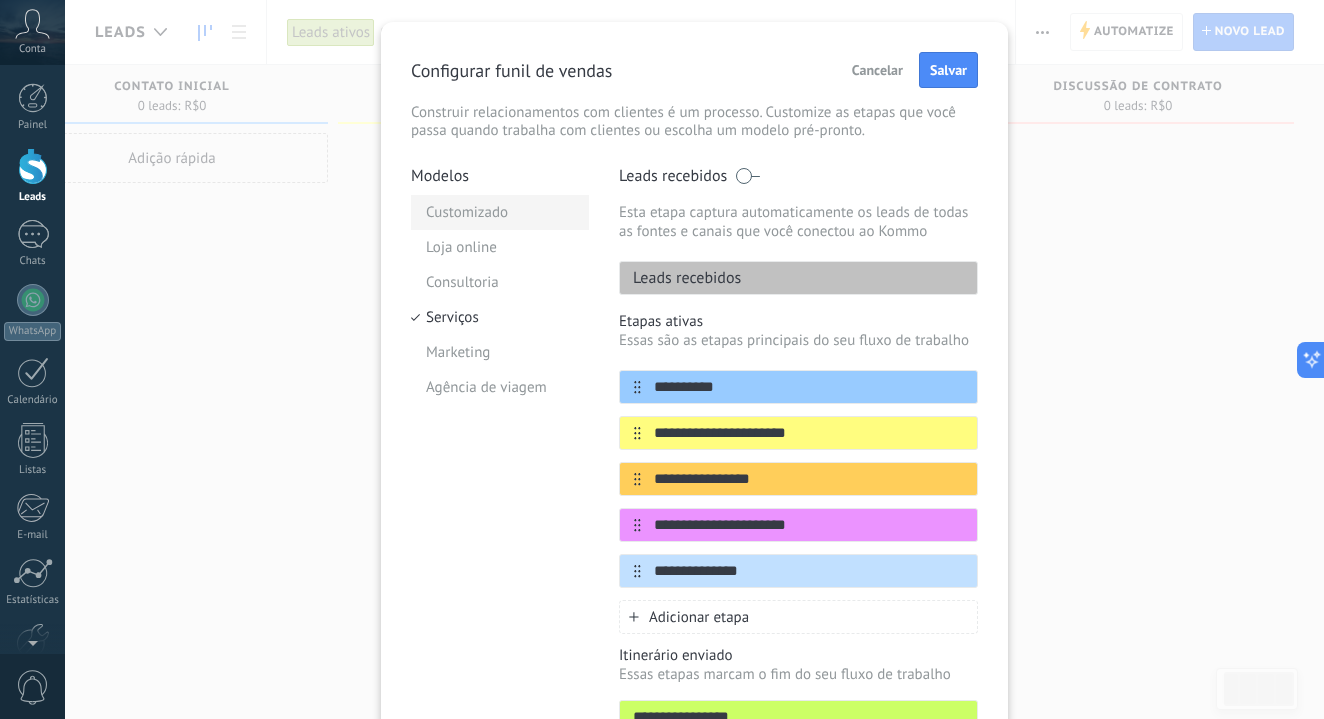 click on "Customizado" at bounding box center (500, 212) 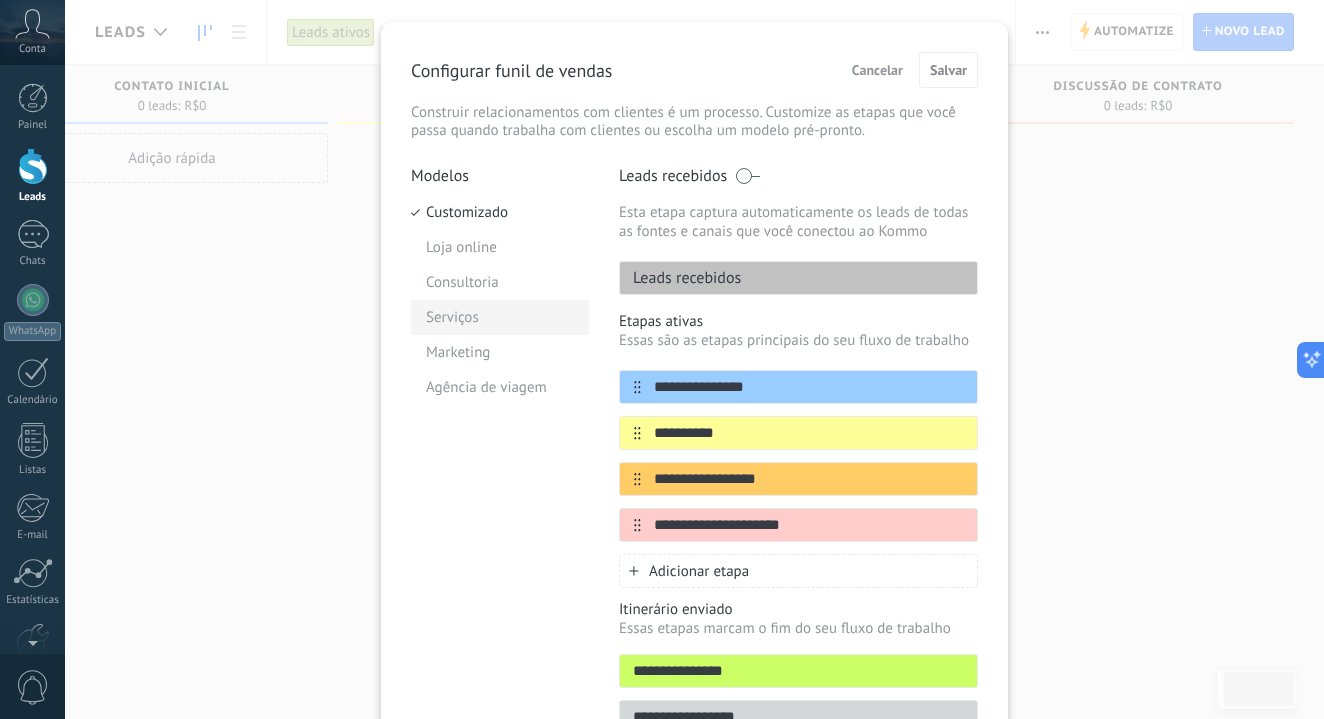 click on "Serviços" at bounding box center [500, 317] 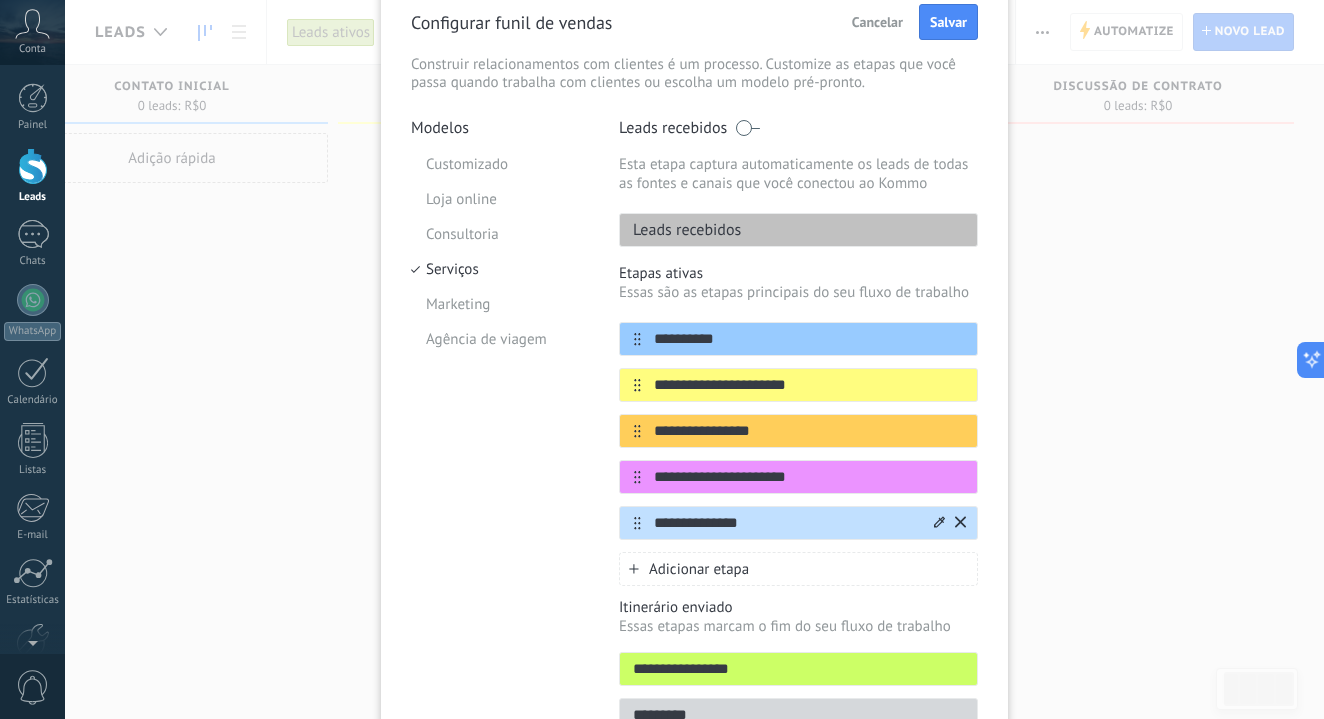 scroll, scrollTop: 100, scrollLeft: 0, axis: vertical 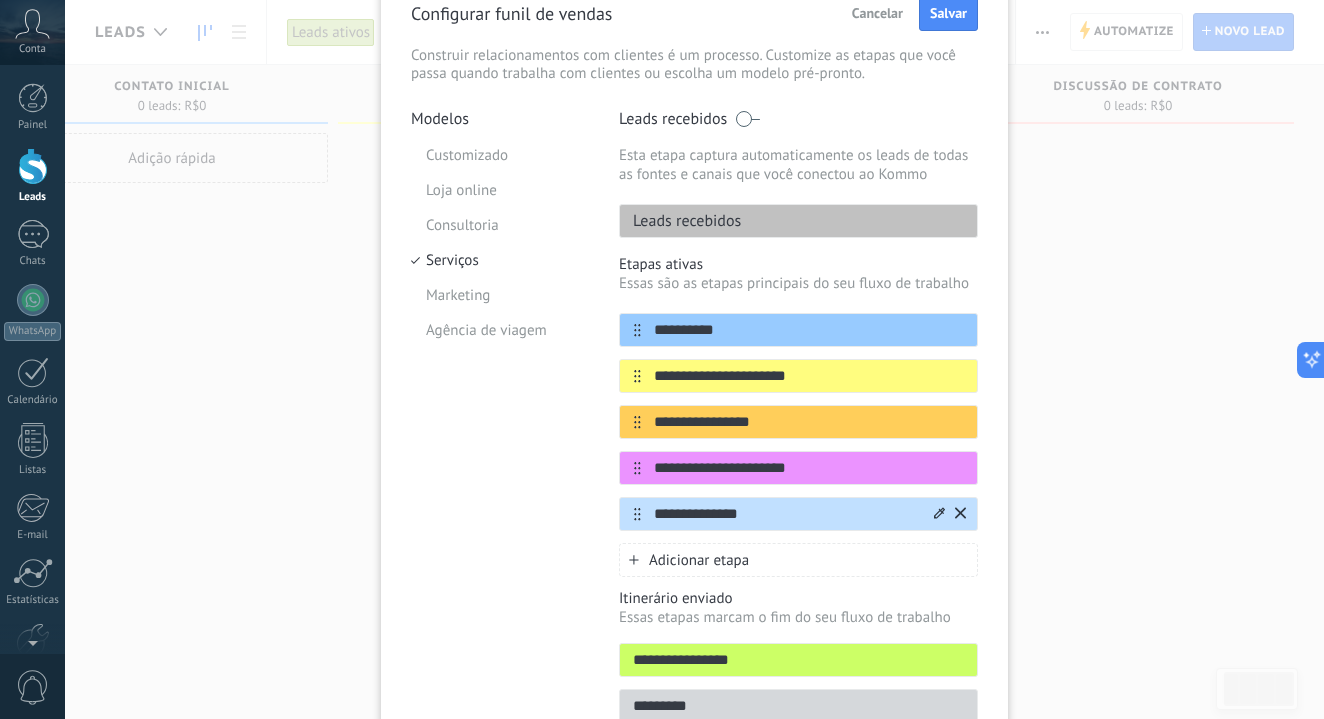 click at bounding box center (0, 0) 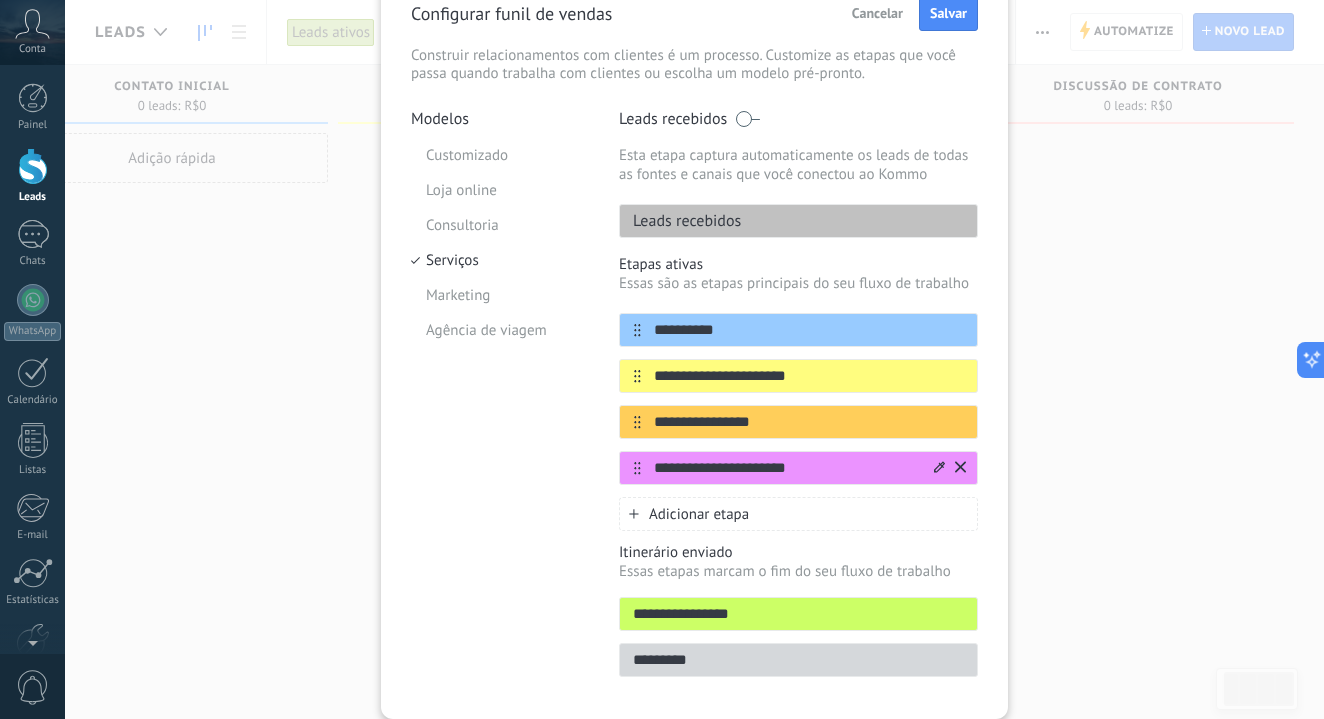 click at bounding box center (0, 0) 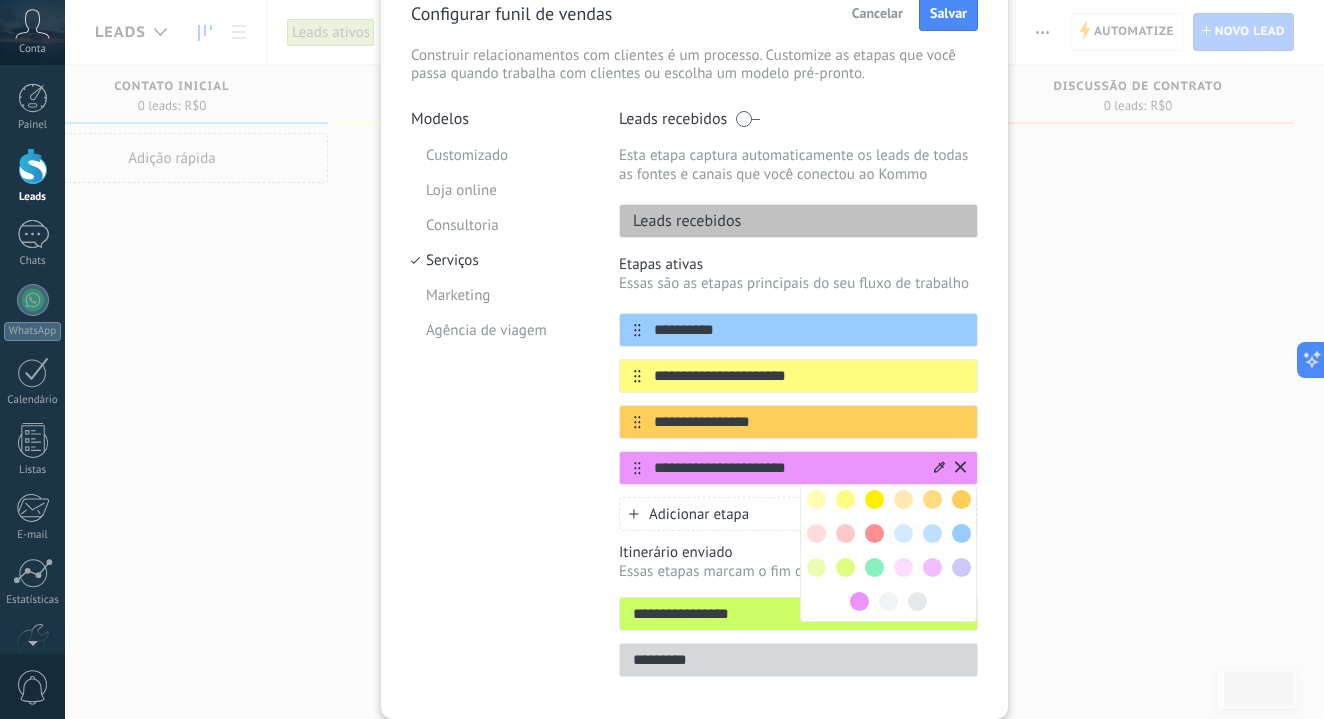 click at bounding box center (939, 467) 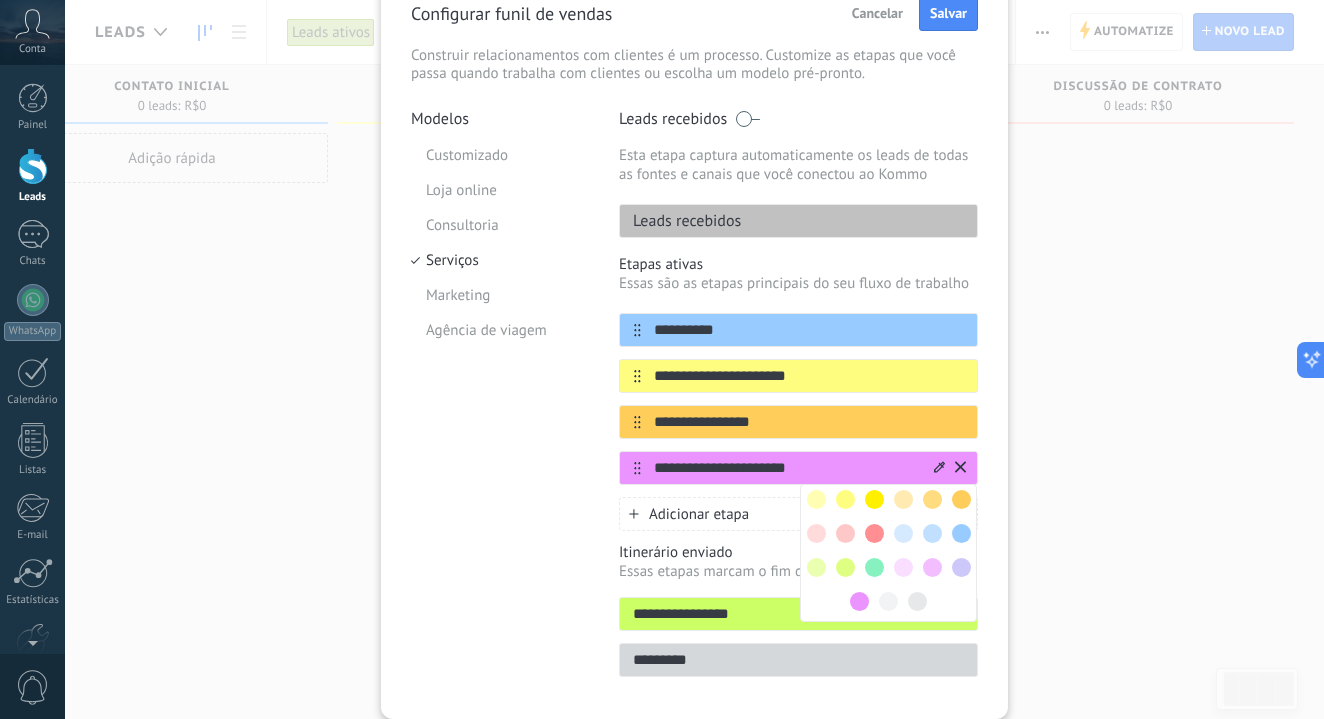 click on "**********" at bounding box center [694, 342] 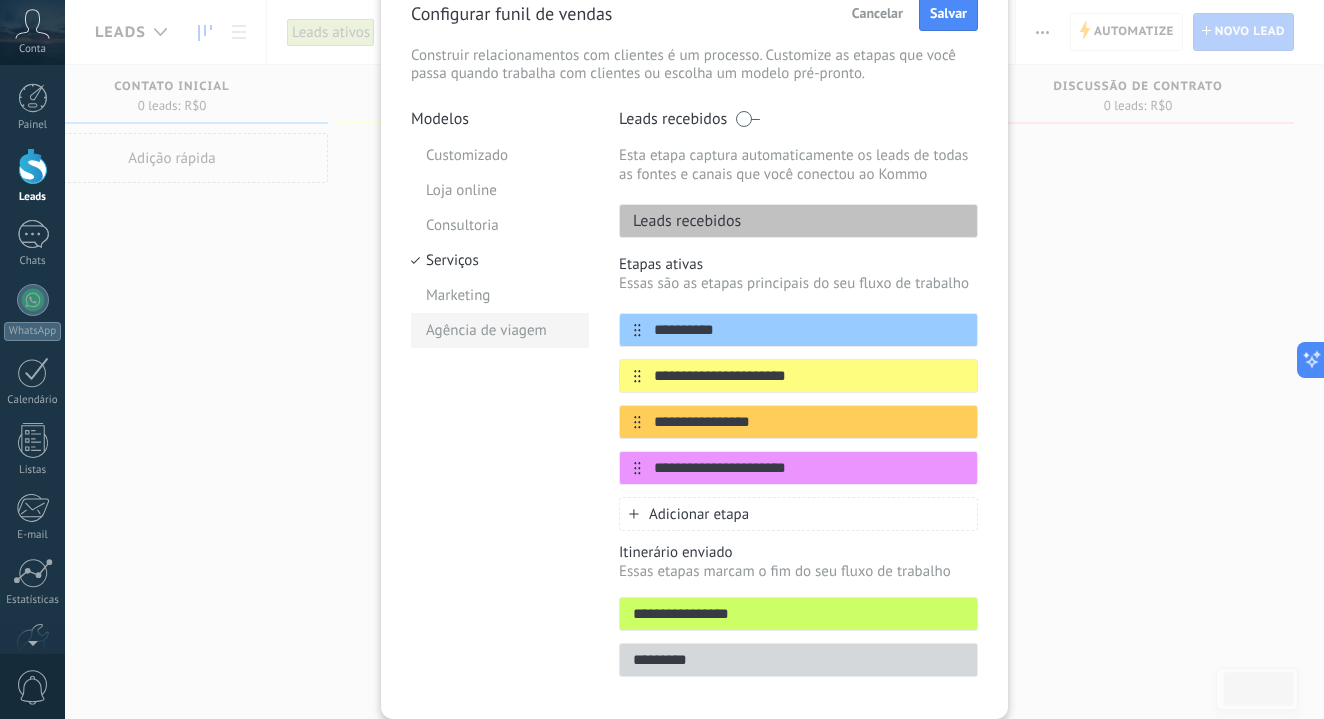 click on "Agência de viagem" at bounding box center [500, 330] 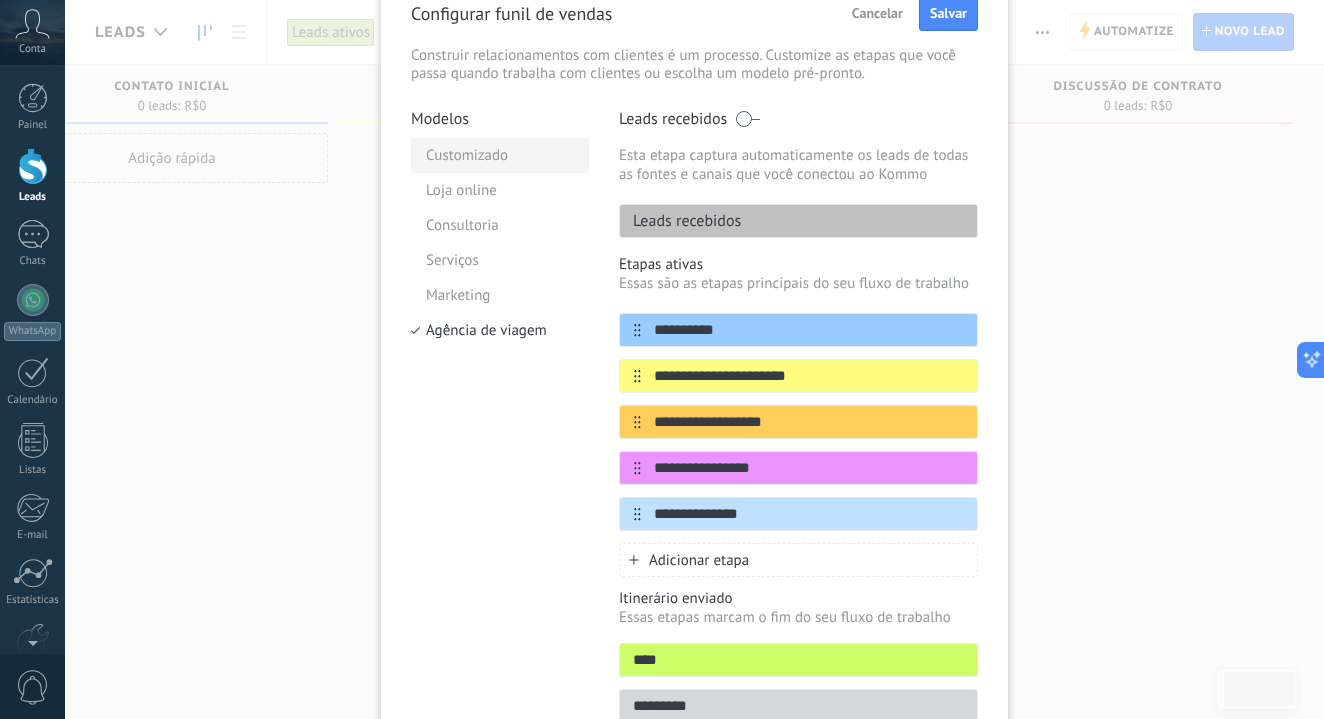 click on "Customizado" at bounding box center (500, 155) 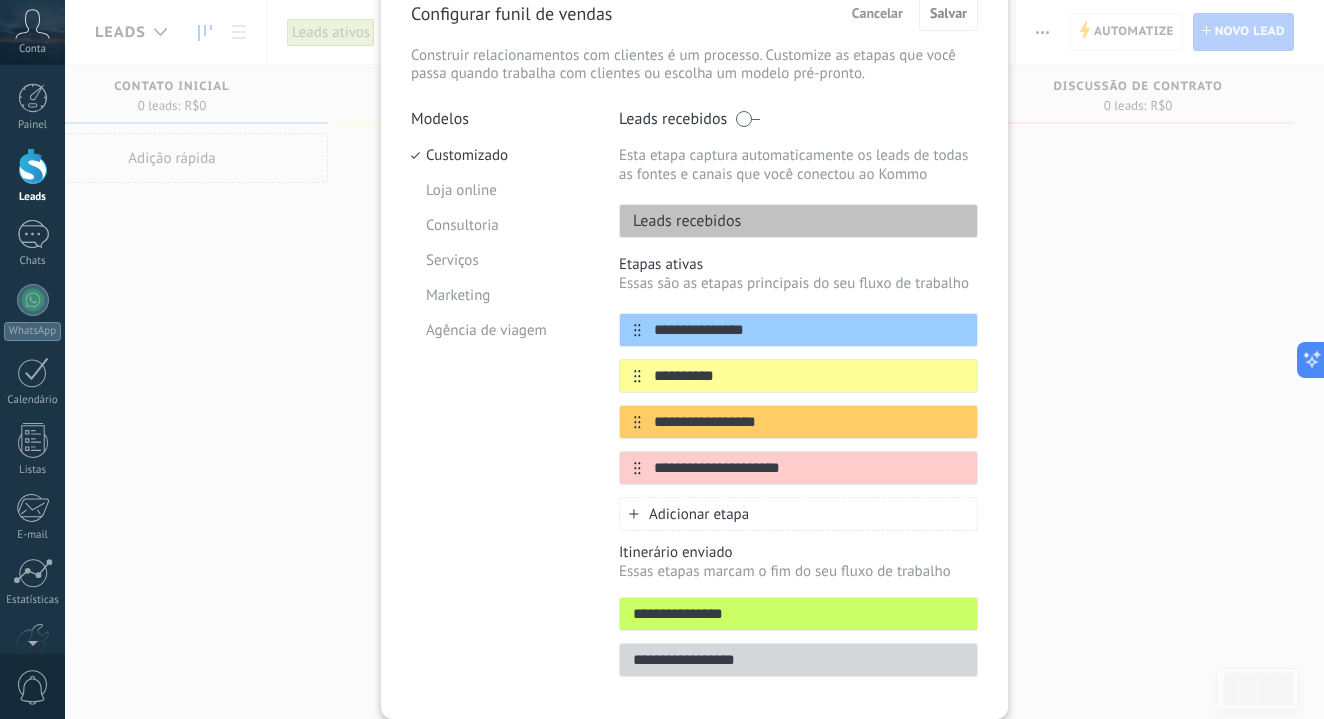 click on "Leads recebidos" at bounding box center (680, 221) 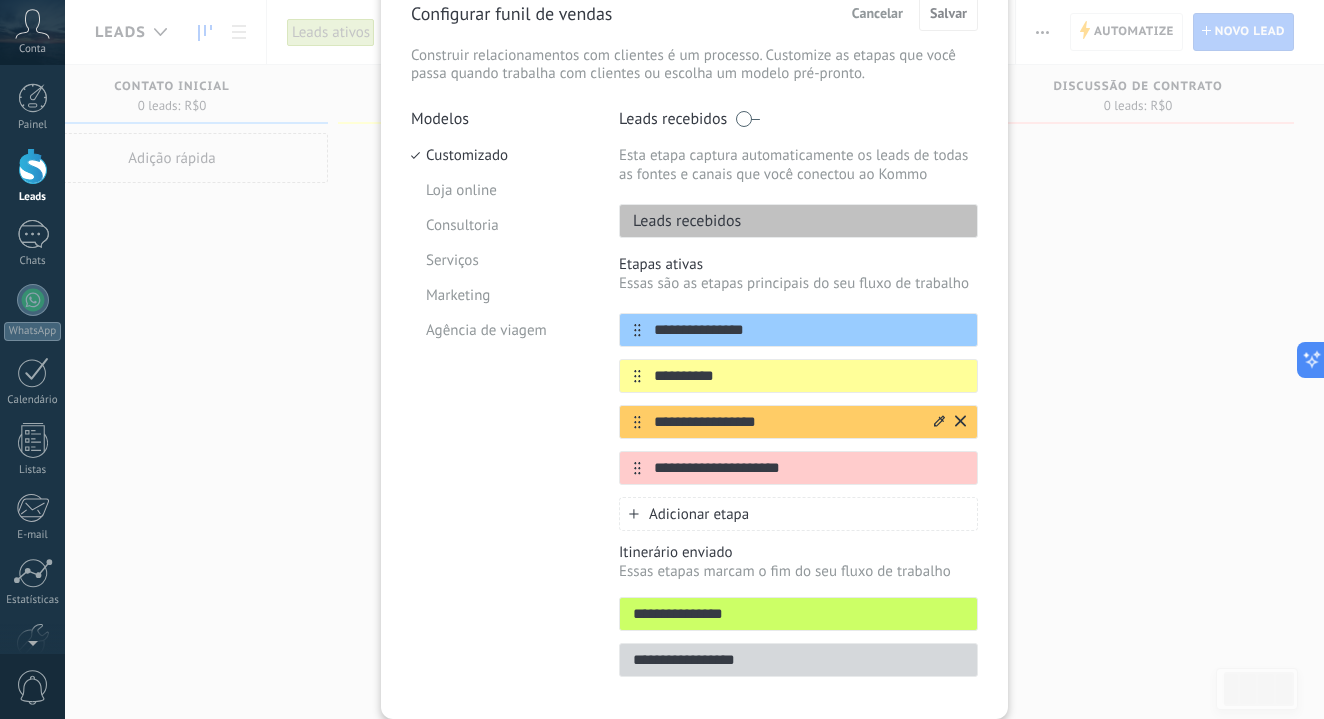 click at bounding box center [0, 0] 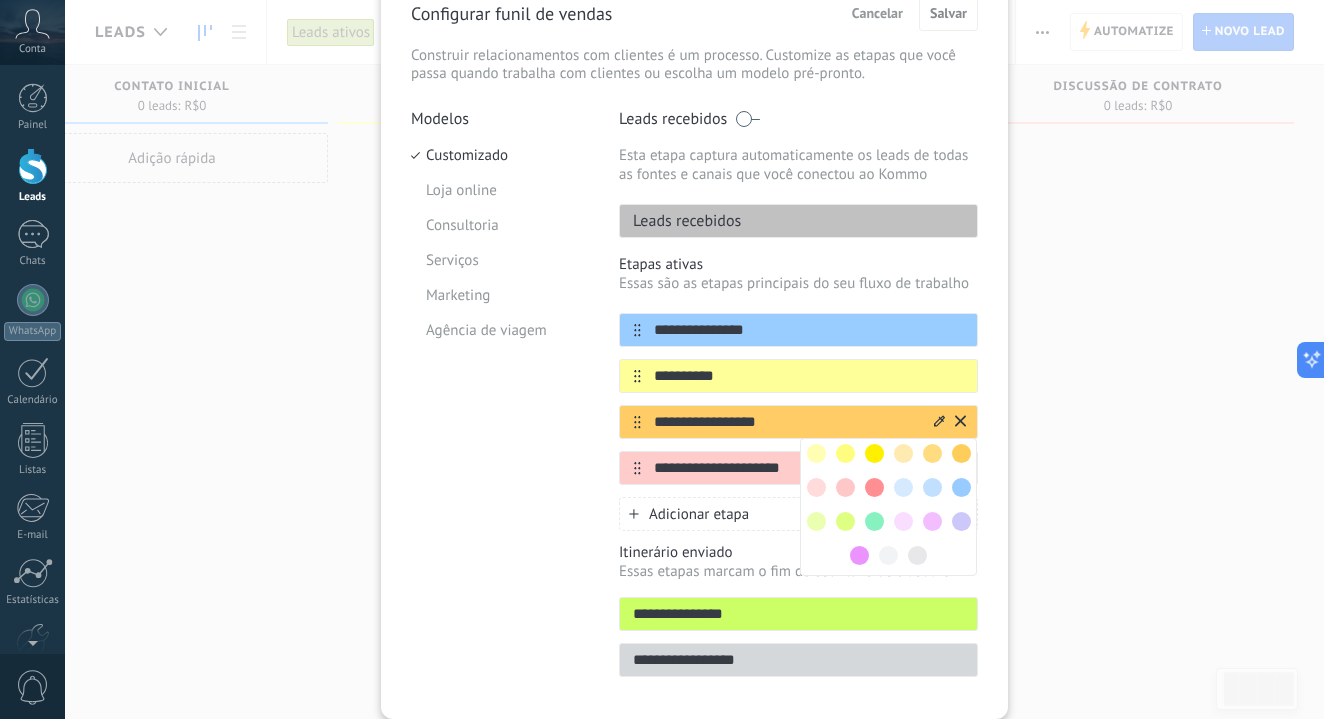 click on "**********" at bounding box center [809, 330] 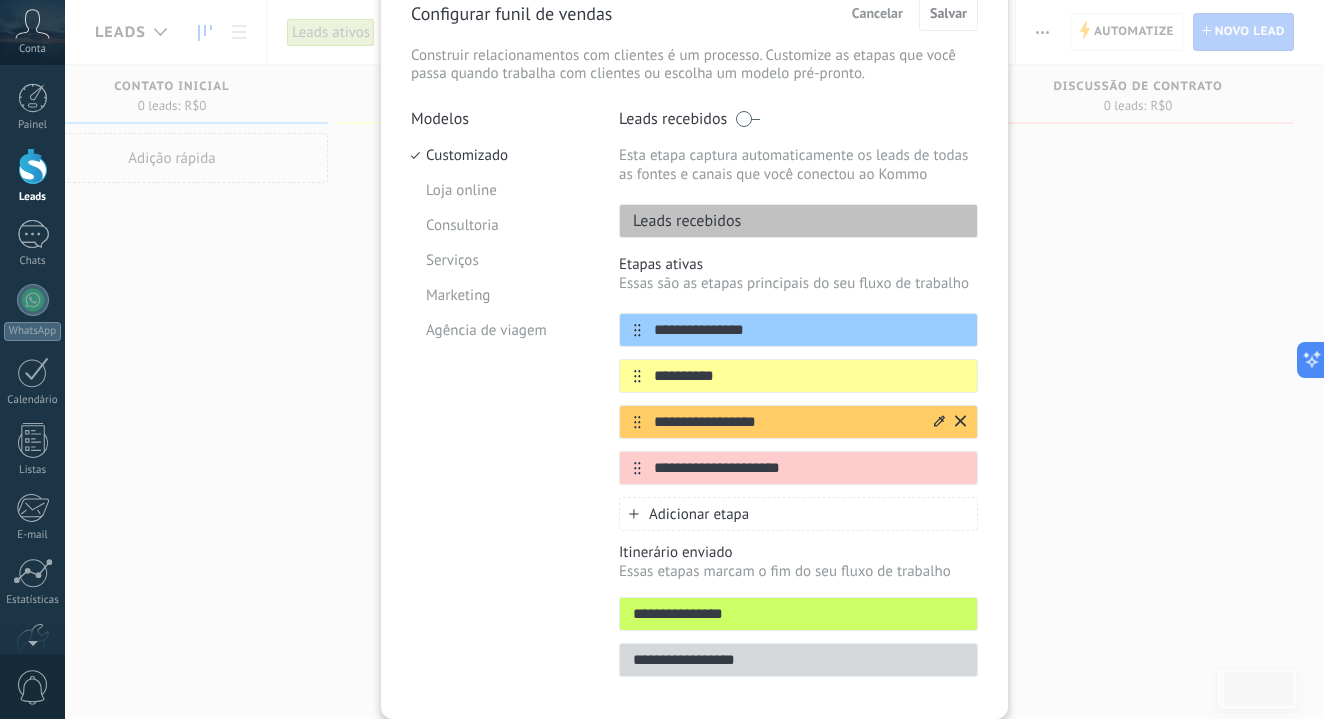 click on "**********" at bounding box center [809, 330] 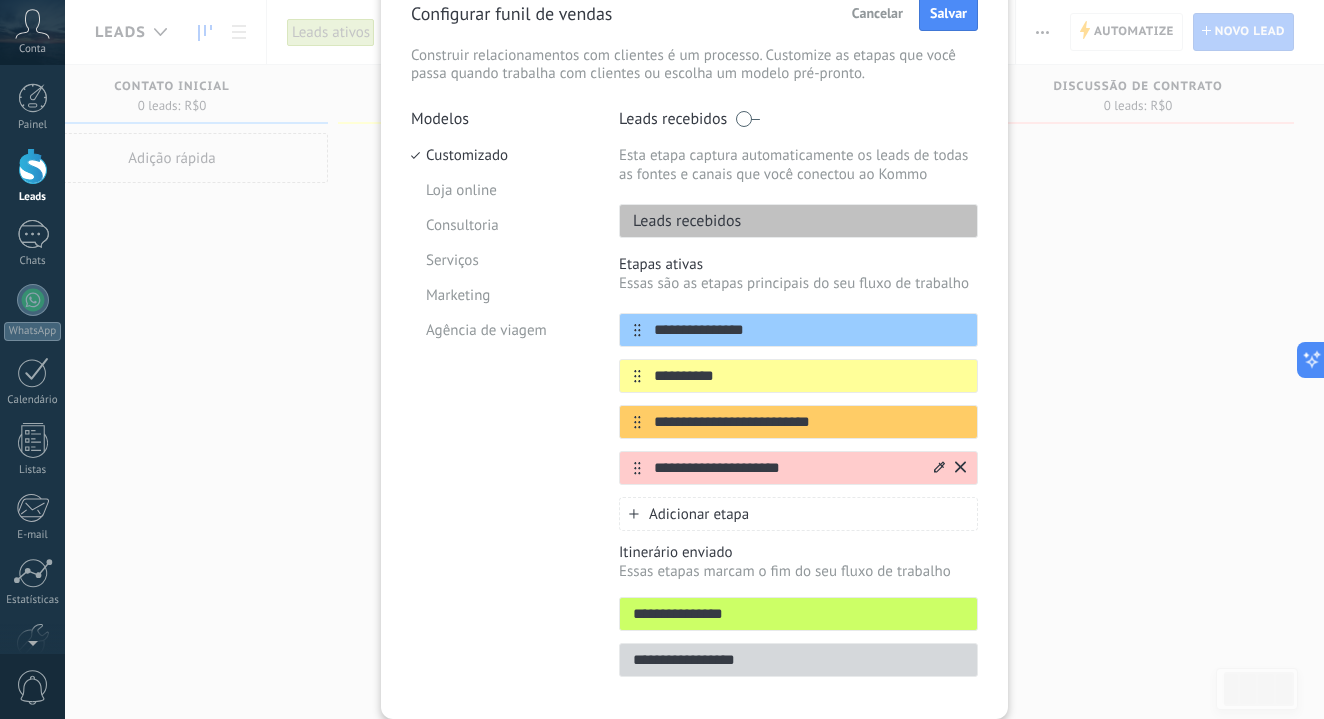 type on "**********" 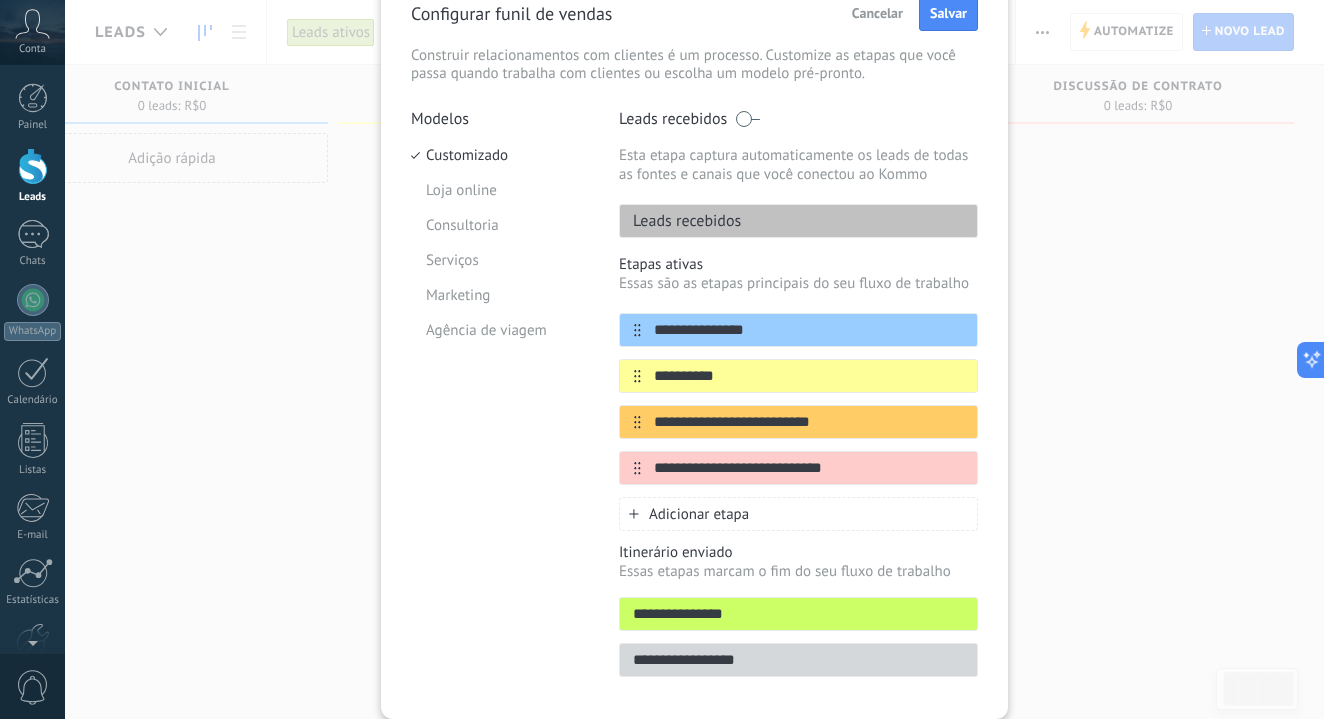 type on "**********" 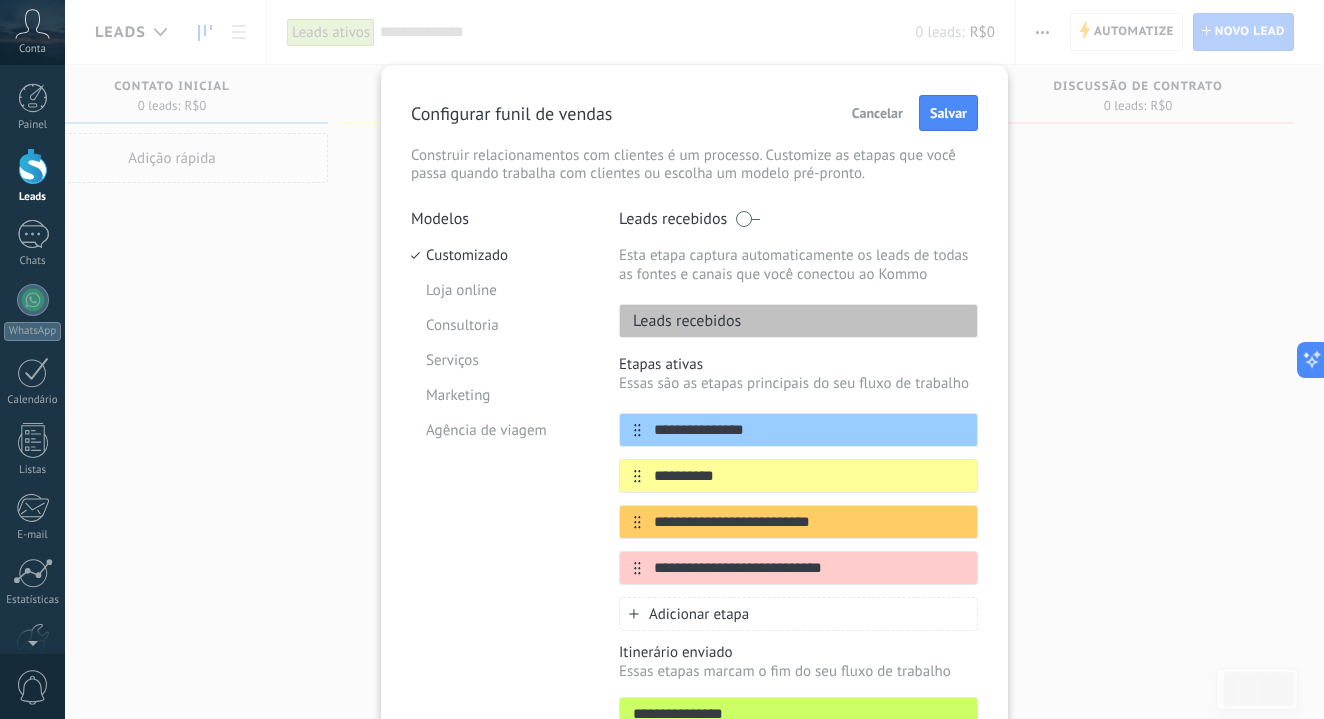 scroll, scrollTop: 0, scrollLeft: 0, axis: both 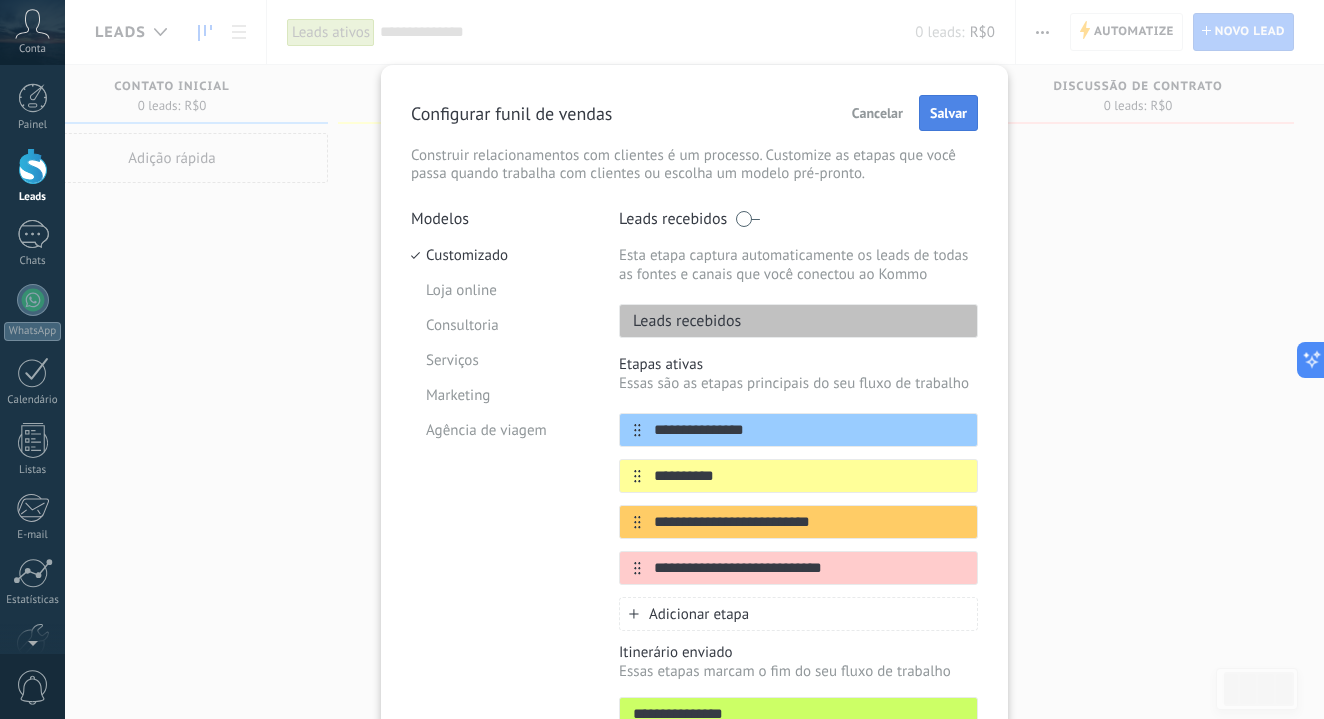 click on "Salvar" at bounding box center [948, 113] 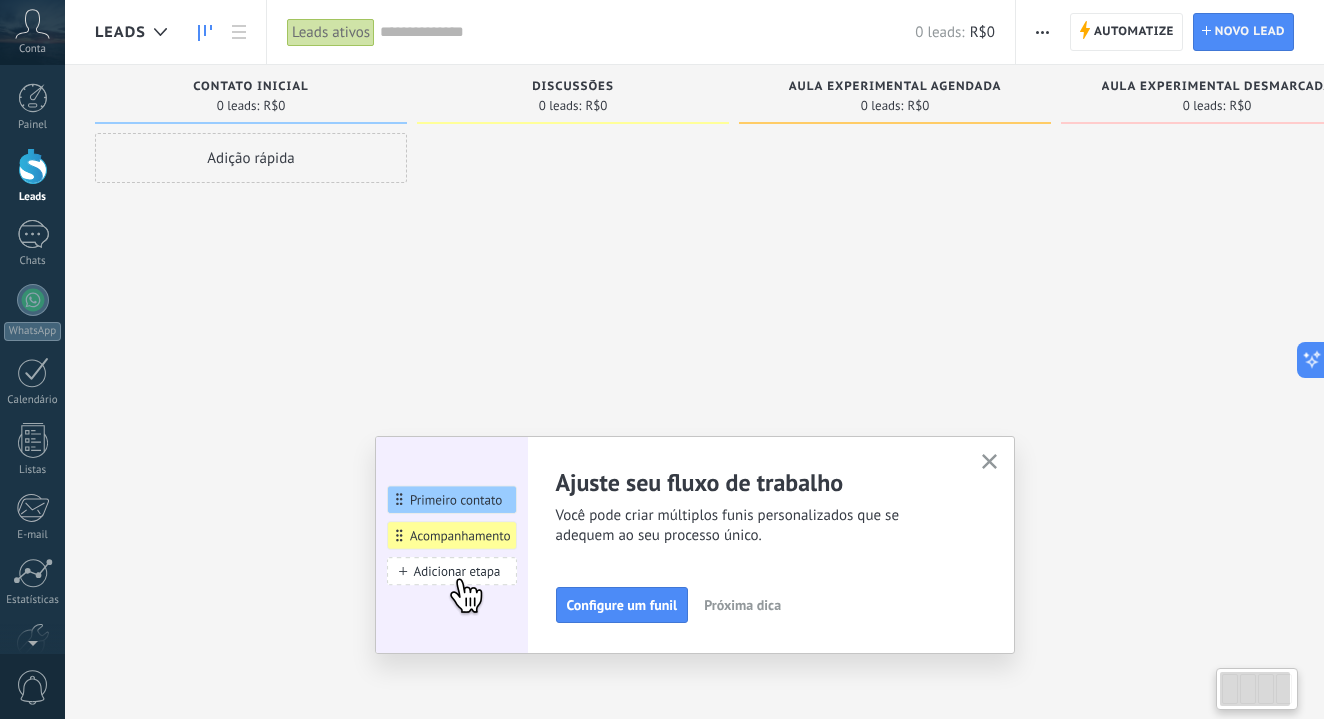 scroll, scrollTop: 0, scrollLeft: 0, axis: both 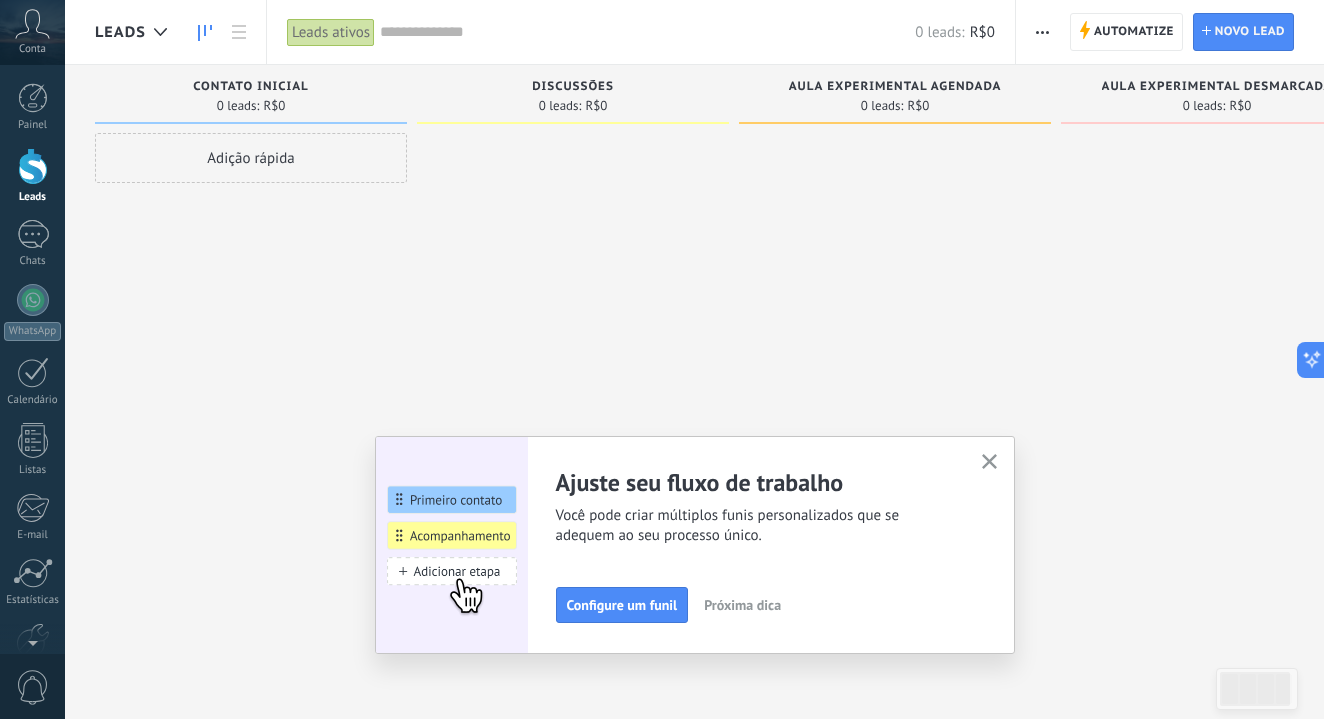 click at bounding box center (989, 462) 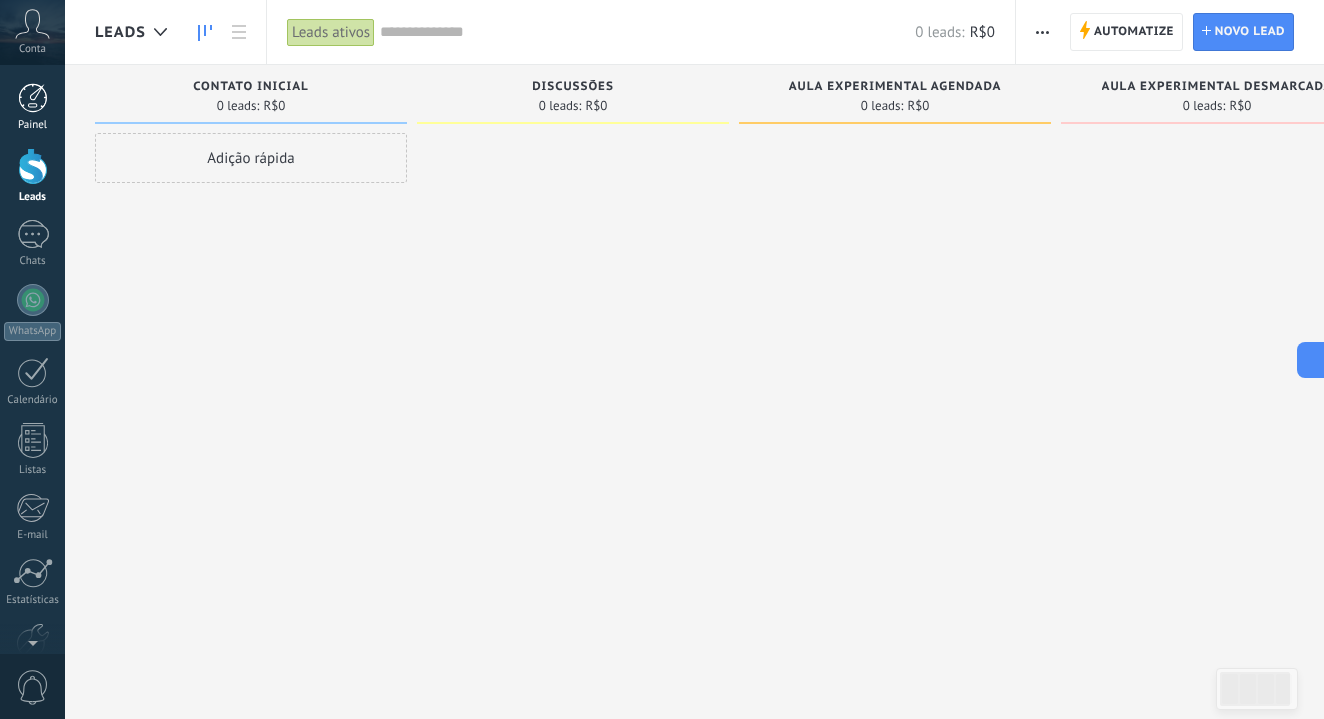 click on "Painel" at bounding box center (32, 107) 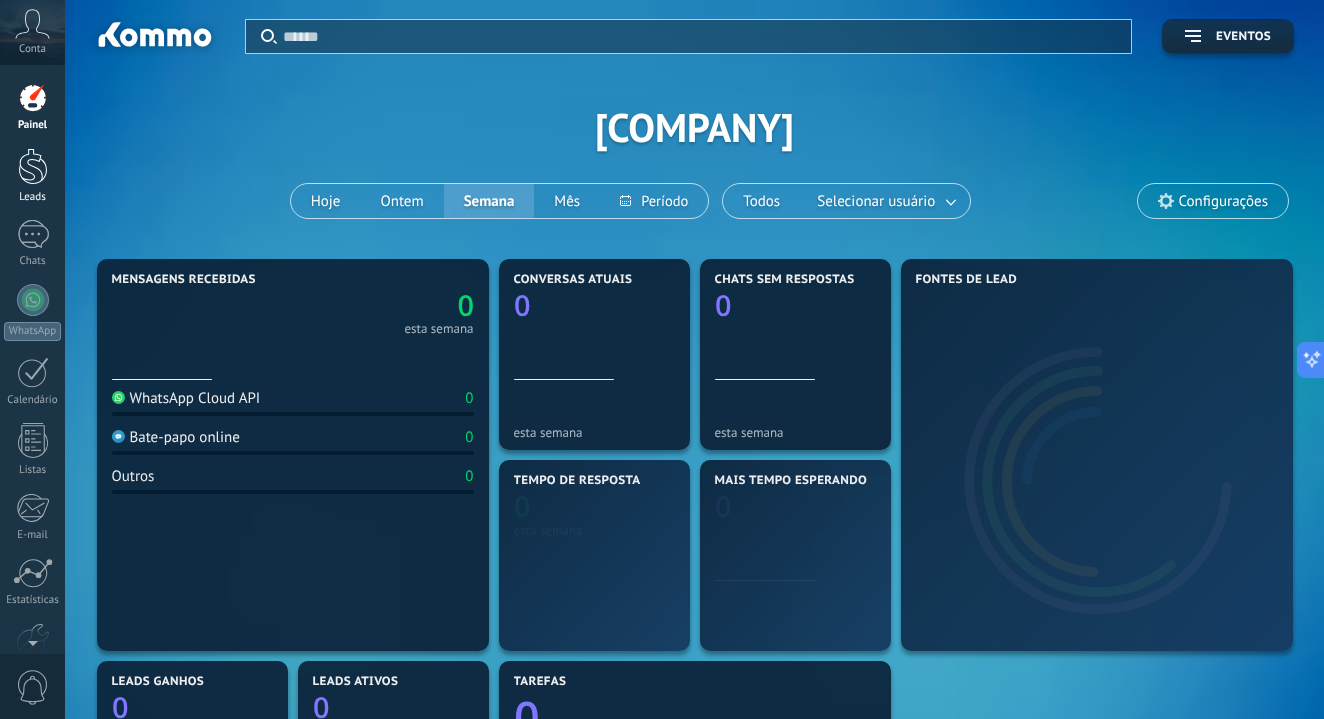 click at bounding box center (33, 166) 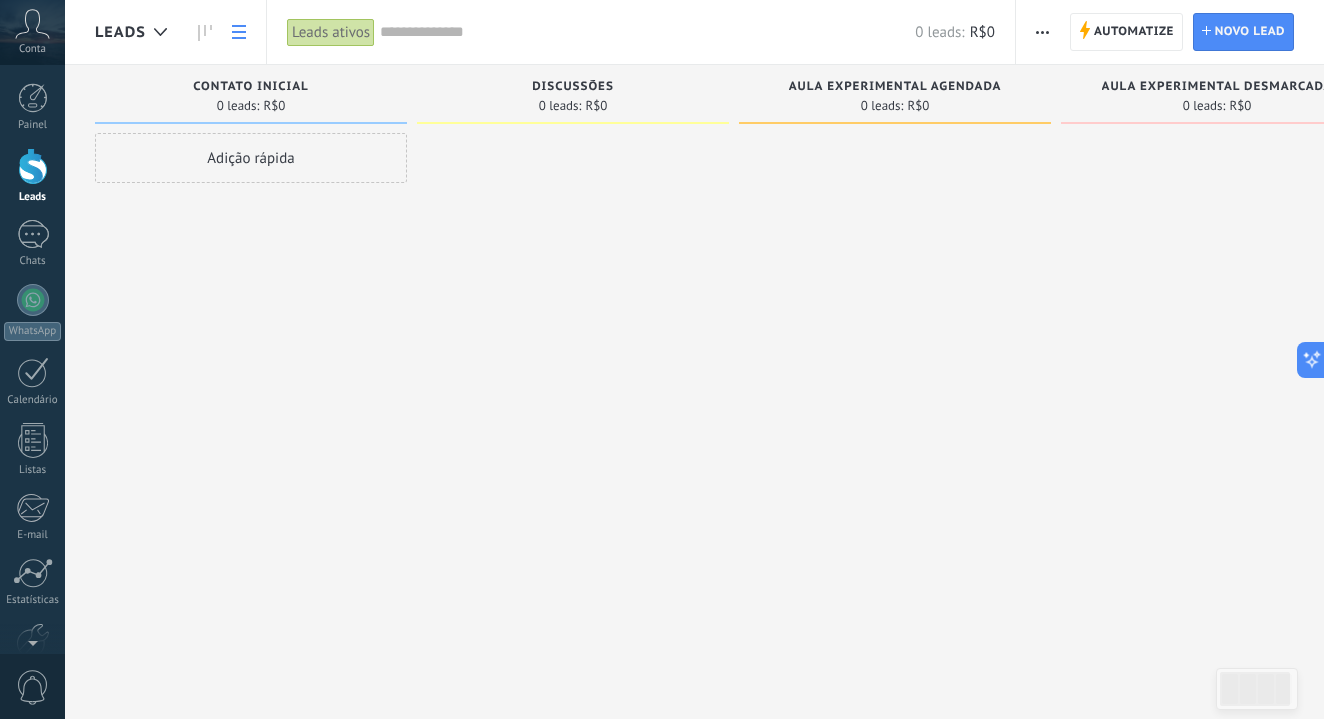 click at bounding box center [239, 32] 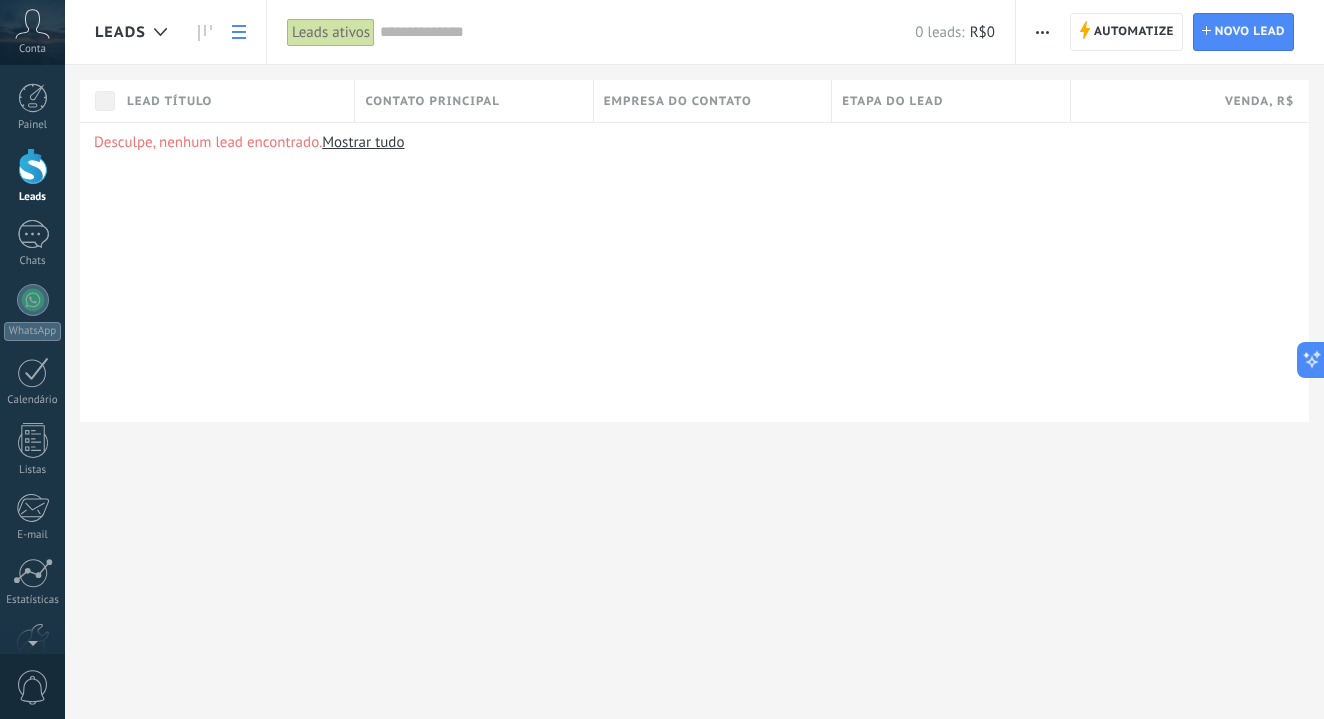 click on "Painel
Leads
Chats
WhatsApp
Clientes" at bounding box center [32, 425] 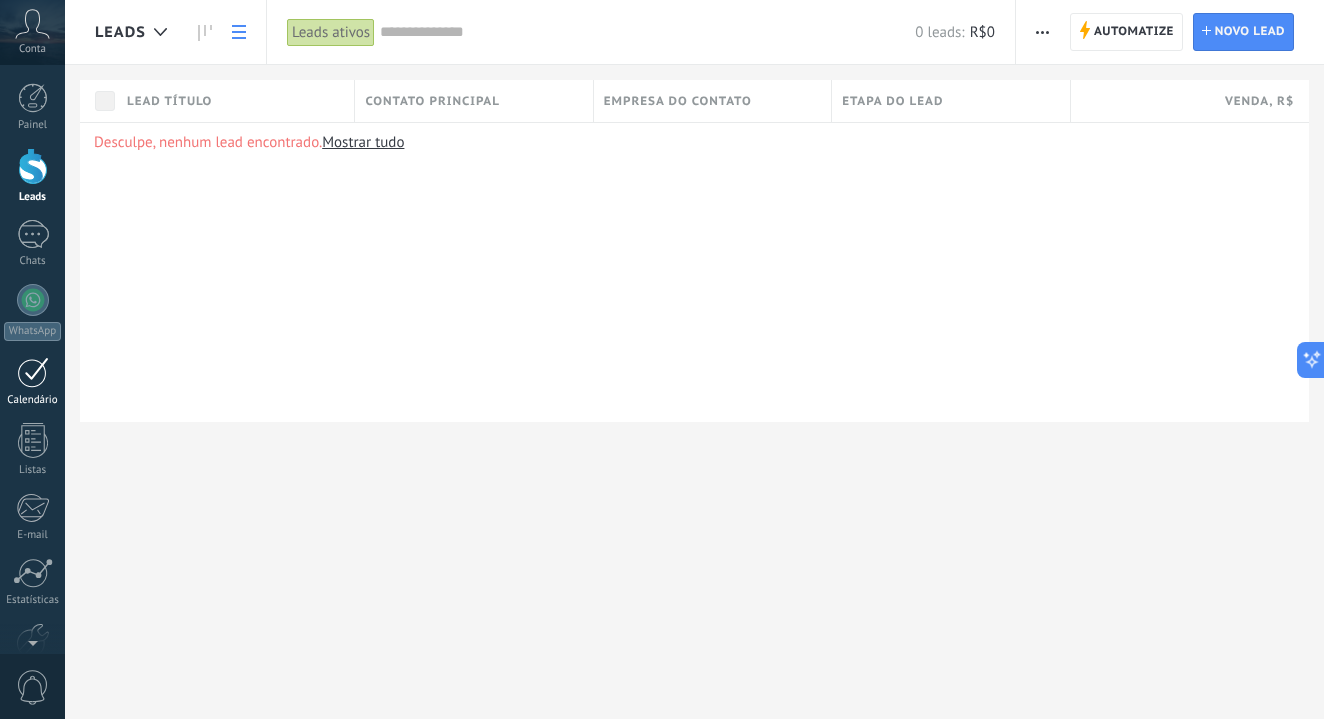 click at bounding box center [33, 372] 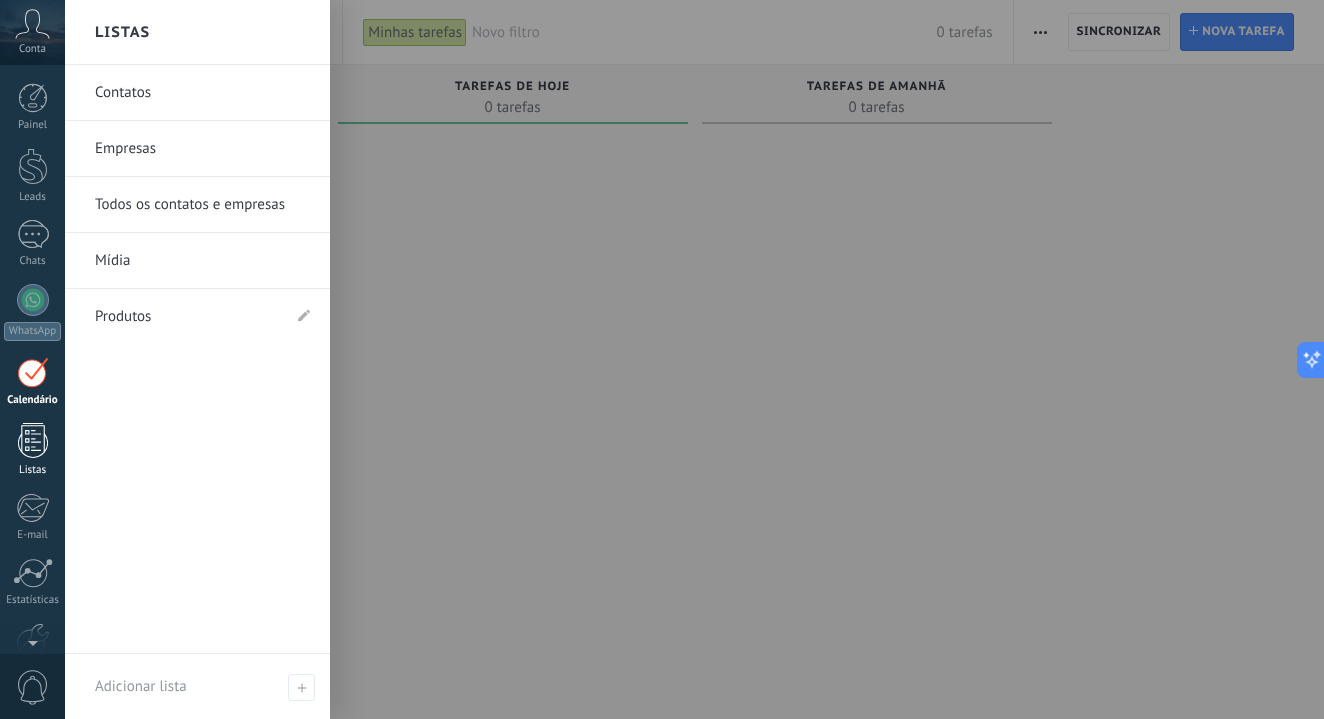 click at bounding box center (33, 440) 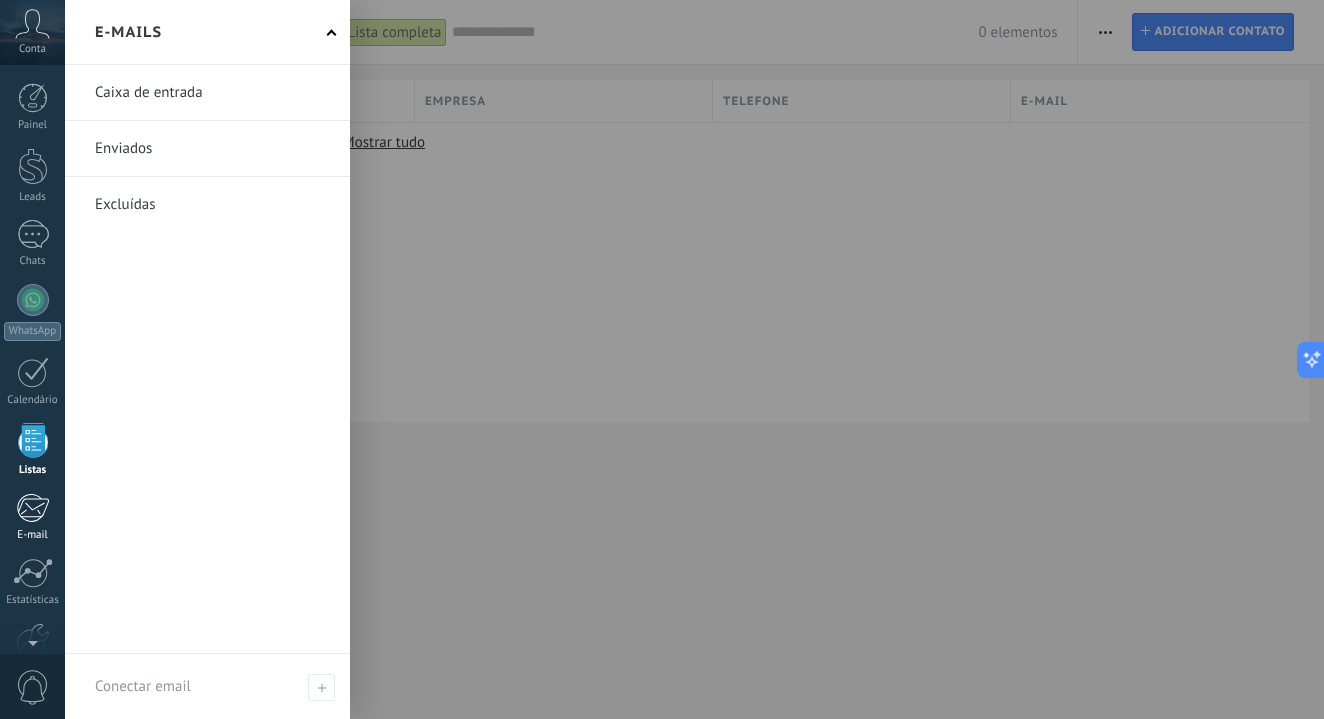 click at bounding box center (32, 508) 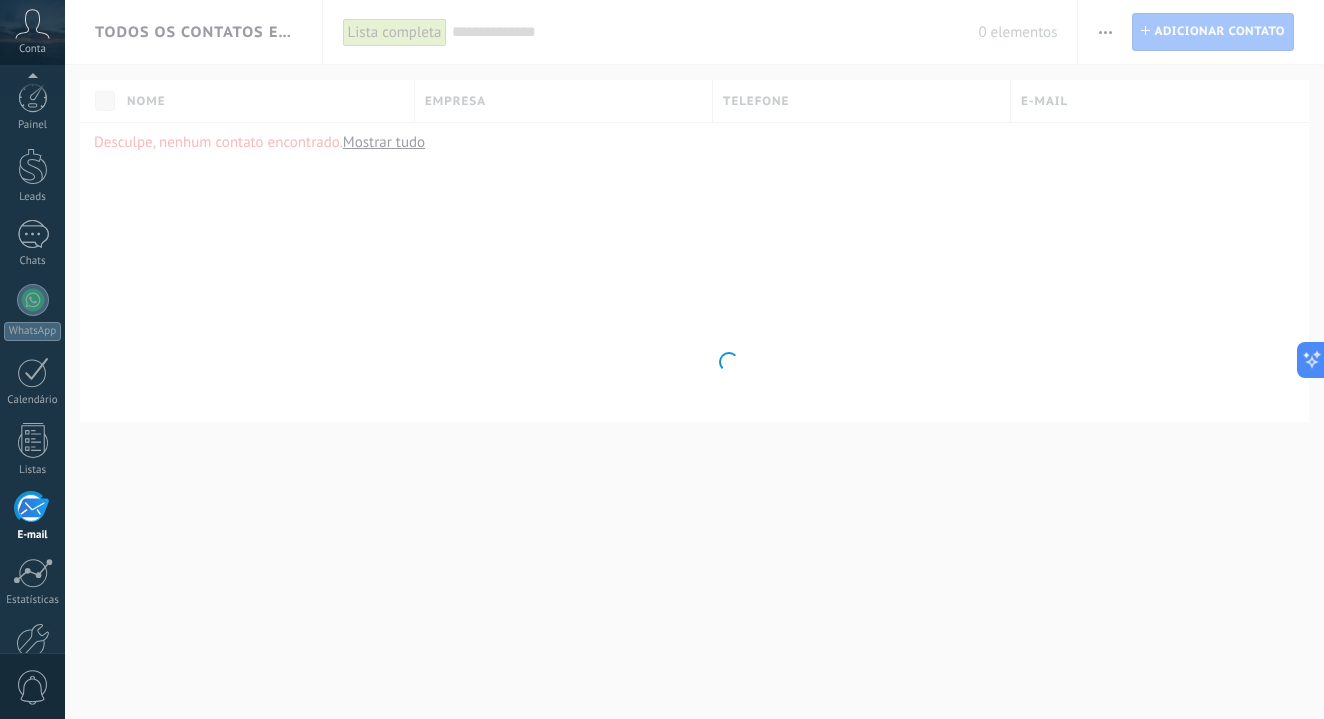 scroll, scrollTop: 113, scrollLeft: 0, axis: vertical 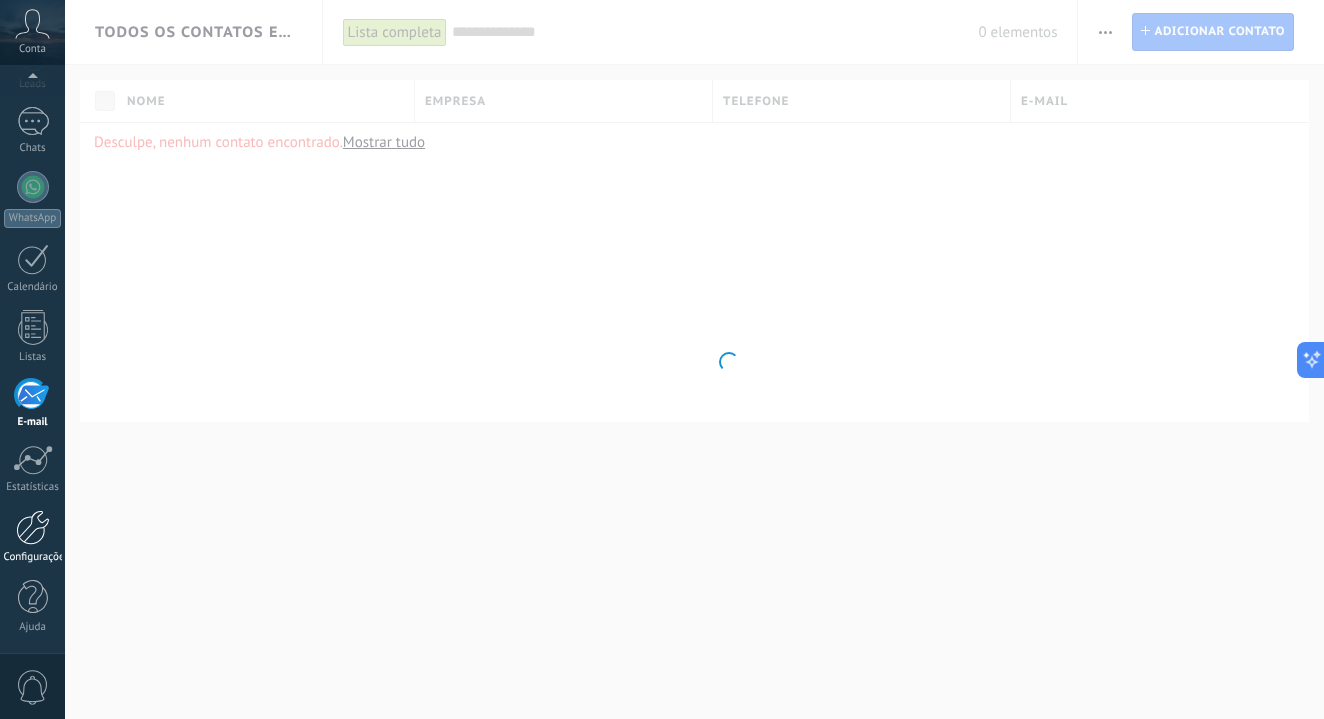 click on "Configurações" at bounding box center (33, 557) 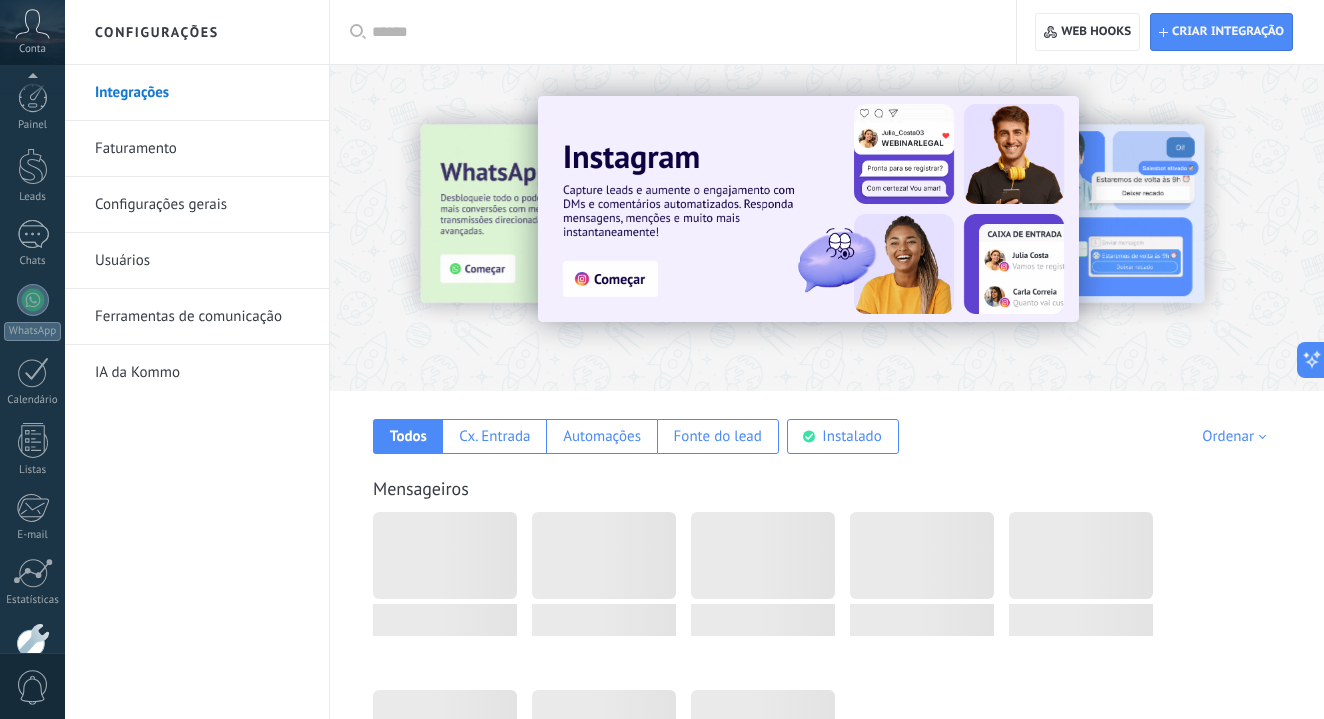 scroll, scrollTop: 113, scrollLeft: 0, axis: vertical 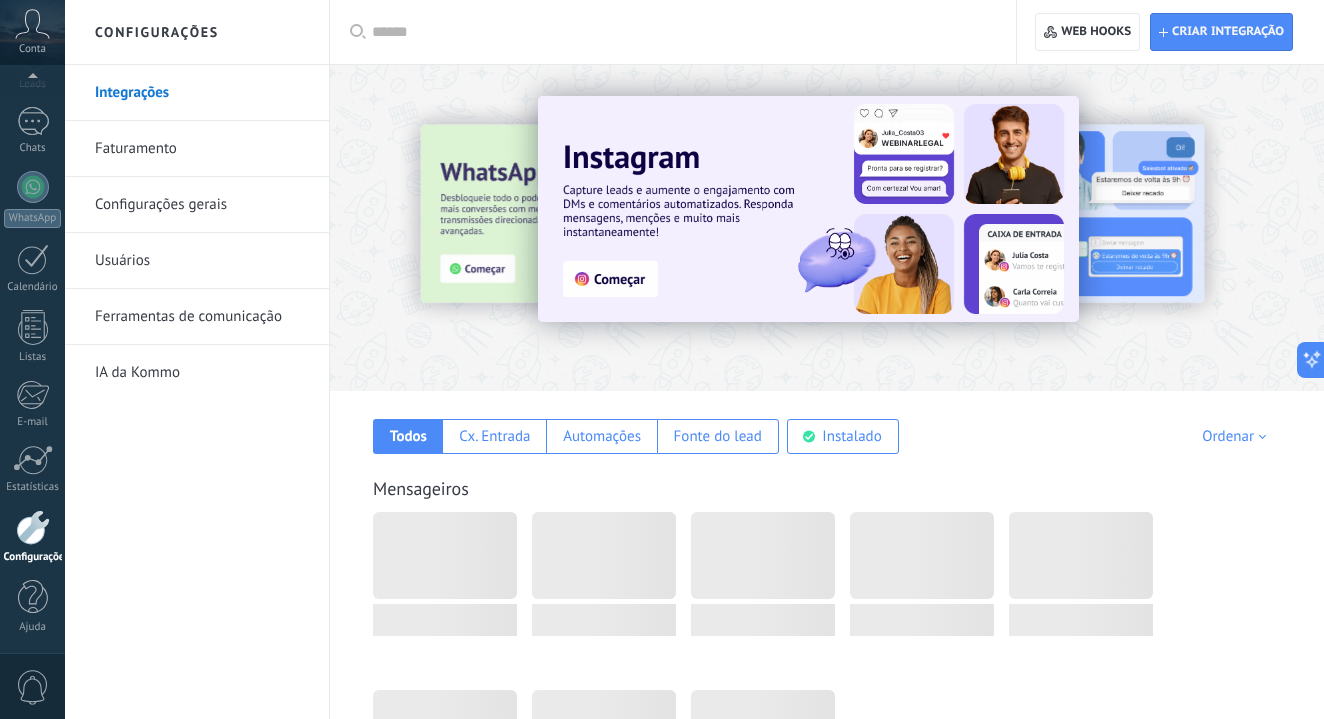click on "Painel
Leads
Chats
WhatsApp
Clientes" at bounding box center [32, 312] 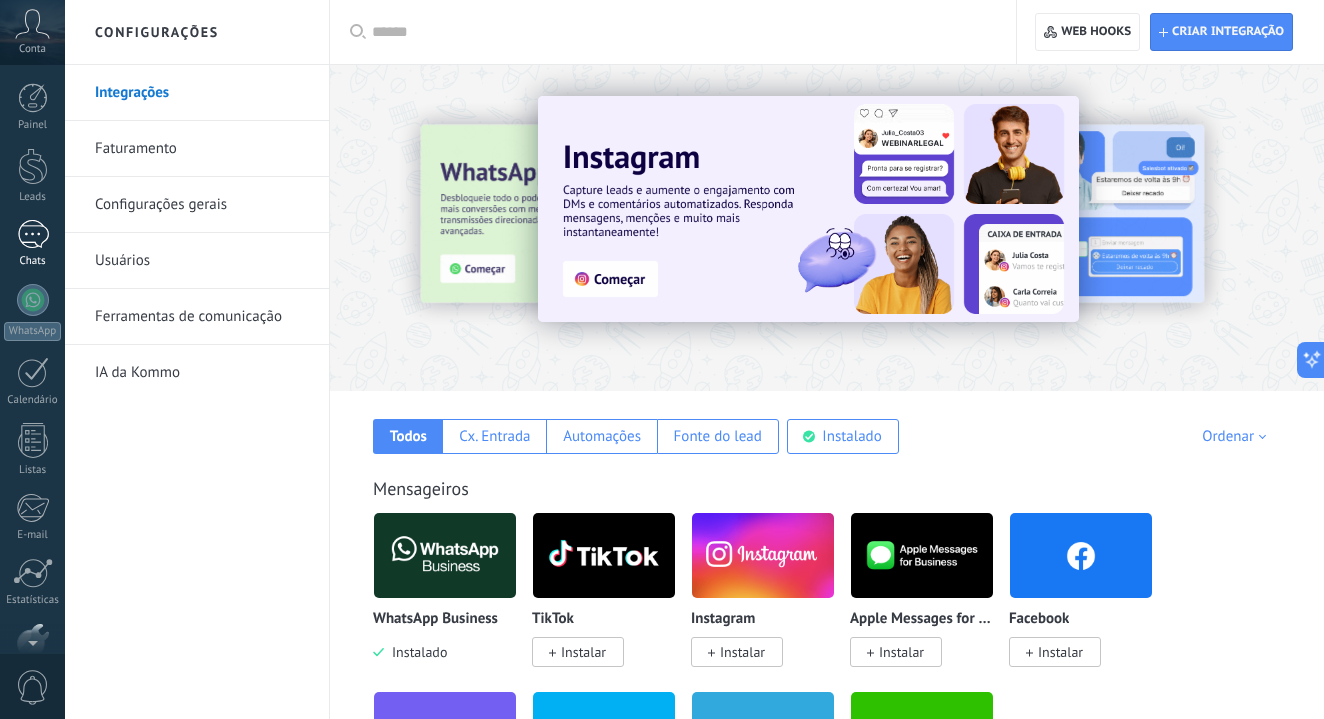 scroll, scrollTop: 0, scrollLeft: 0, axis: both 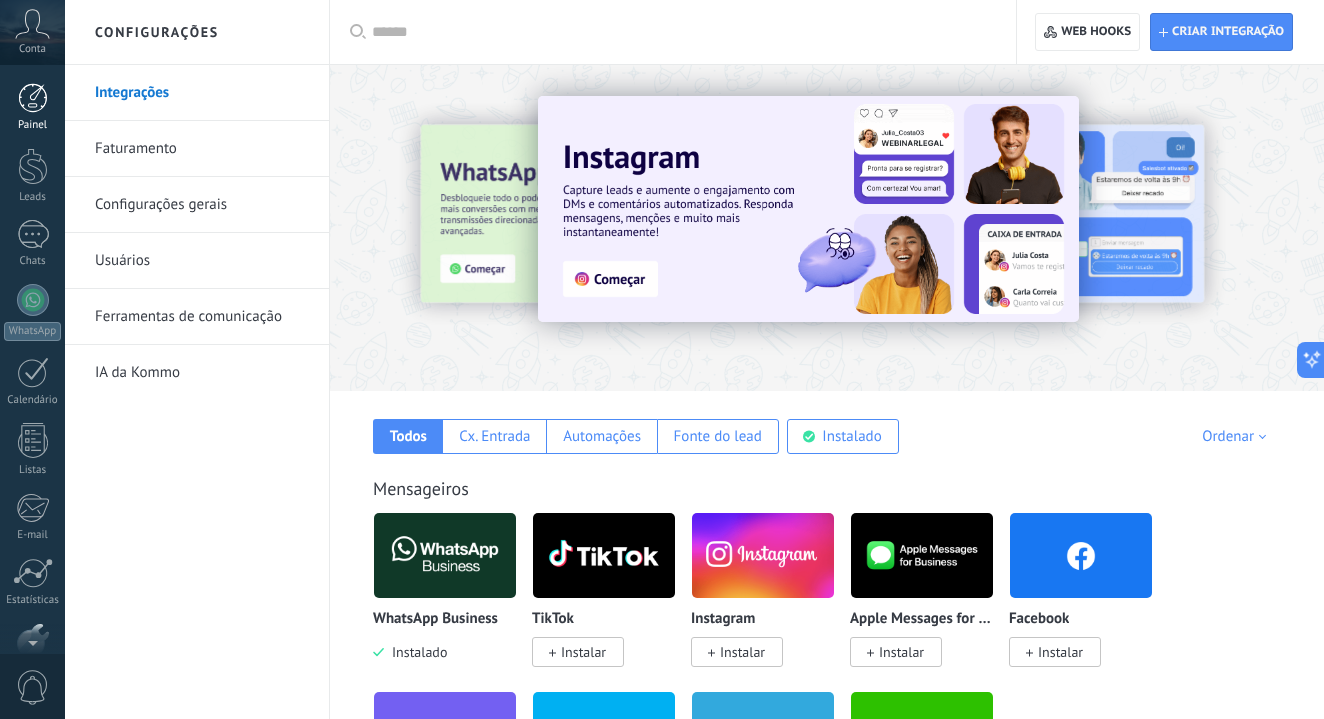 click at bounding box center [33, 98] 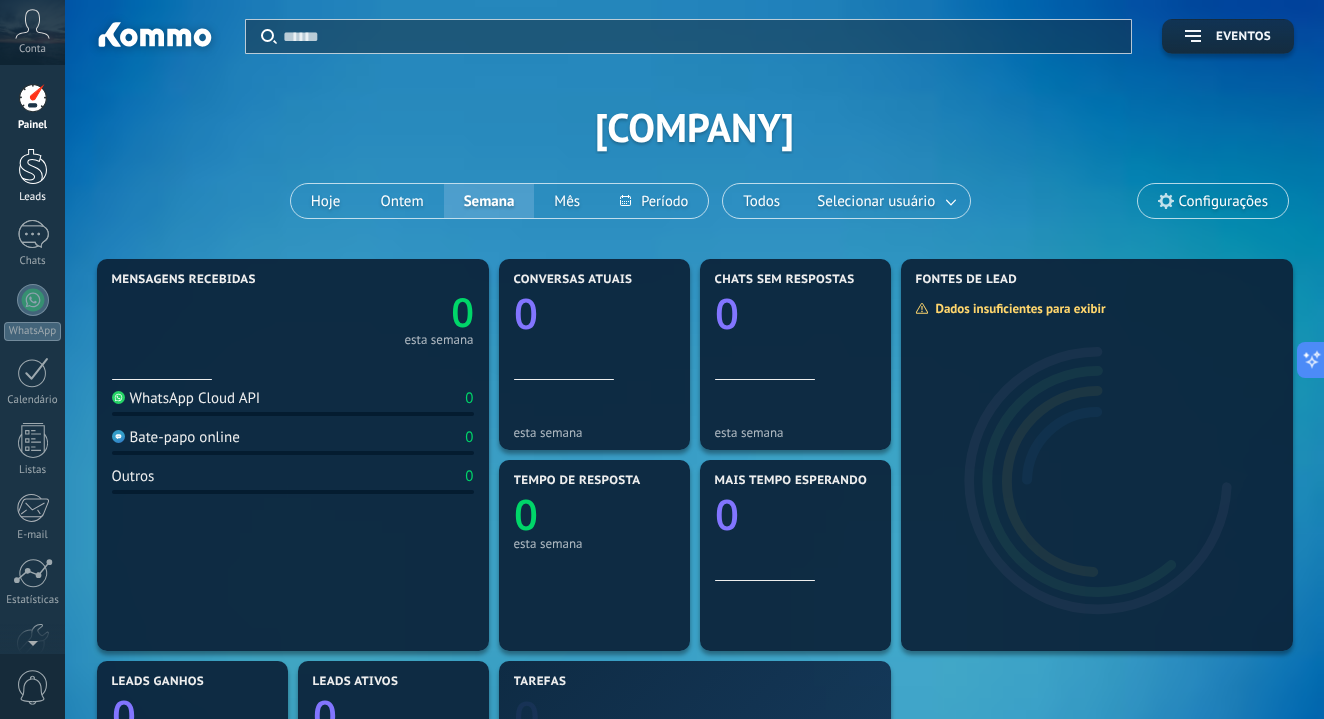 click at bounding box center [33, 166] 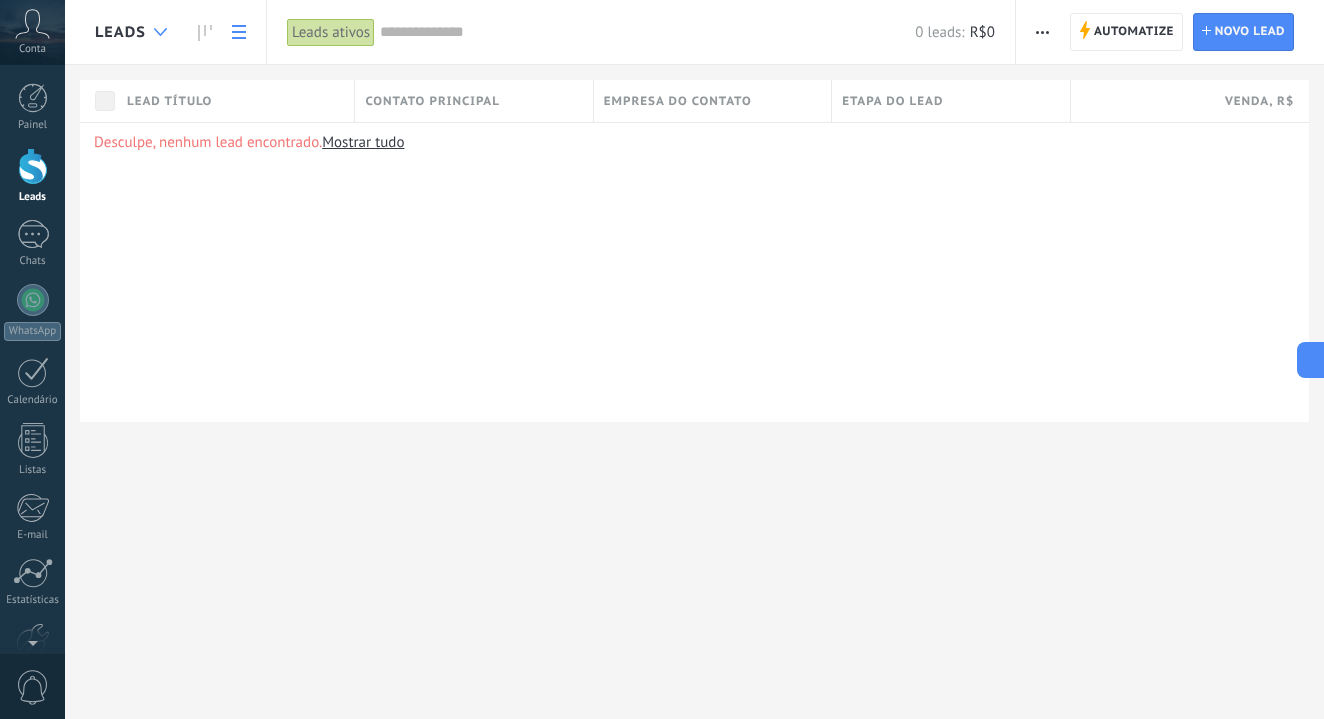 click at bounding box center [160, 32] 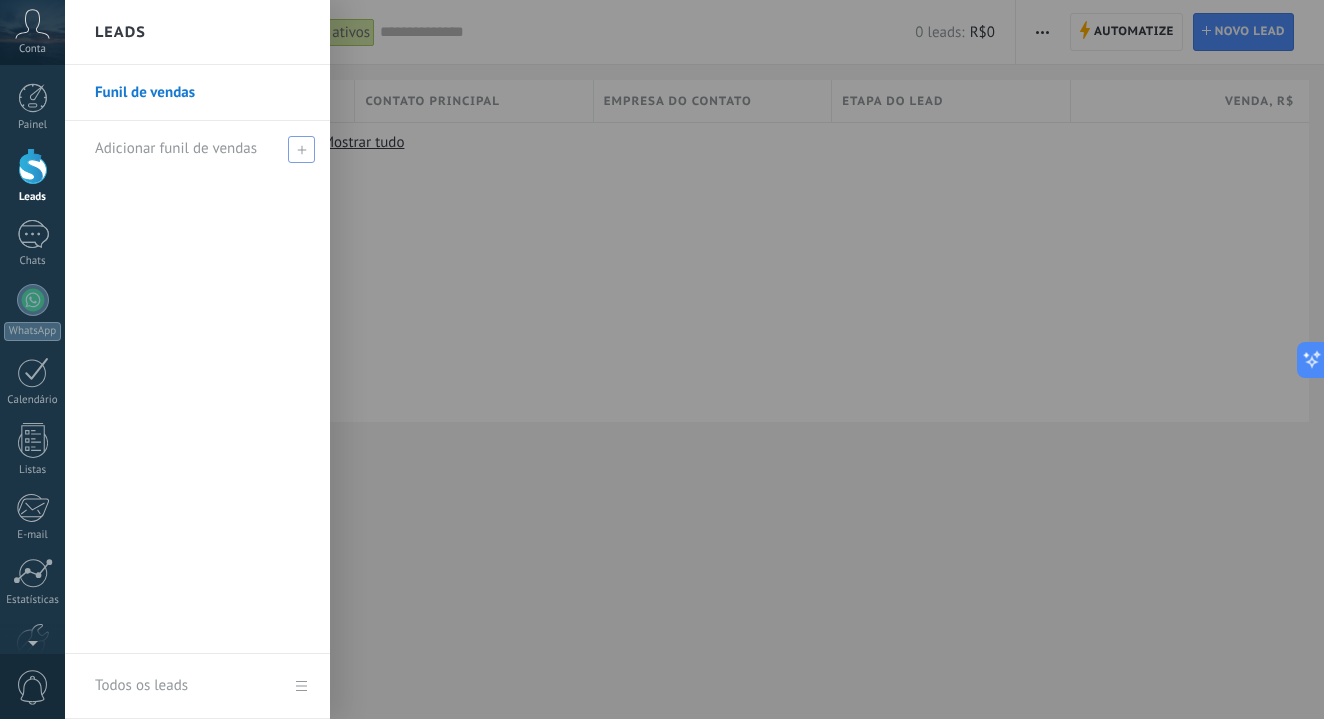 click on "Adicionar funil de vendas" at bounding box center (176, 148) 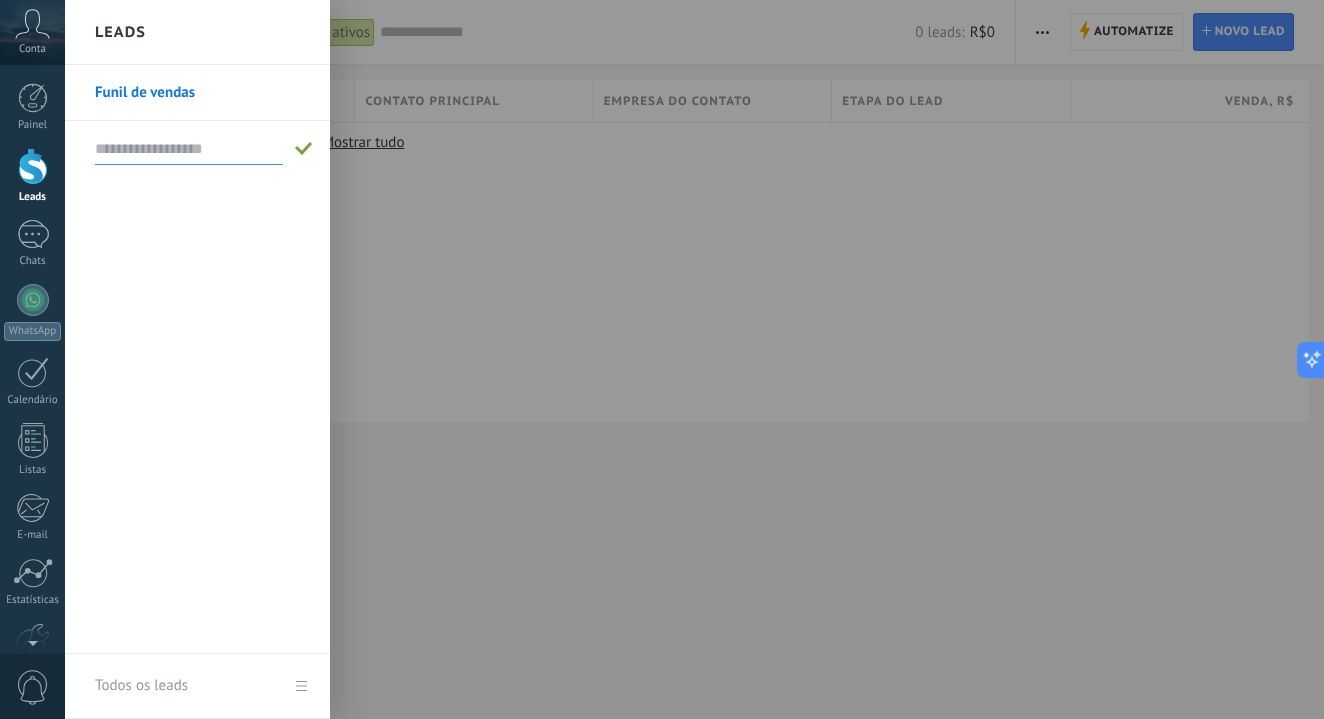 click on "Funil de vendas" at bounding box center [202, 93] 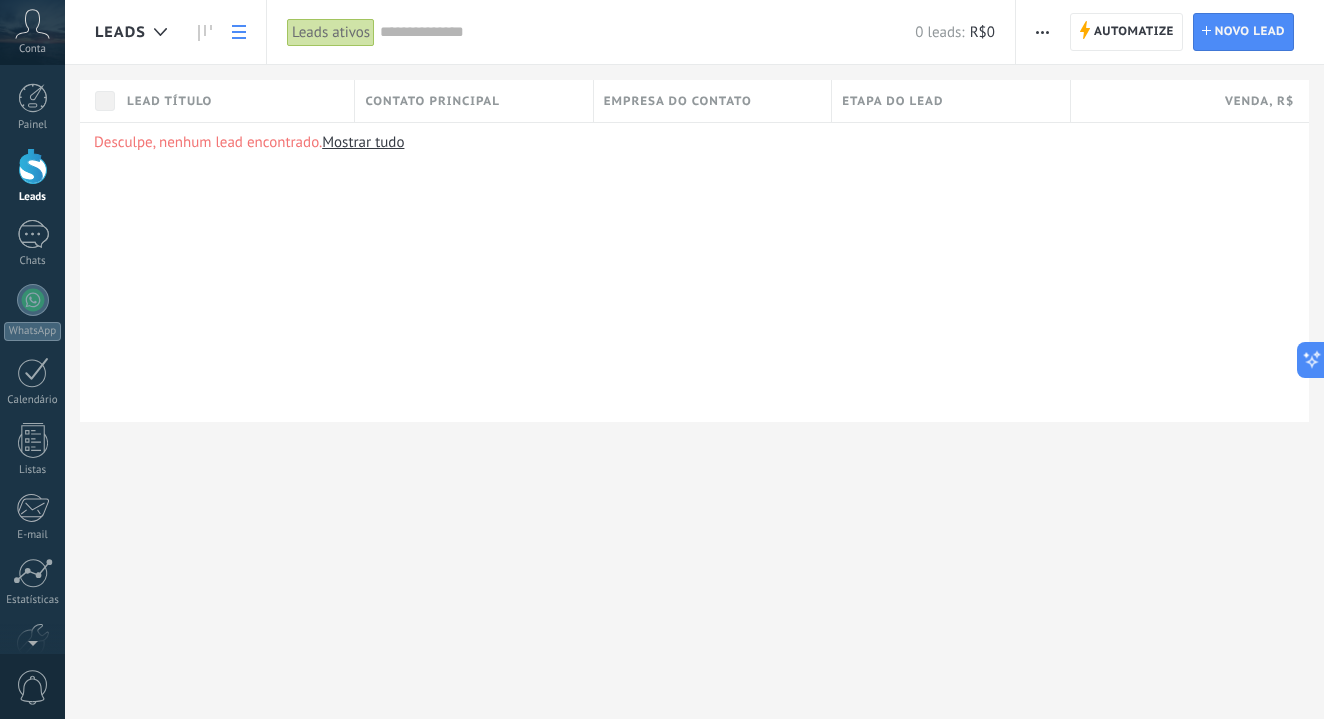 scroll, scrollTop: 0, scrollLeft: 0, axis: both 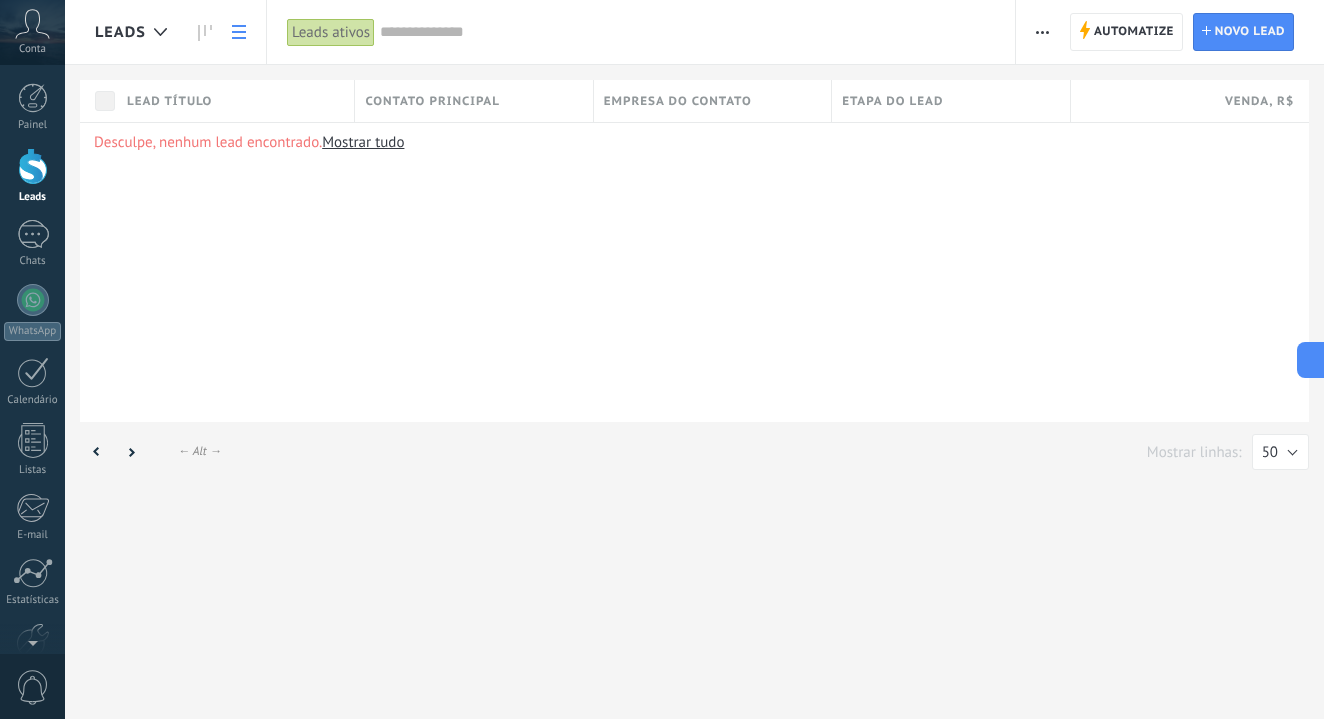 click on "Desculpe, nenhum lead encontrado.  Mostrar tudo" at bounding box center (694, 272) 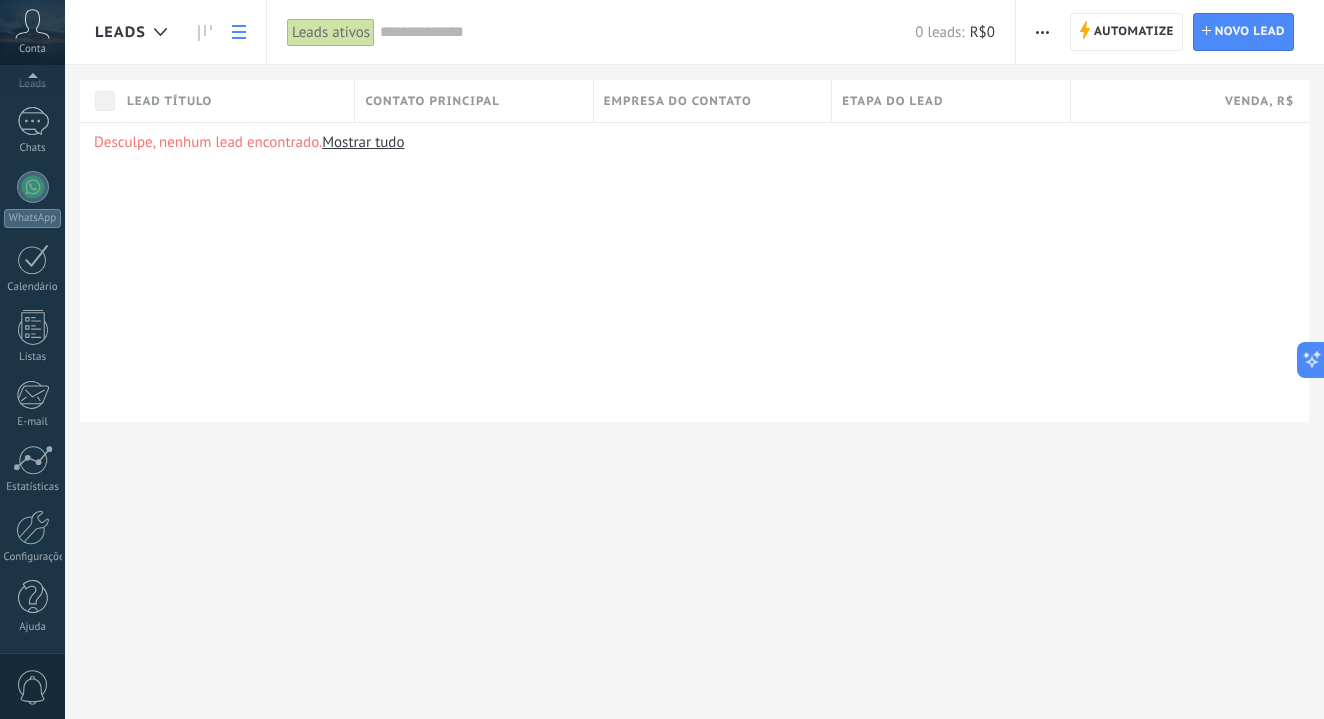 scroll, scrollTop: 0, scrollLeft: 0, axis: both 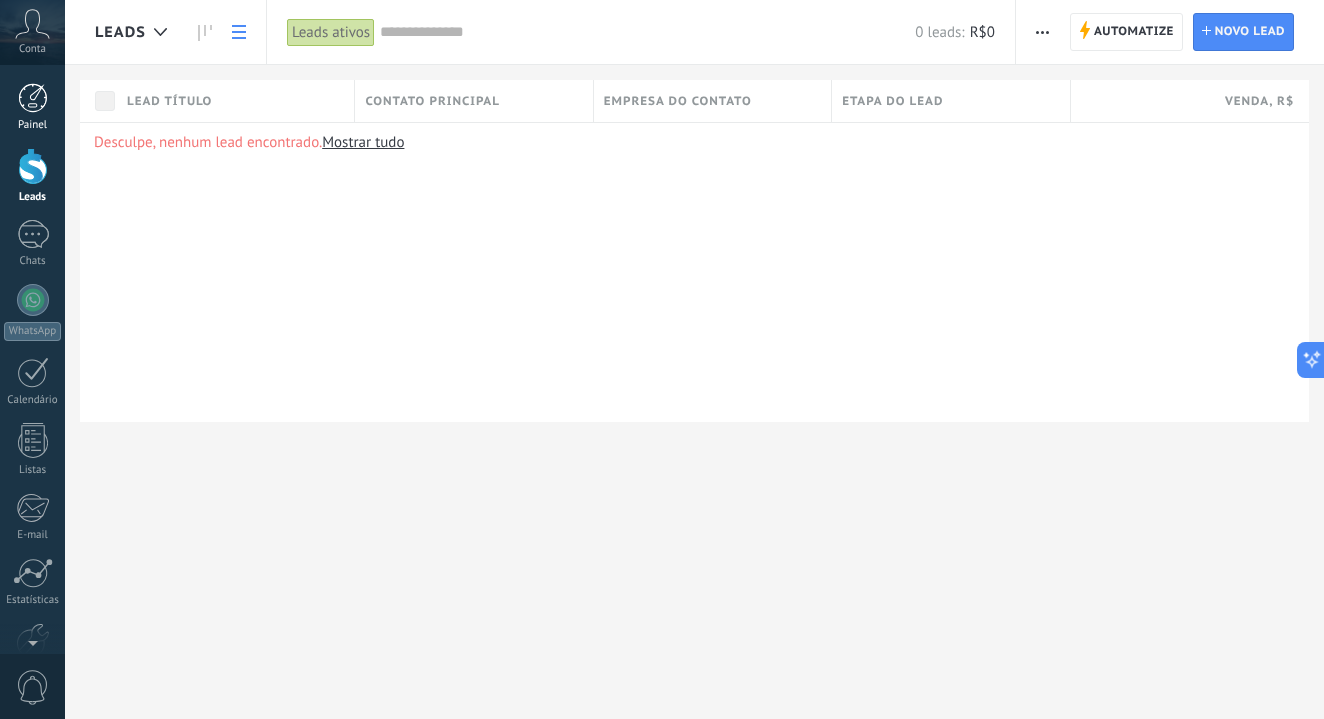 click on "Painel" at bounding box center [33, 125] 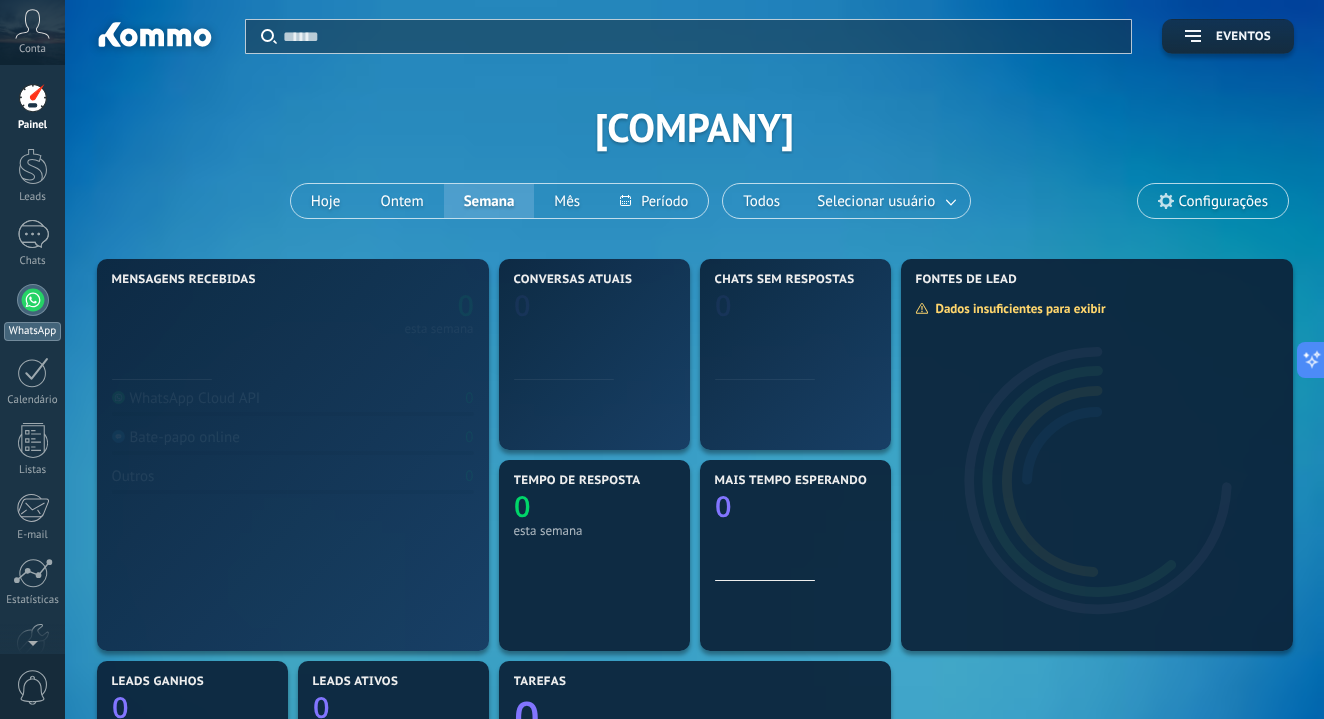 click at bounding box center (33, 300) 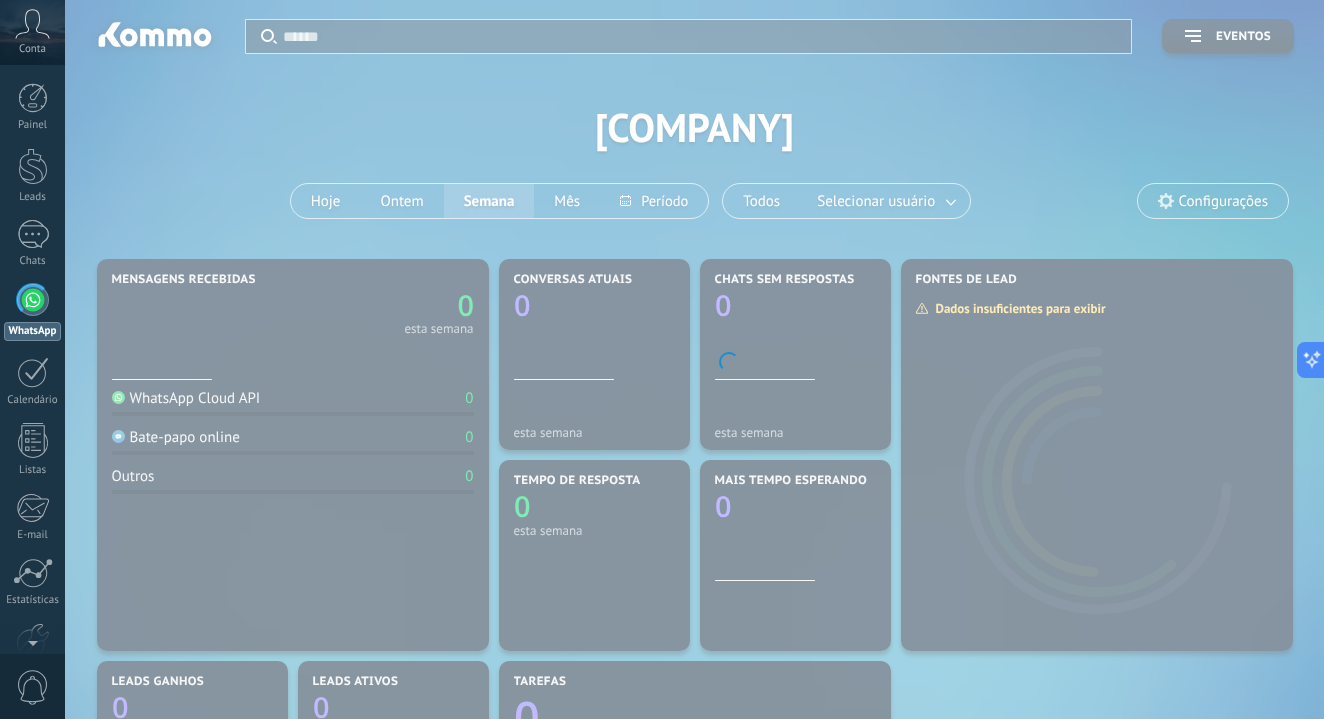 click at bounding box center (33, 300) 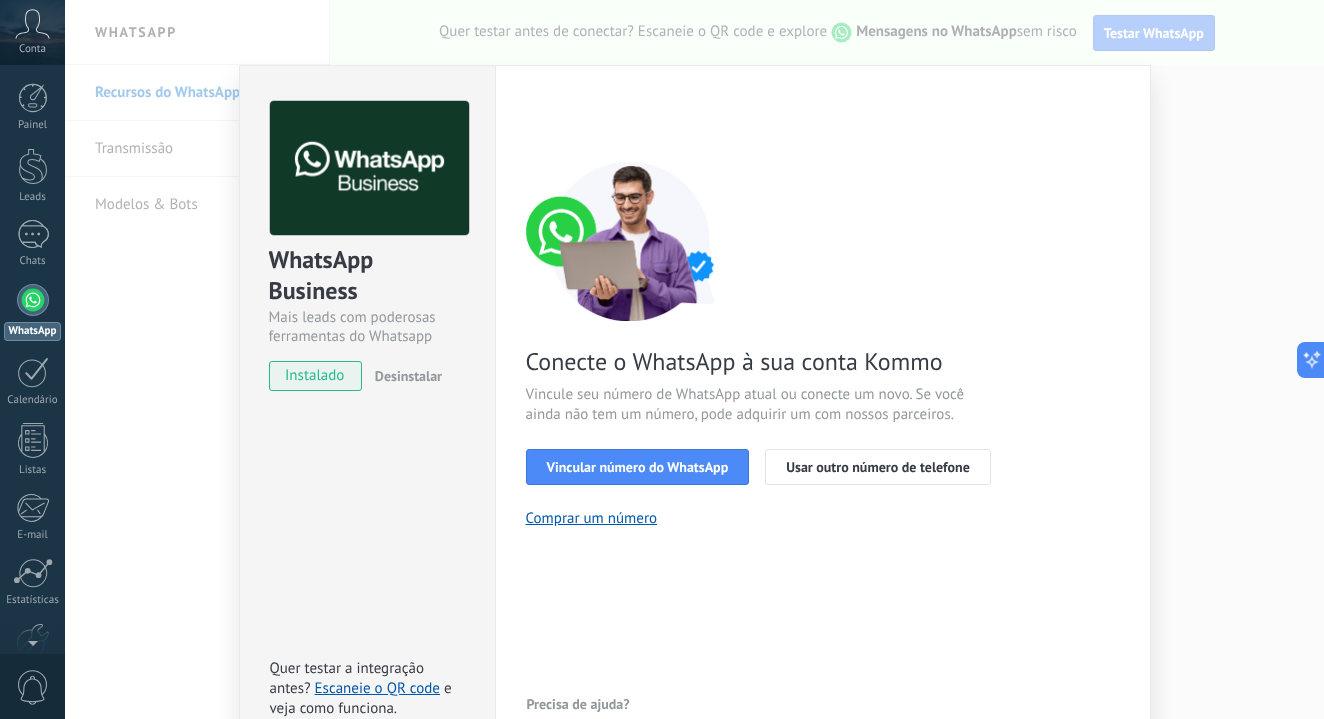 click on "WhatsApp Business Mais leads com poderosas ferramentas do Whatsapp instalado Desinstalar Quer testar a integração antes?   Escaneie o QR code   e veja como funciona. Configurações Autorização Esta aba registra os usuários que permitiram acesso à esta conta. Se você quiser remover a possibilidade de um usuário de enviar solicitações para a conta em relação a esta integração, você pode revogar o acesso. Se o acesso de todos os usuários for revogado, a integração parará de funcionar. Este app está instalado, mas ninguém concedeu acesso ainda. WhatsApp Cloud API Mais _:  Salvar < Voltar 1 Selecionar aplicativo 2 Conectar Facebook 3 Finalizar configuração Conecte o WhatsApp à sua conta Kommo Vincule seu número de WhatsApp atual ou conecte um novo. Se você ainda não tem um número, pode adquirir um com nossos parceiros. Vincular número do WhatsApp Usar outro número de telefone Comprar um número Precisa de ajuda?" at bounding box center (694, 359) 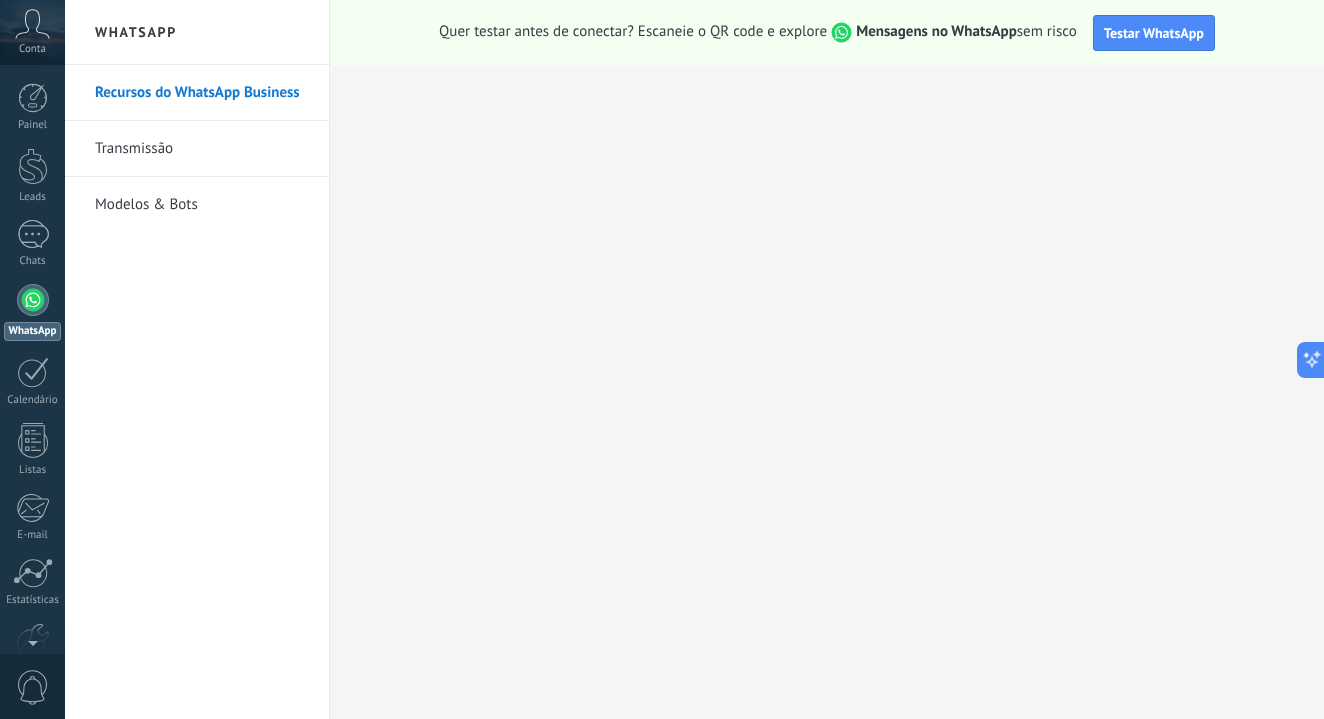 scroll, scrollTop: 0, scrollLeft: 0, axis: both 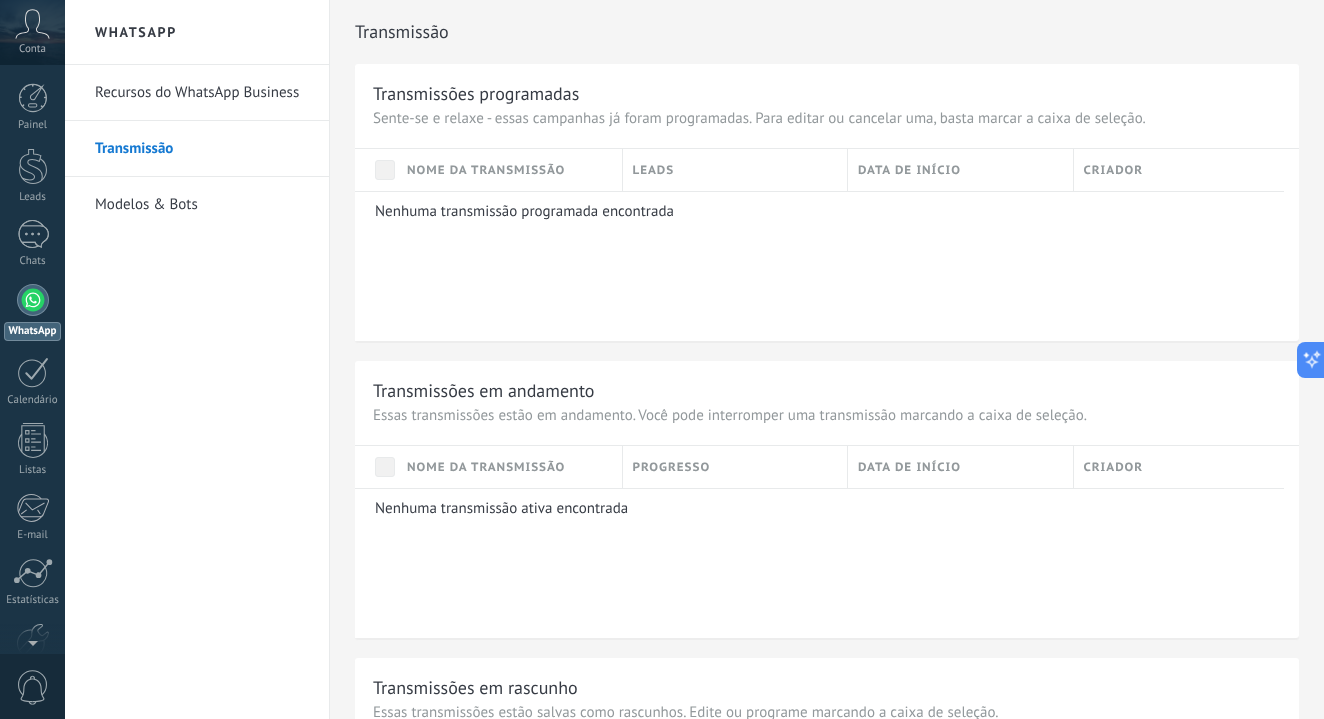 click on "Modelos & Bots" at bounding box center (202, 205) 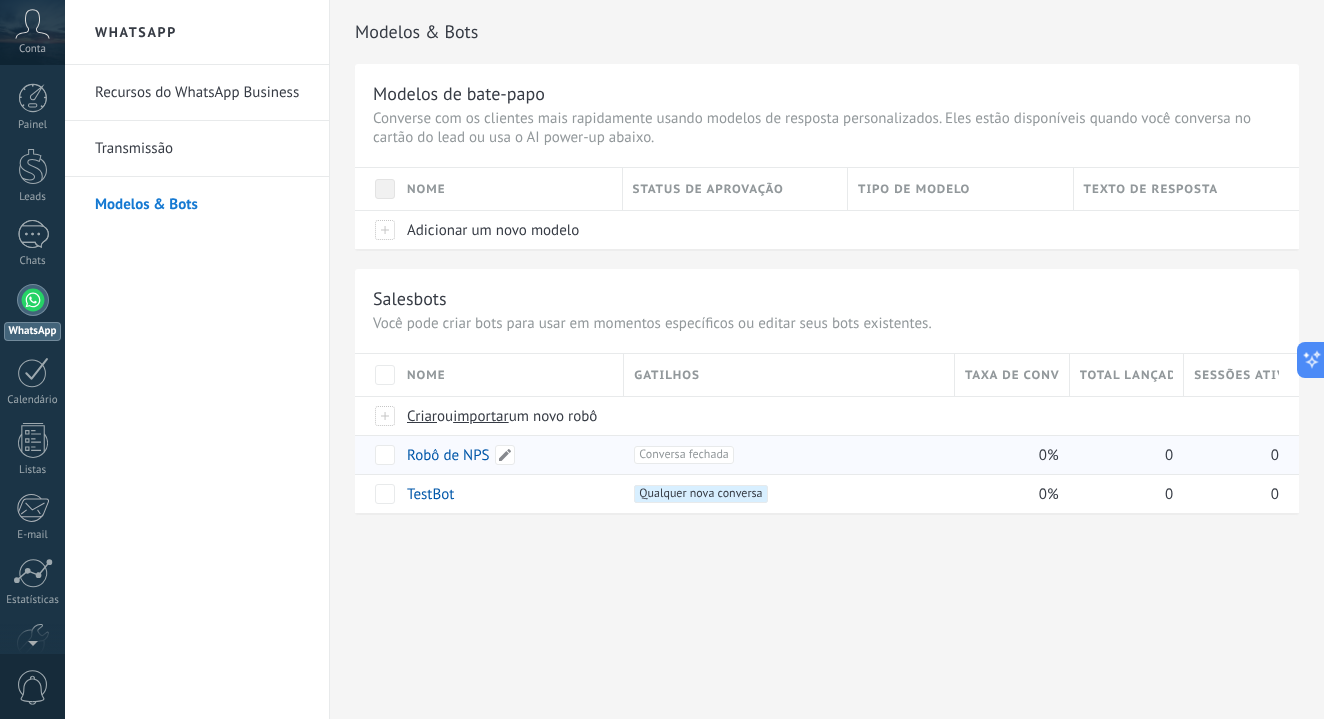 scroll, scrollTop: 0, scrollLeft: 0, axis: both 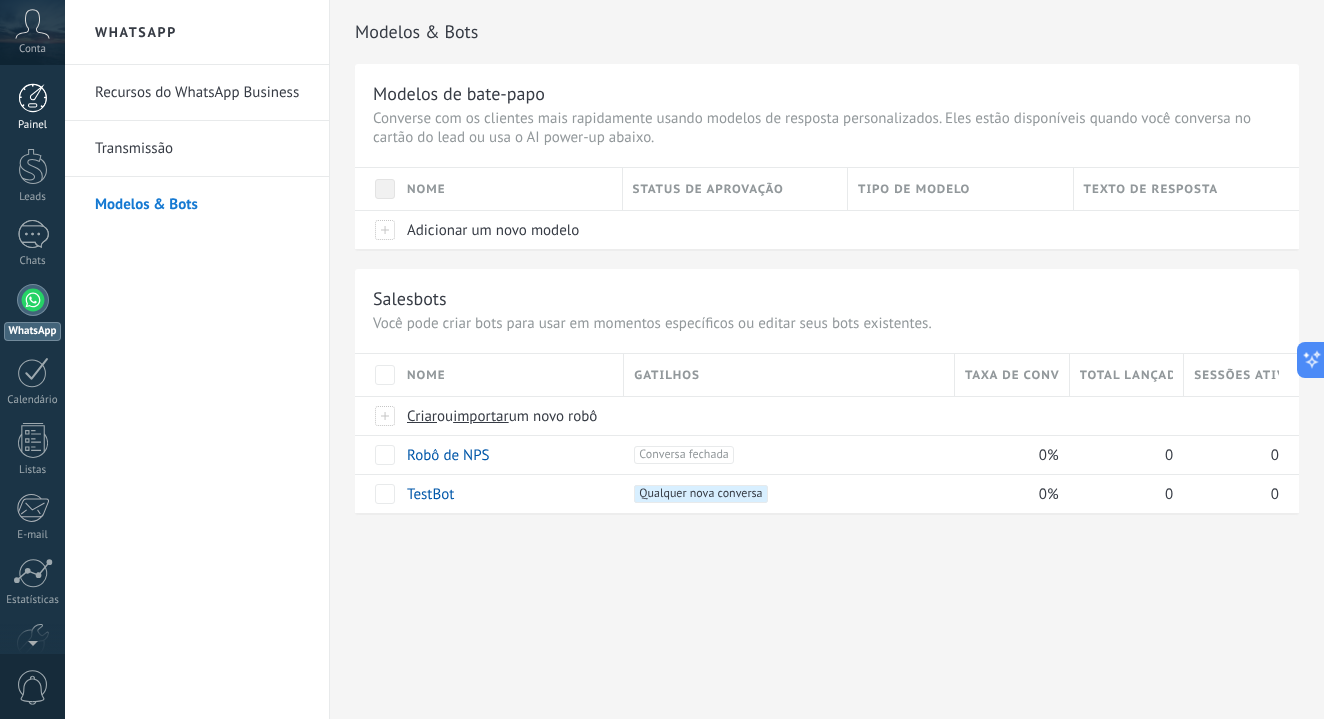 click at bounding box center (33, 98) 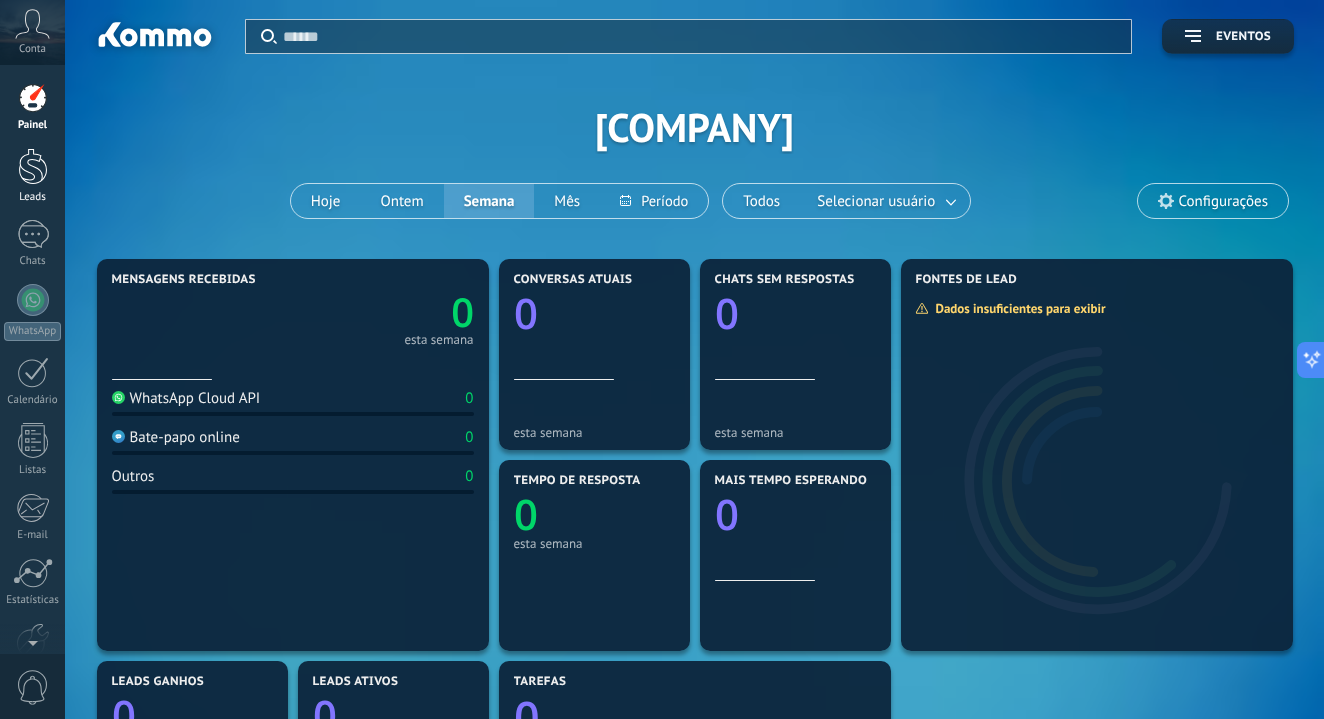 click at bounding box center (33, 166) 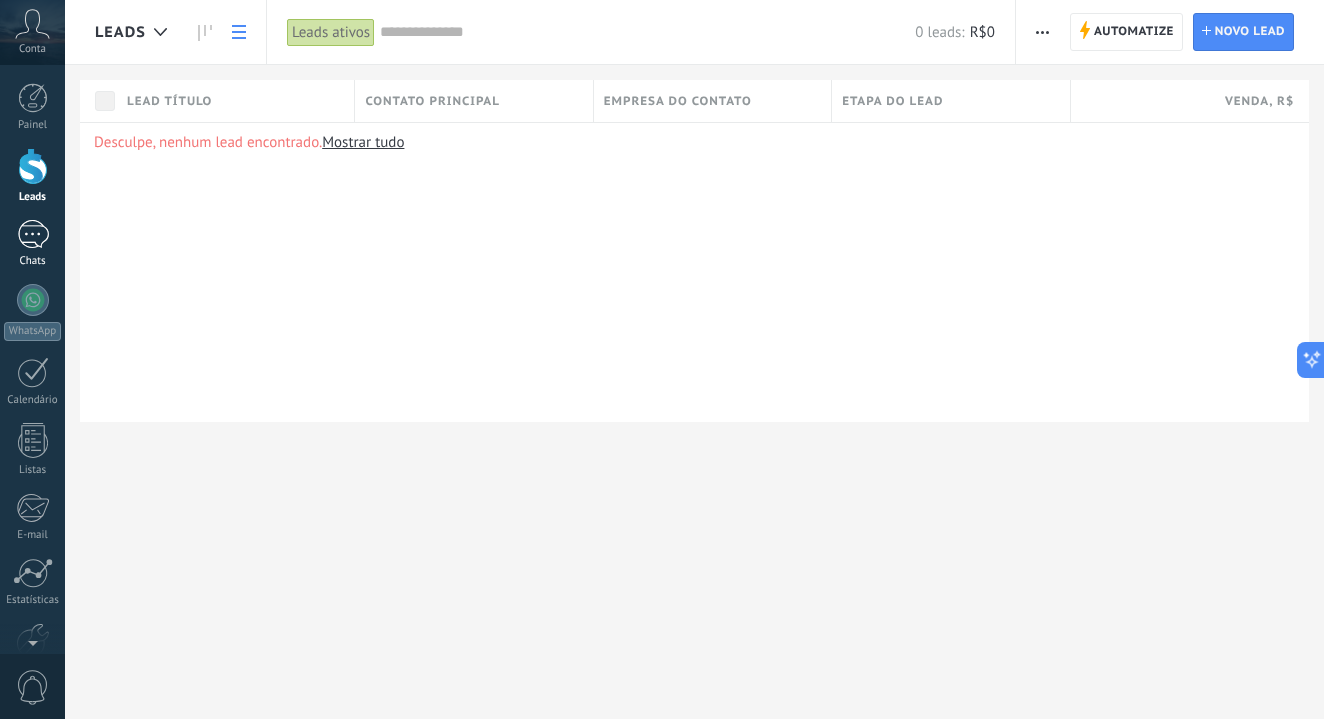 click on "Chats" at bounding box center [33, 261] 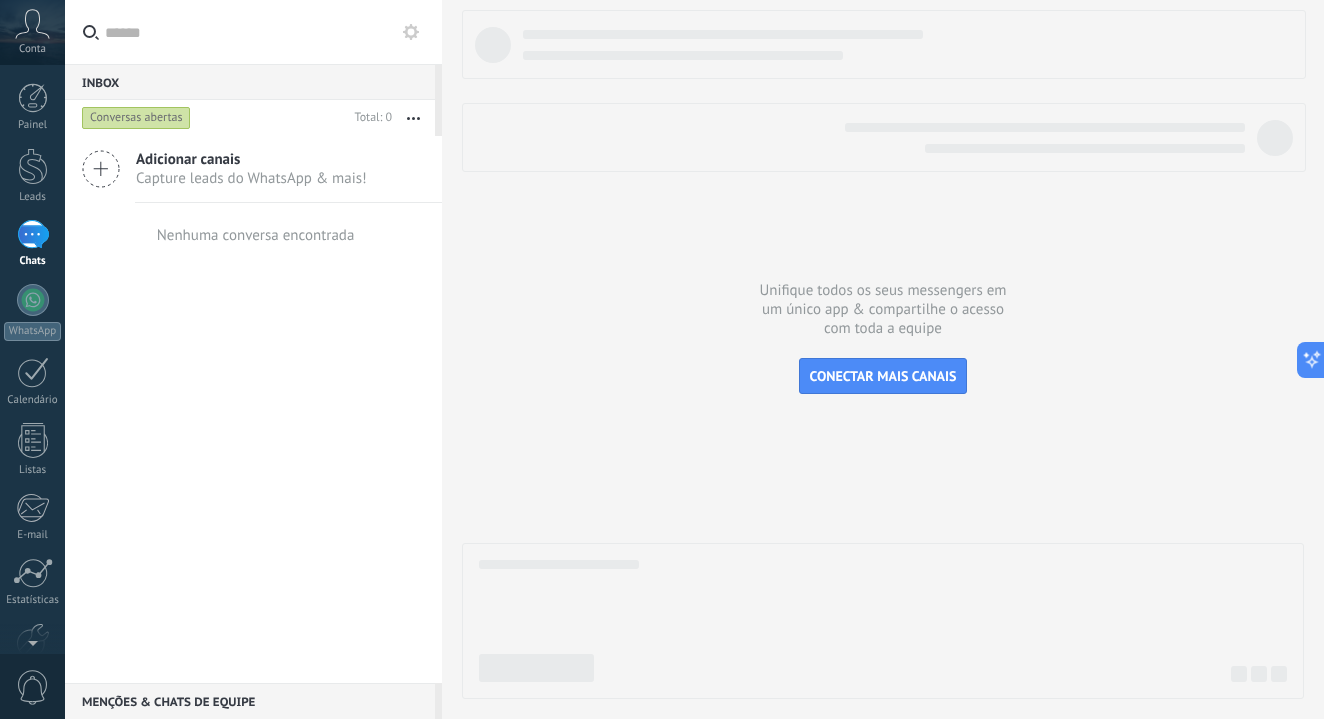 click on "Capture leads do WhatsApp & mais!" at bounding box center (251, 178) 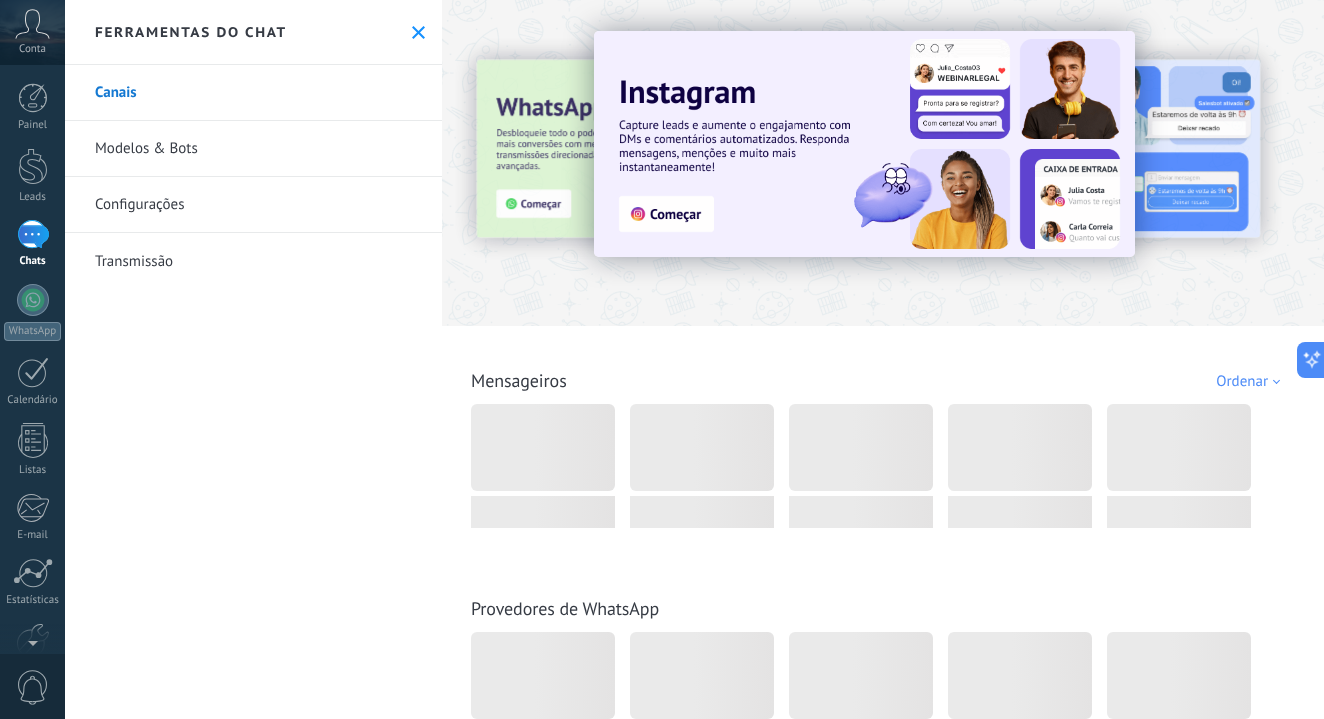 click on "Configurações" at bounding box center [253, 205] 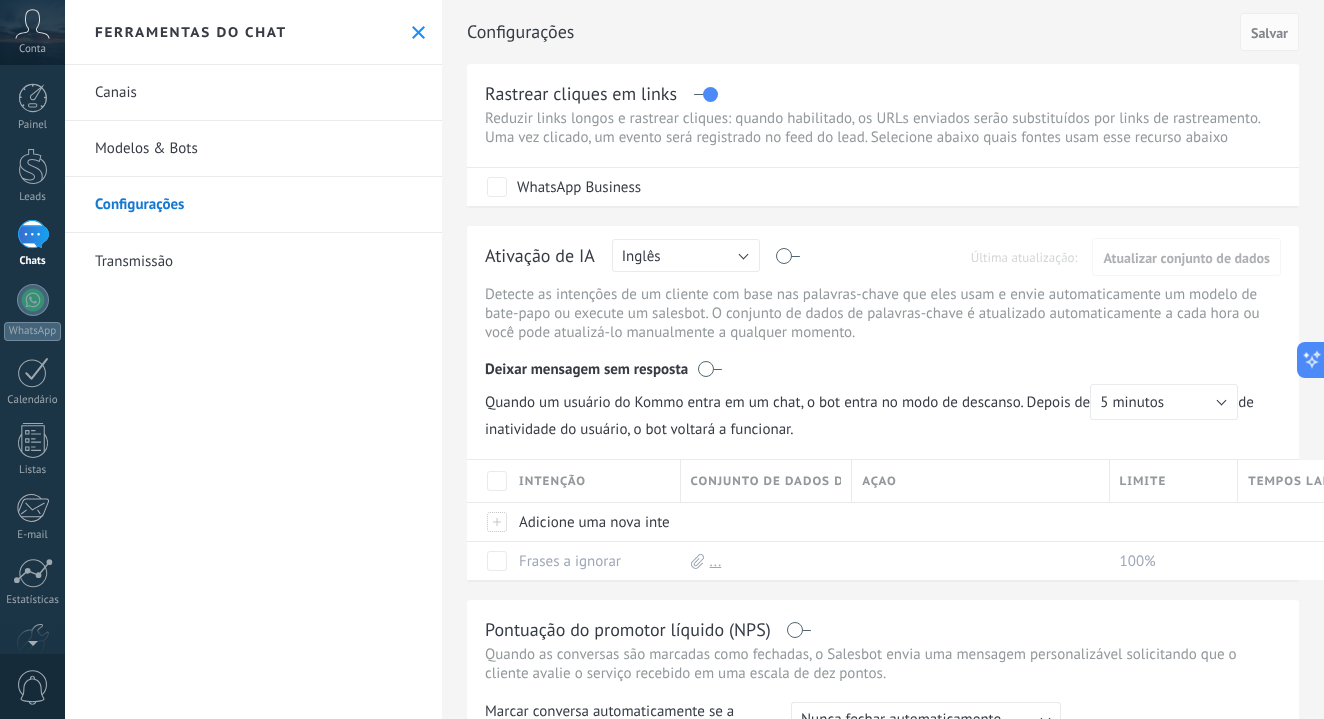 click on "Inglês" at bounding box center [686, 255] 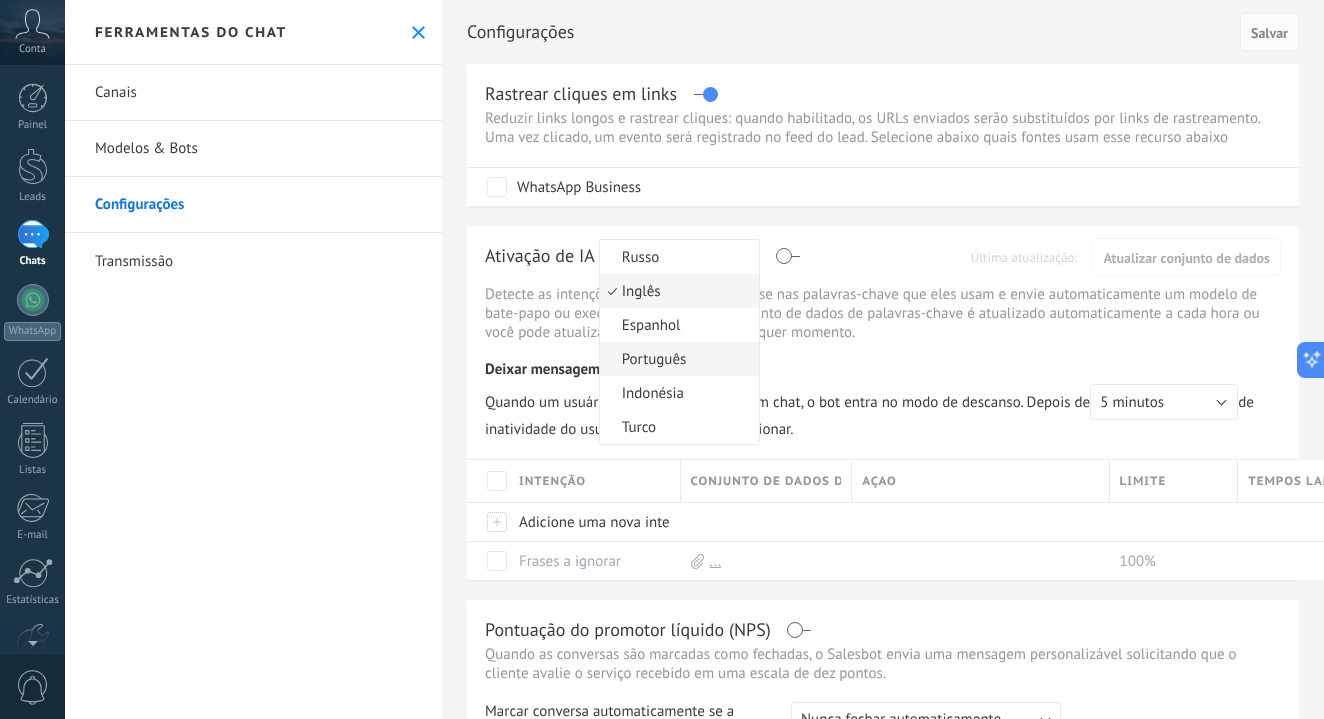 click on "Português" at bounding box center (676, 257) 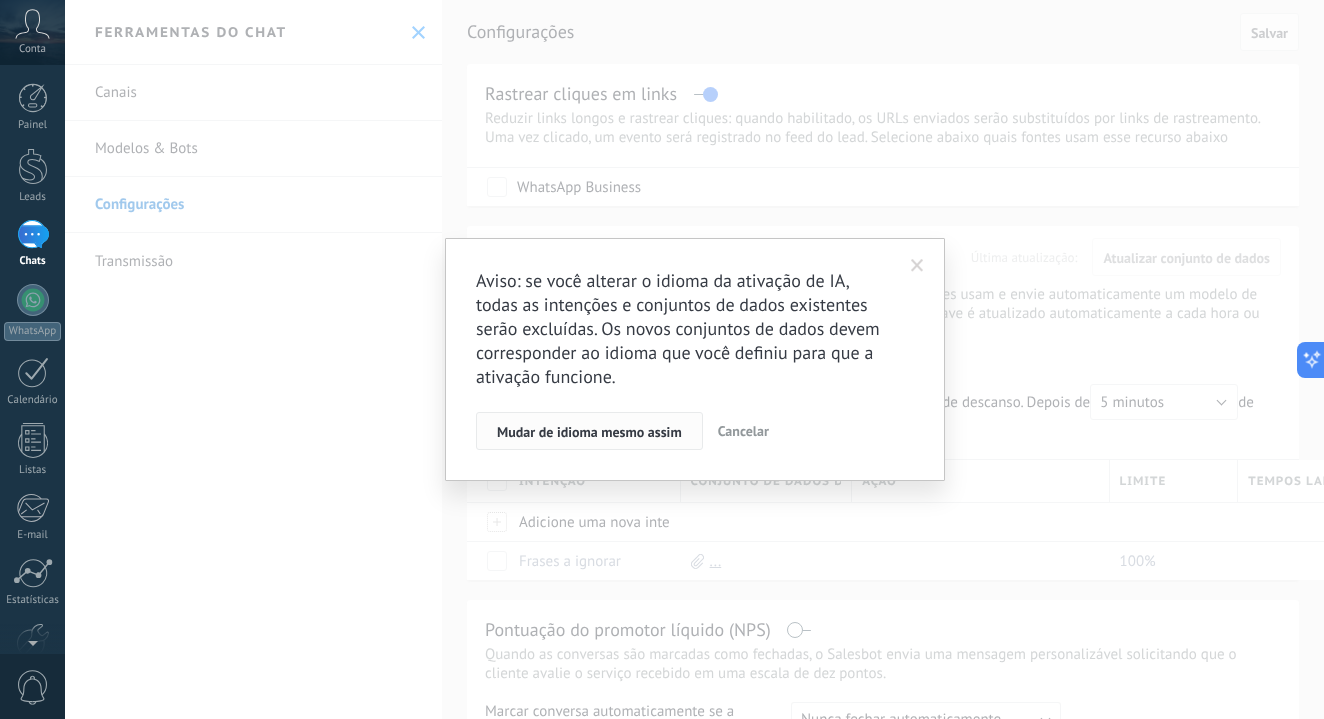 click on "Mudar de idioma mesmo assim" at bounding box center (589, 432) 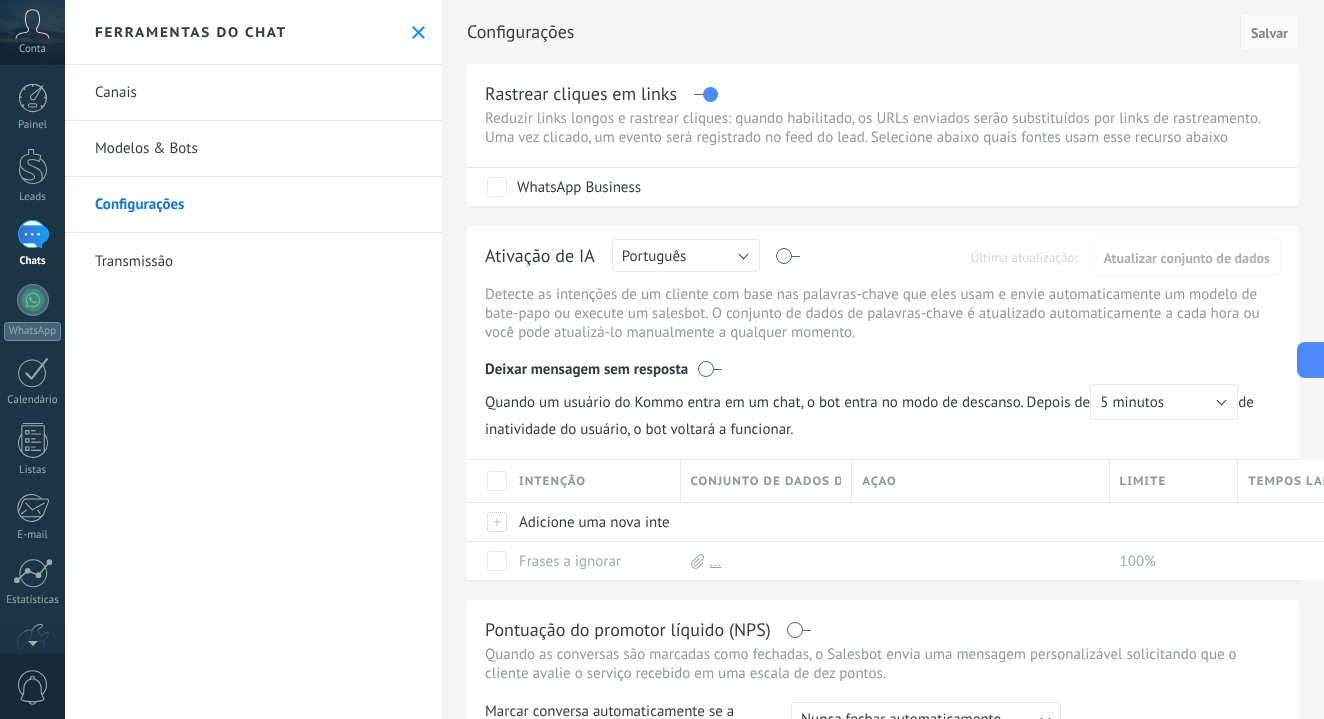 click on "Detecte as intenções de um cliente com base nas palavras-chave que eles usam e envie automaticamente um modelo de bate-papo ou execute um salesbot. O conjunto de dados de palavras-chave é atualizado automaticamente a cada hora ou você pode atualizá-lo manualmente a qualquer momento." at bounding box center [883, 313] 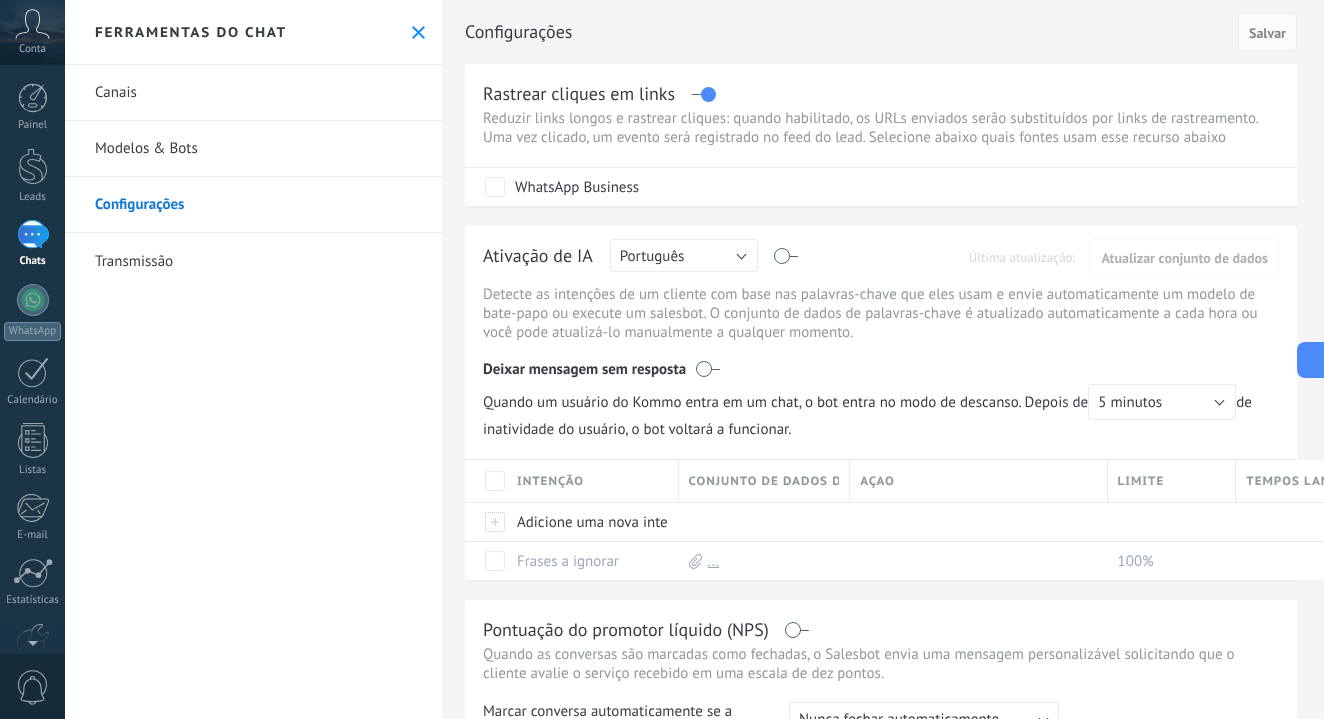scroll, scrollTop: 0, scrollLeft: 2, axis: horizontal 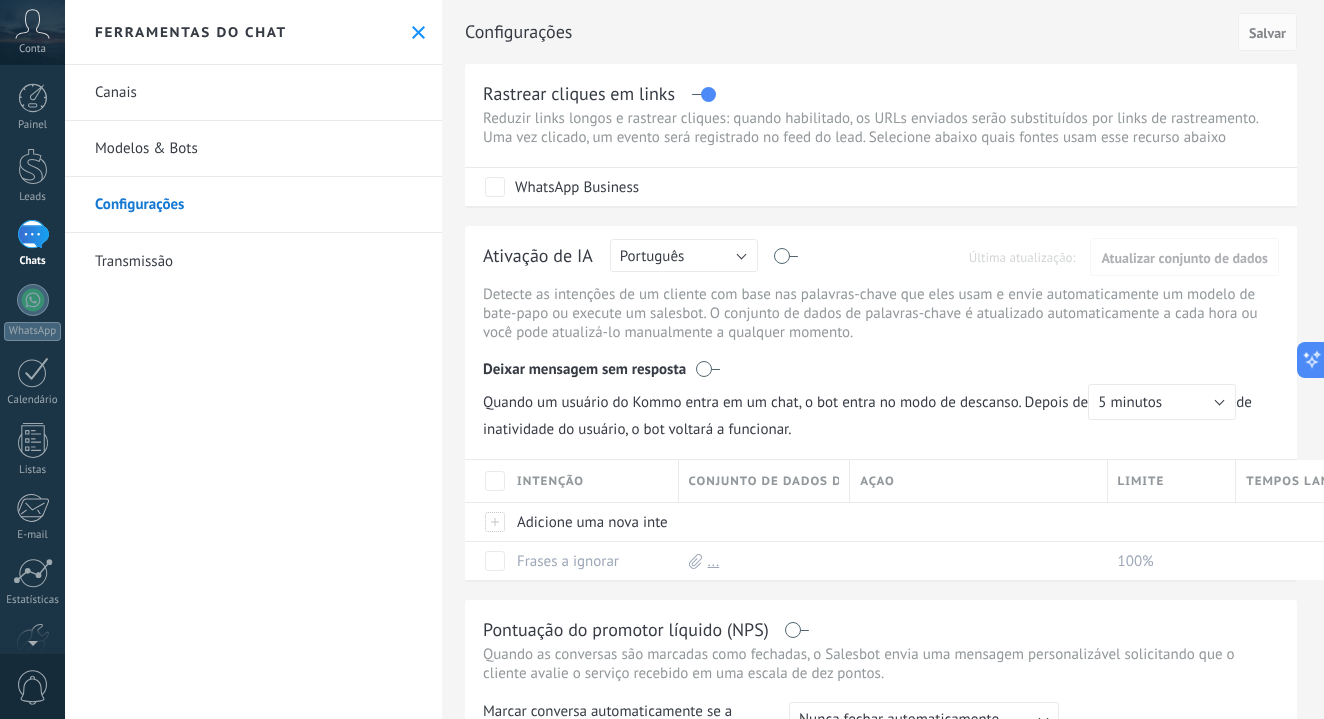 click on "Transmissão" at bounding box center [253, 261] 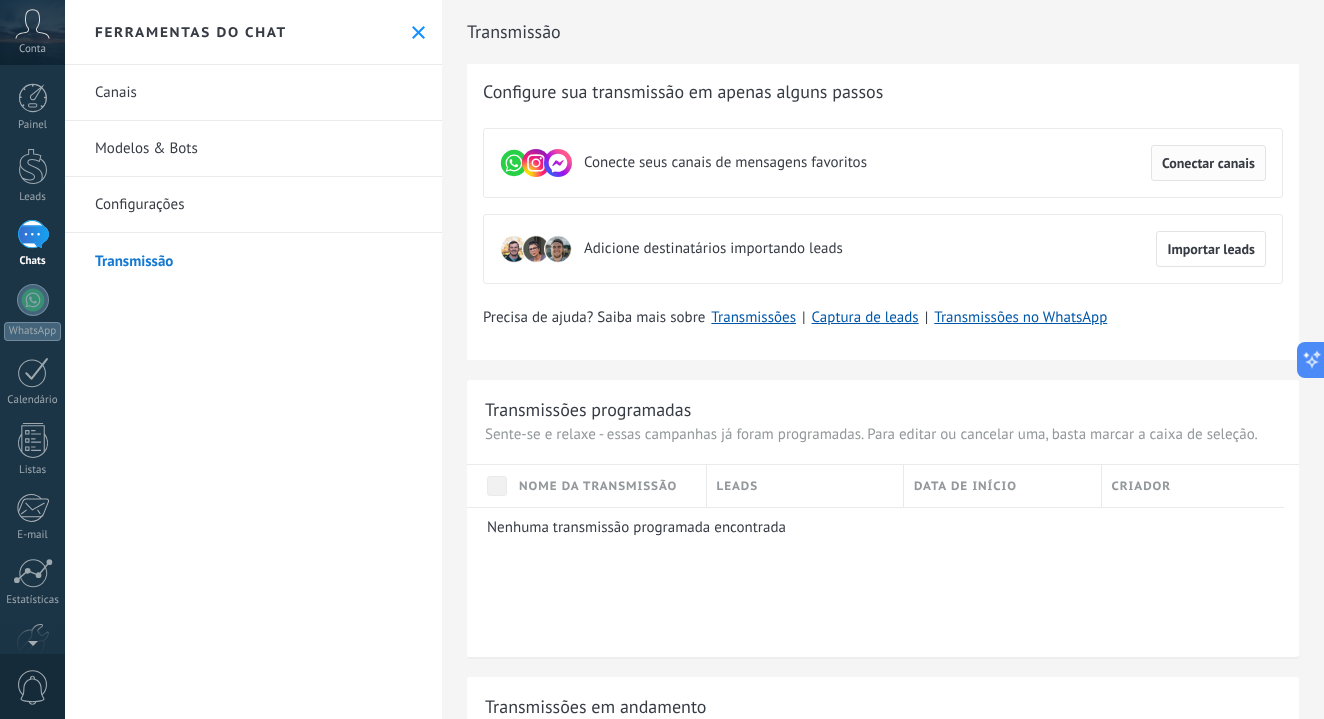 click on "Conectar canais" at bounding box center (1208, 163) 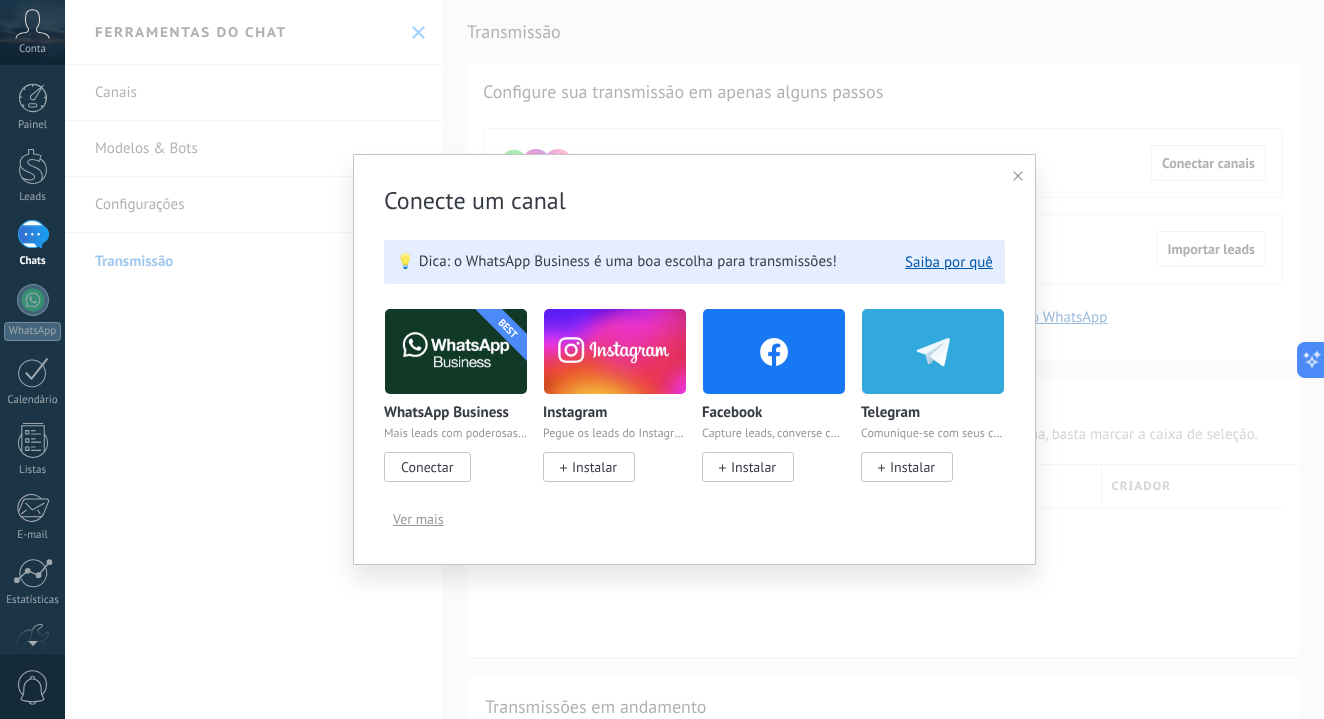 click at bounding box center (1018, 176) 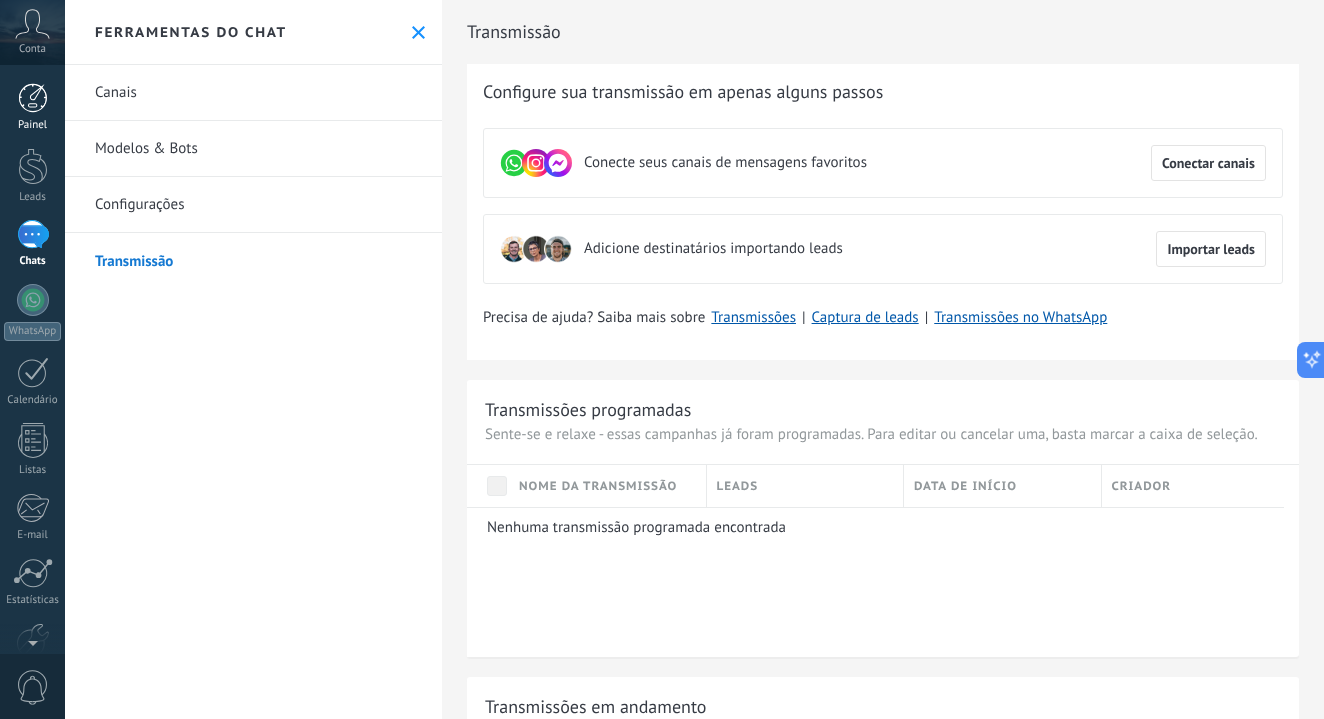 click on "Painel" at bounding box center (32, 107) 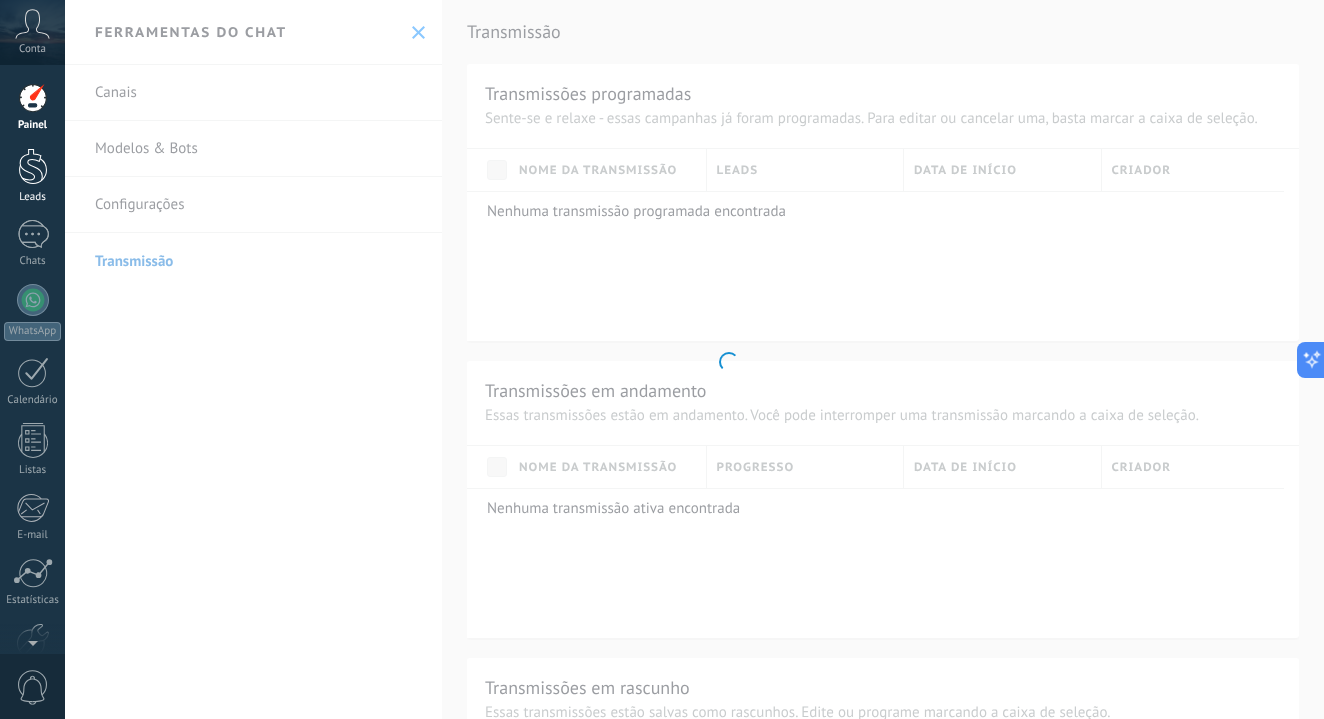 click at bounding box center [33, 166] 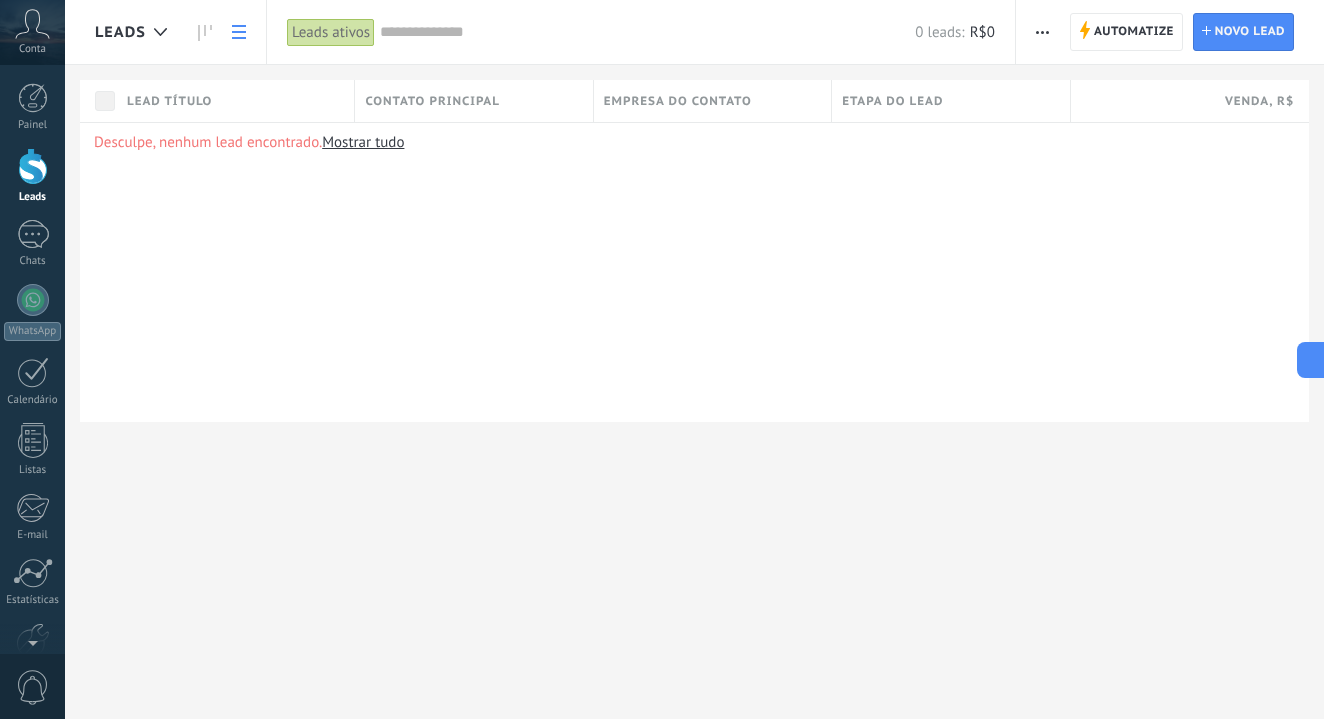 click on "Leads" at bounding box center [136, 32] 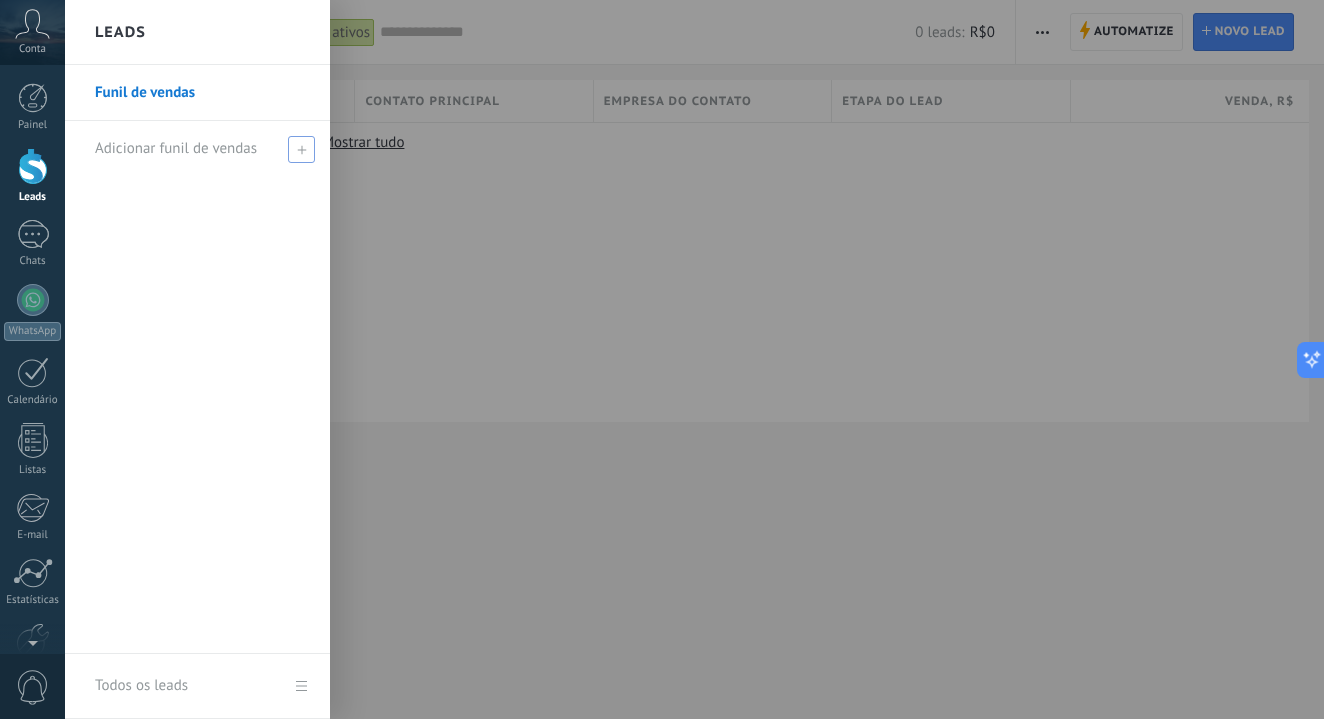 click on "Adicionar funil de vendas" at bounding box center (176, 148) 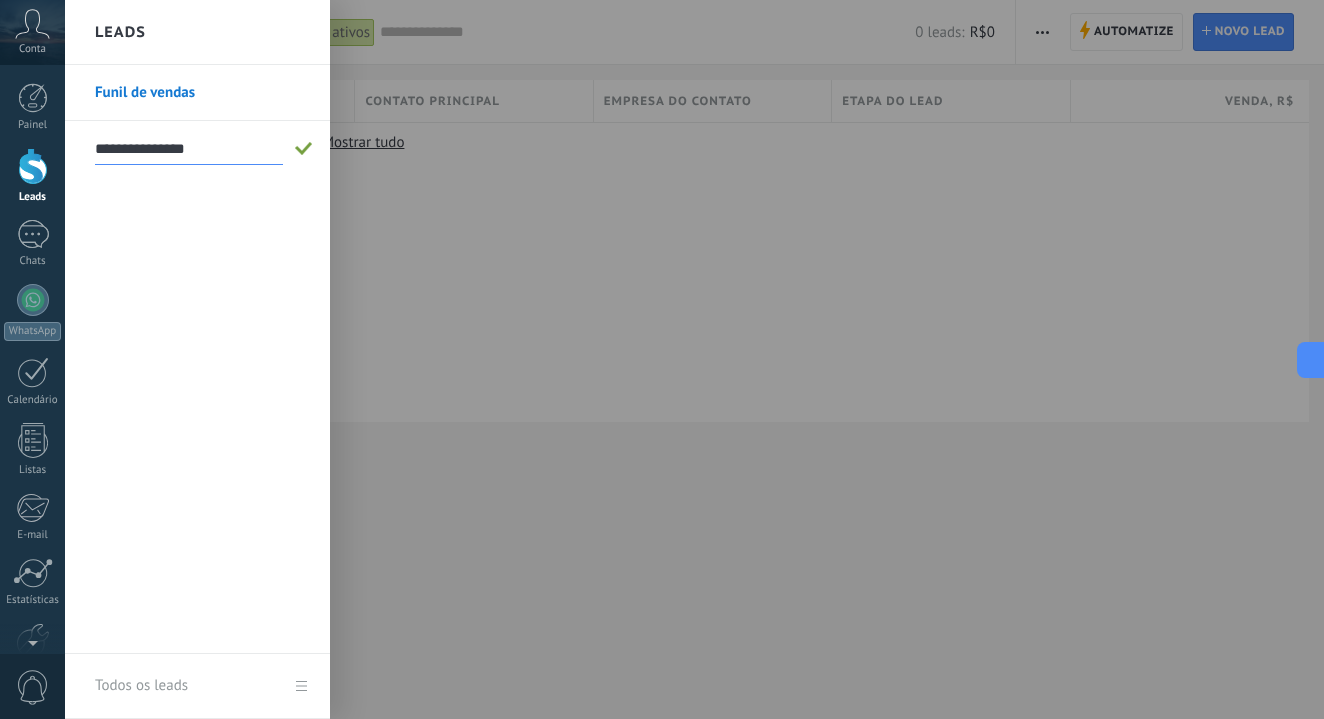 type on "**********" 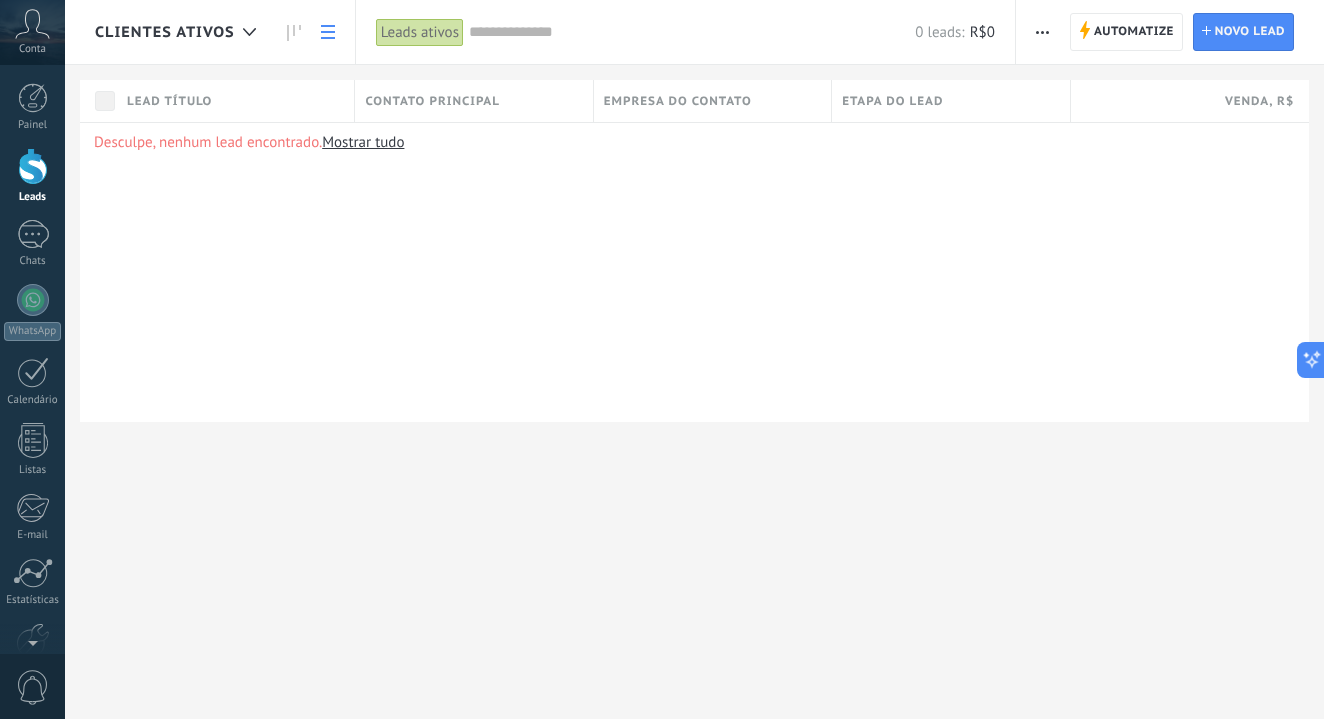 click on "Desculpe, nenhum lead encontrado.  Mostrar tudo" at bounding box center (694, 272) 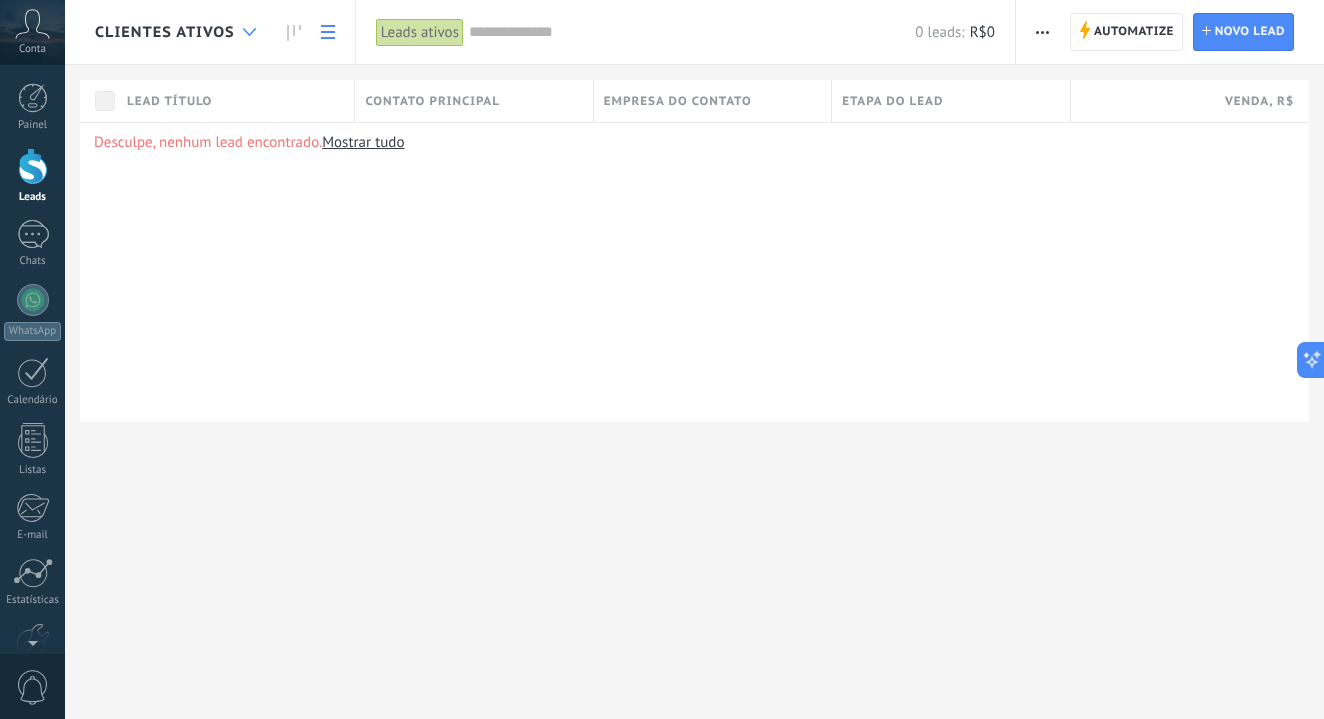 click at bounding box center [249, 32] 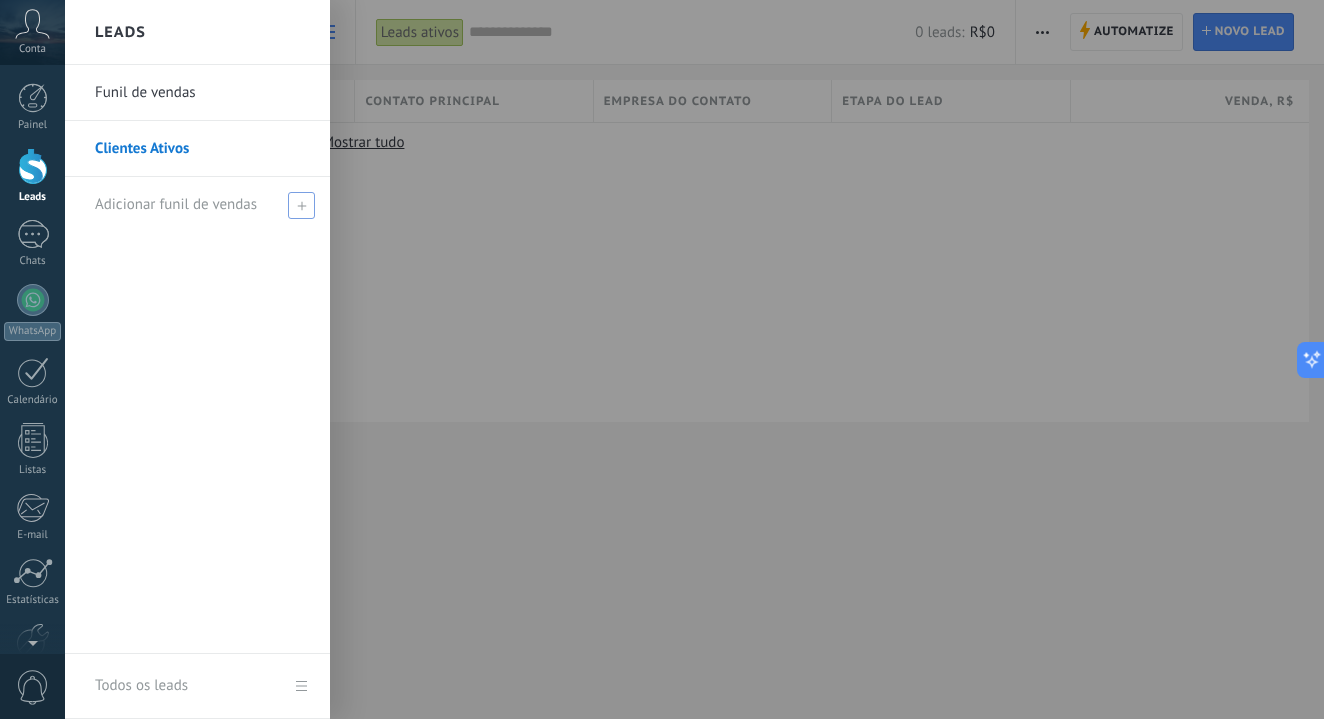 click at bounding box center [301, 205] 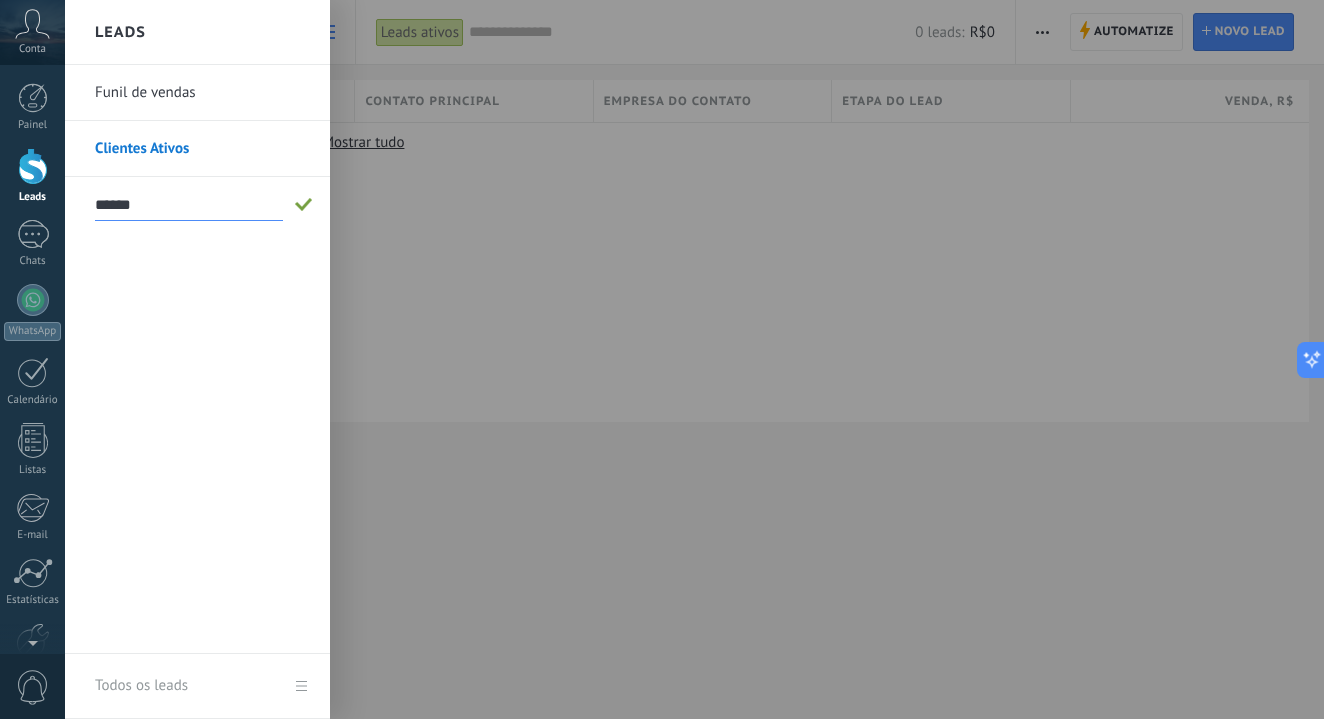type on "*****" 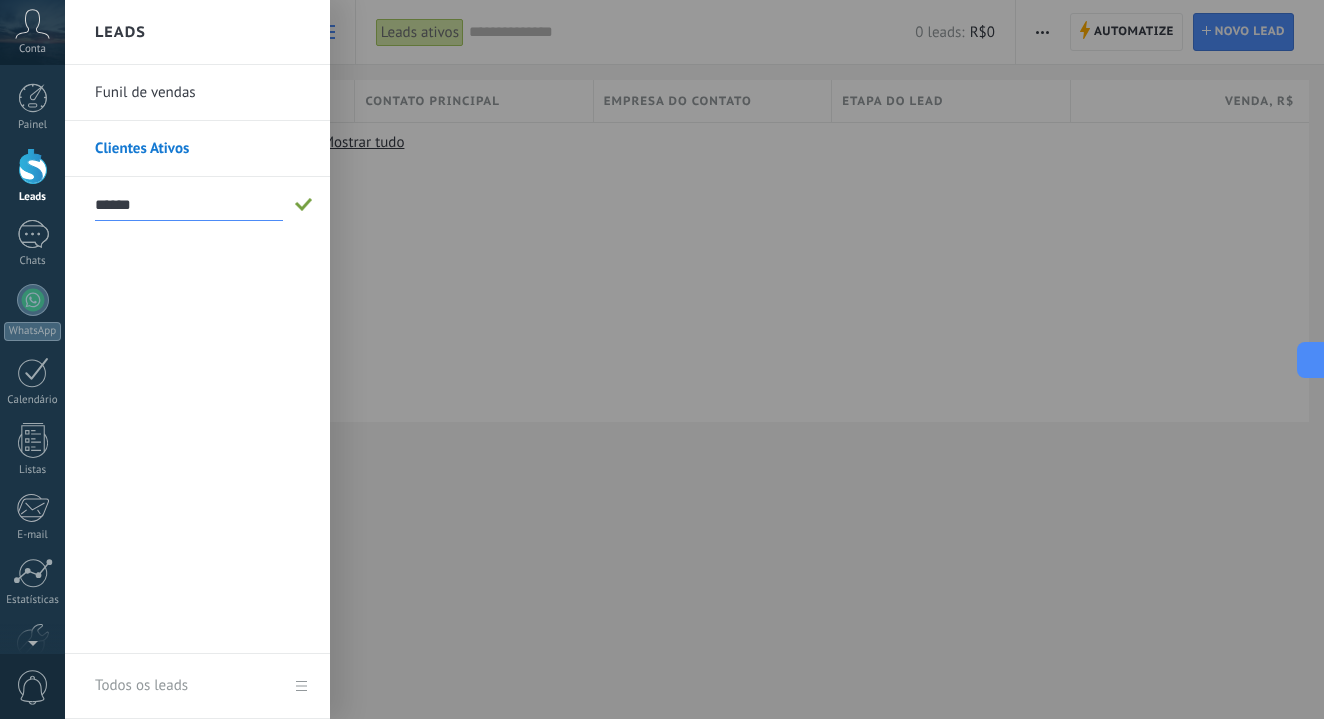 click at bounding box center (304, 205) 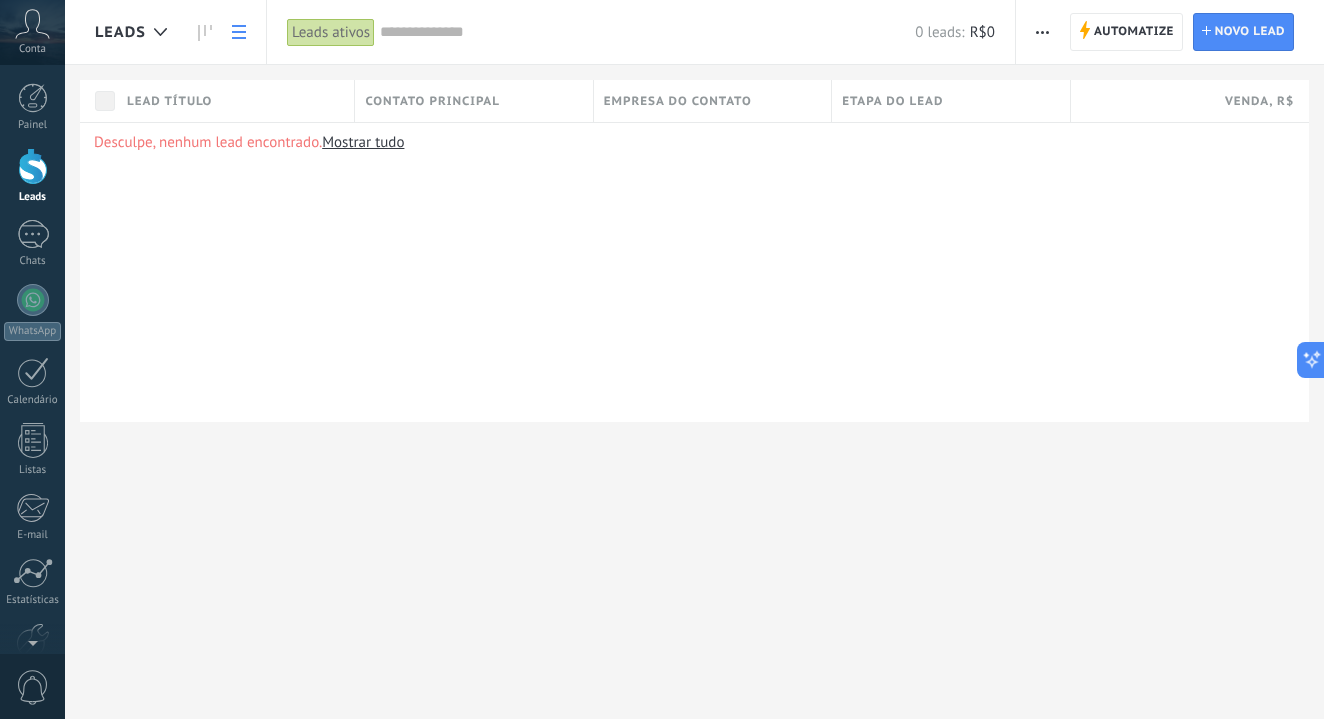 click at bounding box center (239, 32) 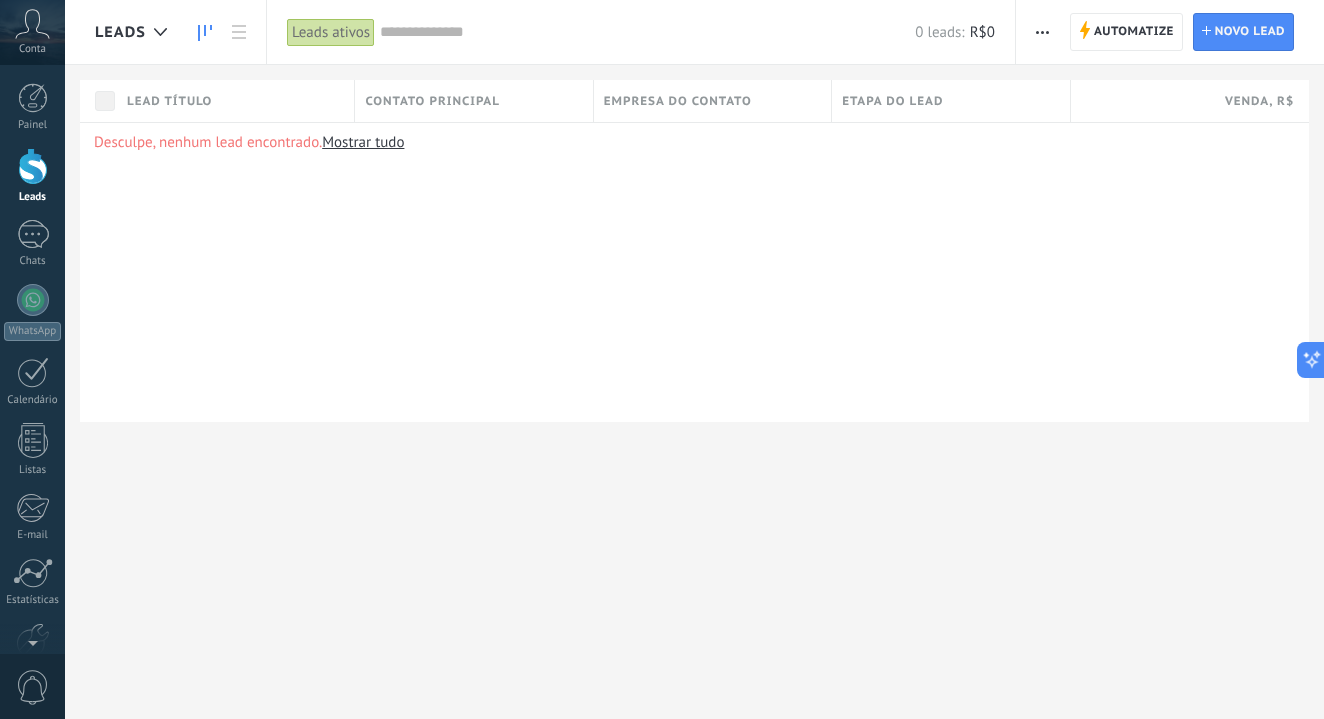 click at bounding box center (205, 33) 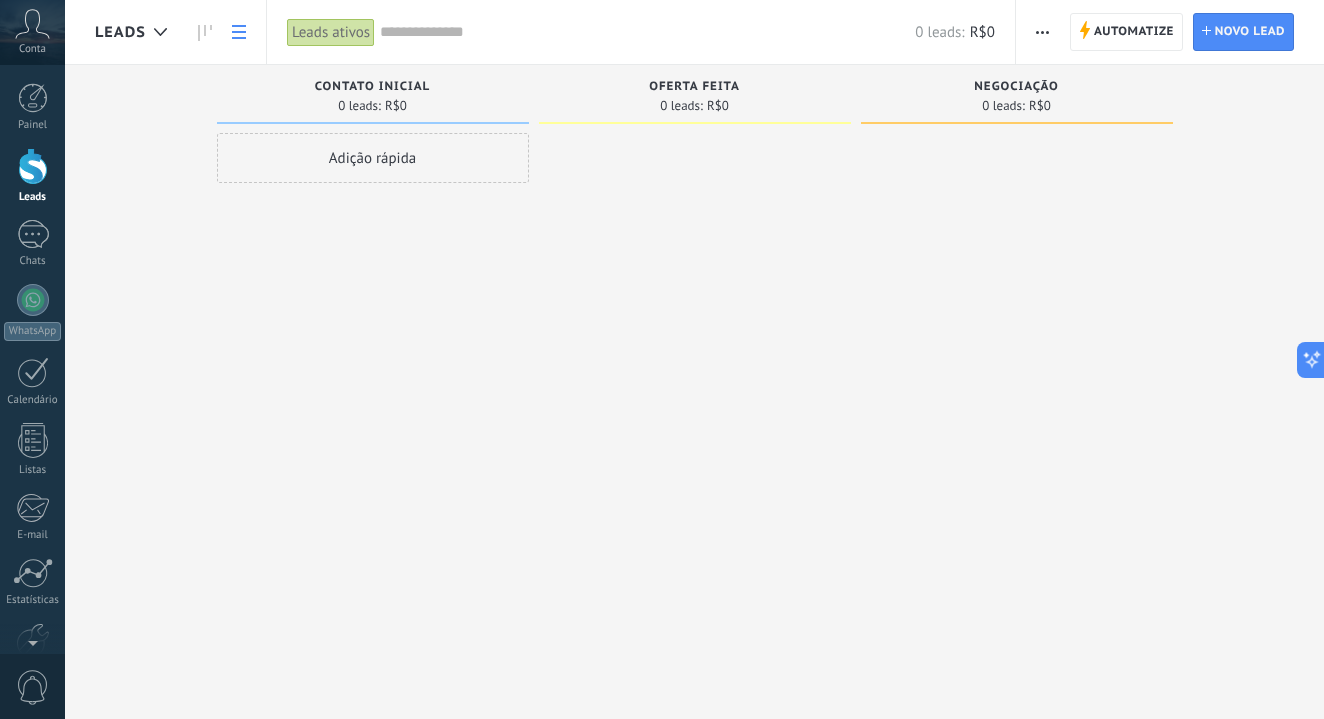 click at bounding box center [239, 32] 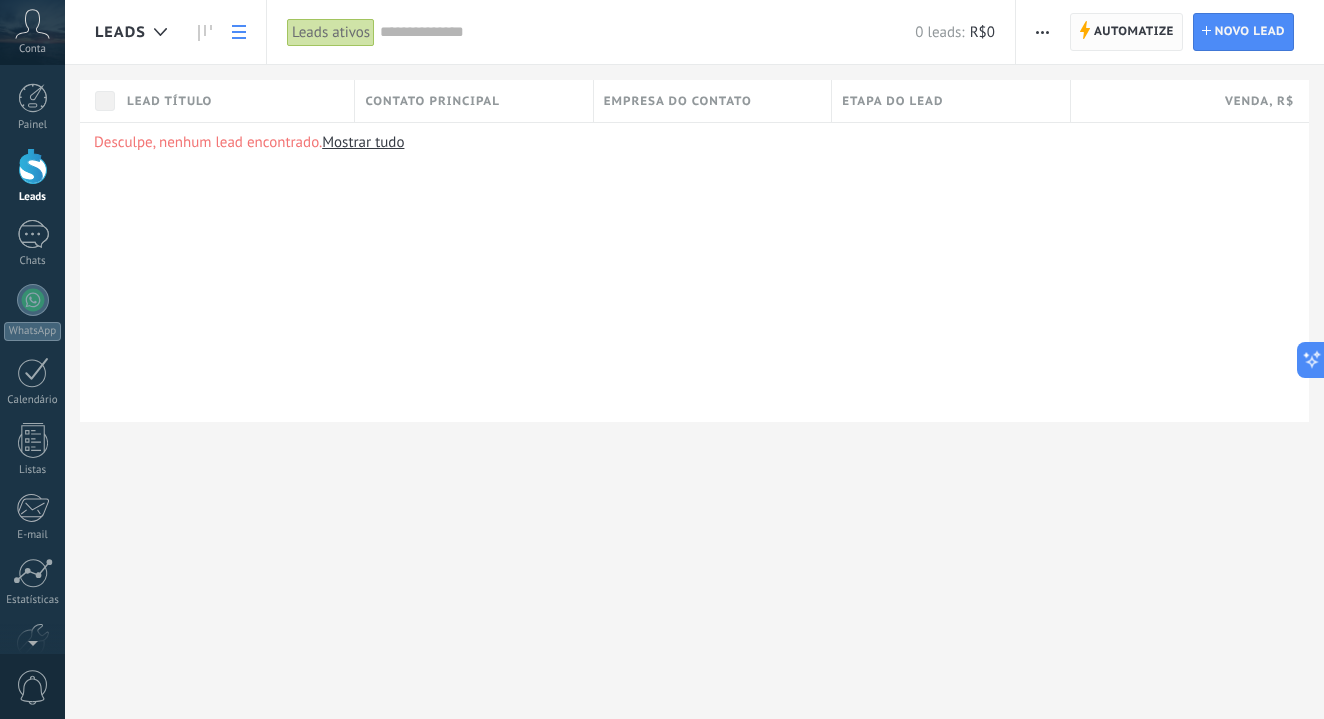 click on "Automatize" at bounding box center (1134, 32) 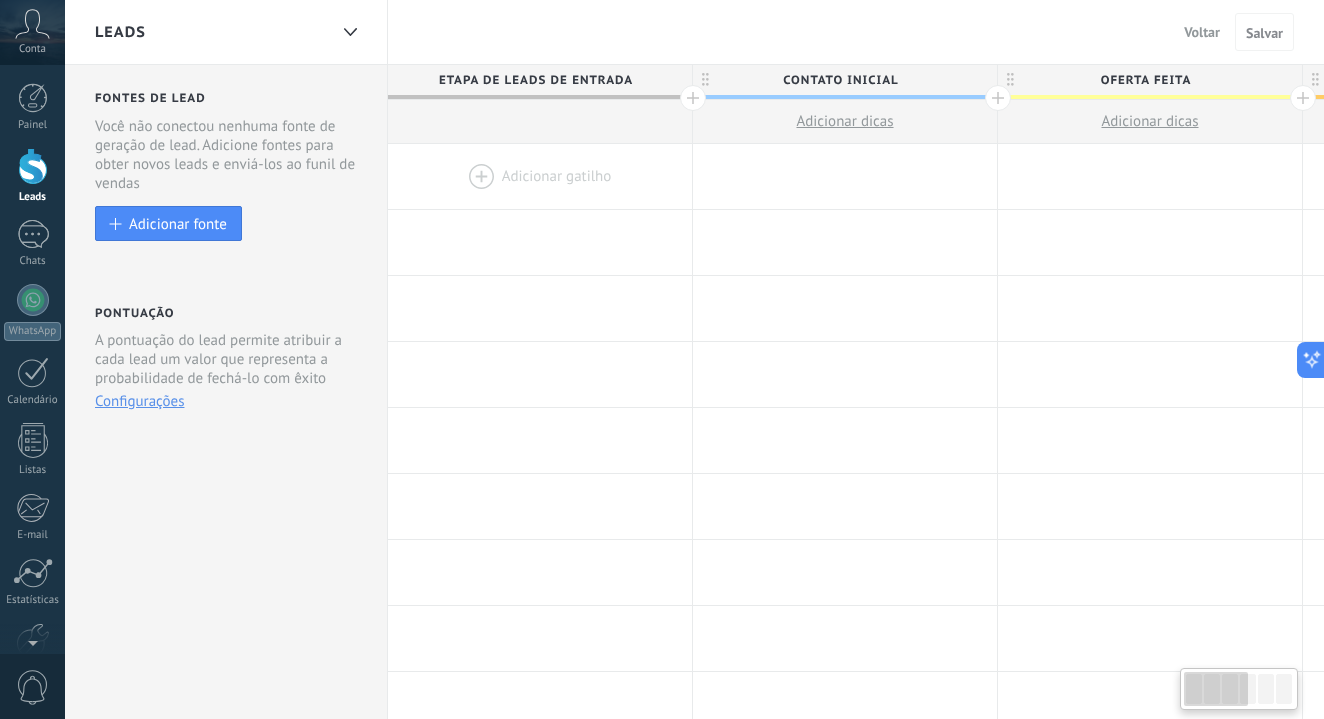 scroll, scrollTop: 0, scrollLeft: 0, axis: both 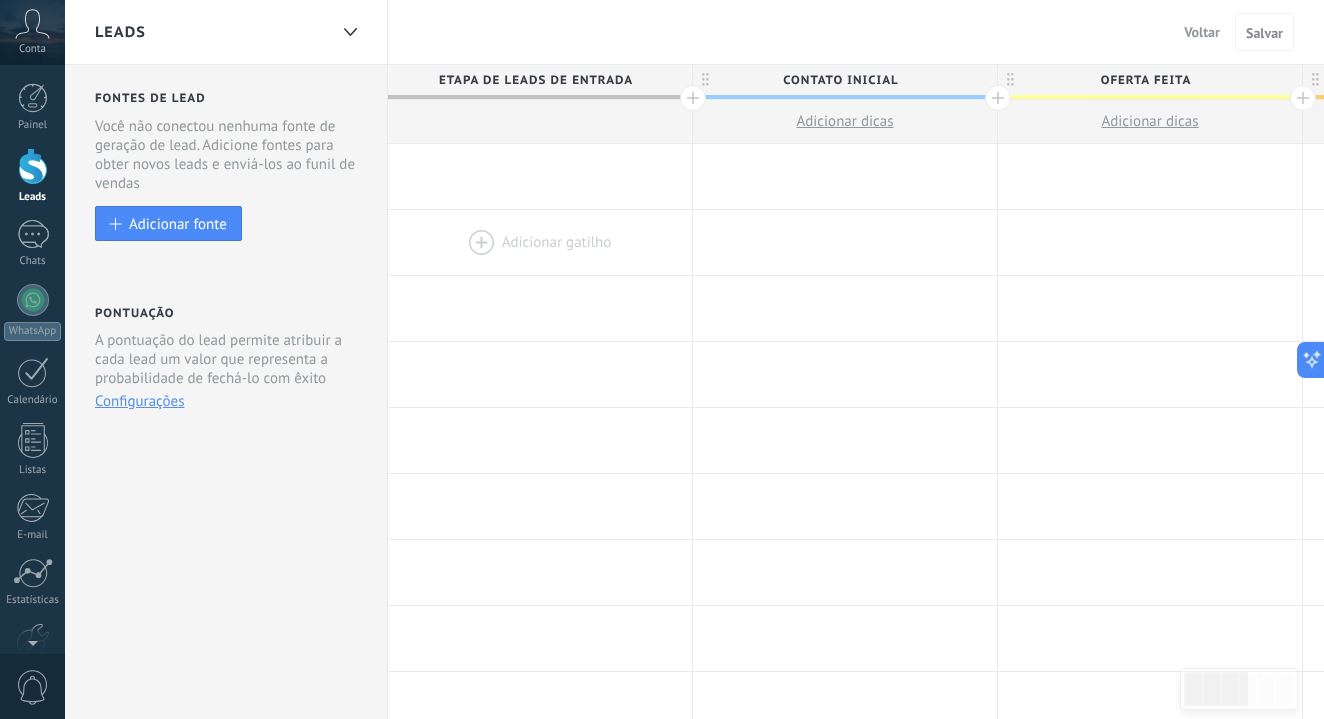 click at bounding box center (540, 176) 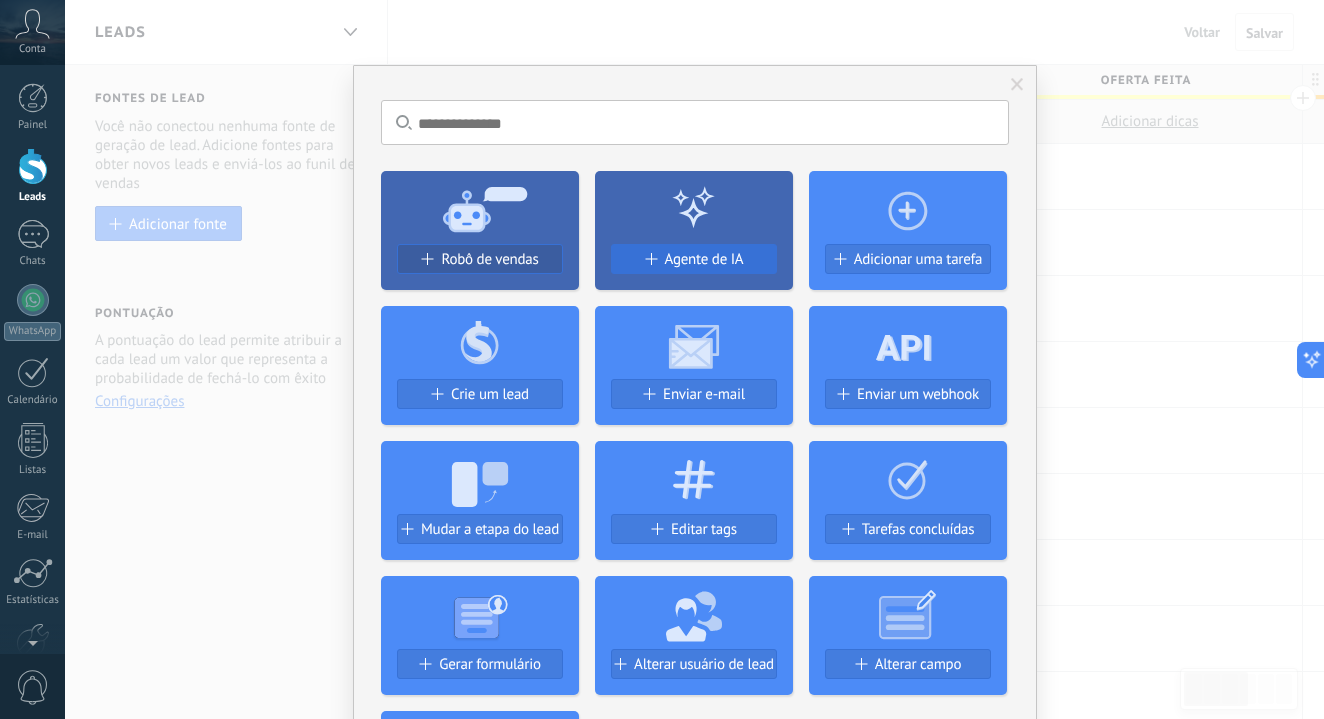 click on "Agente de IA" at bounding box center (489, 259) 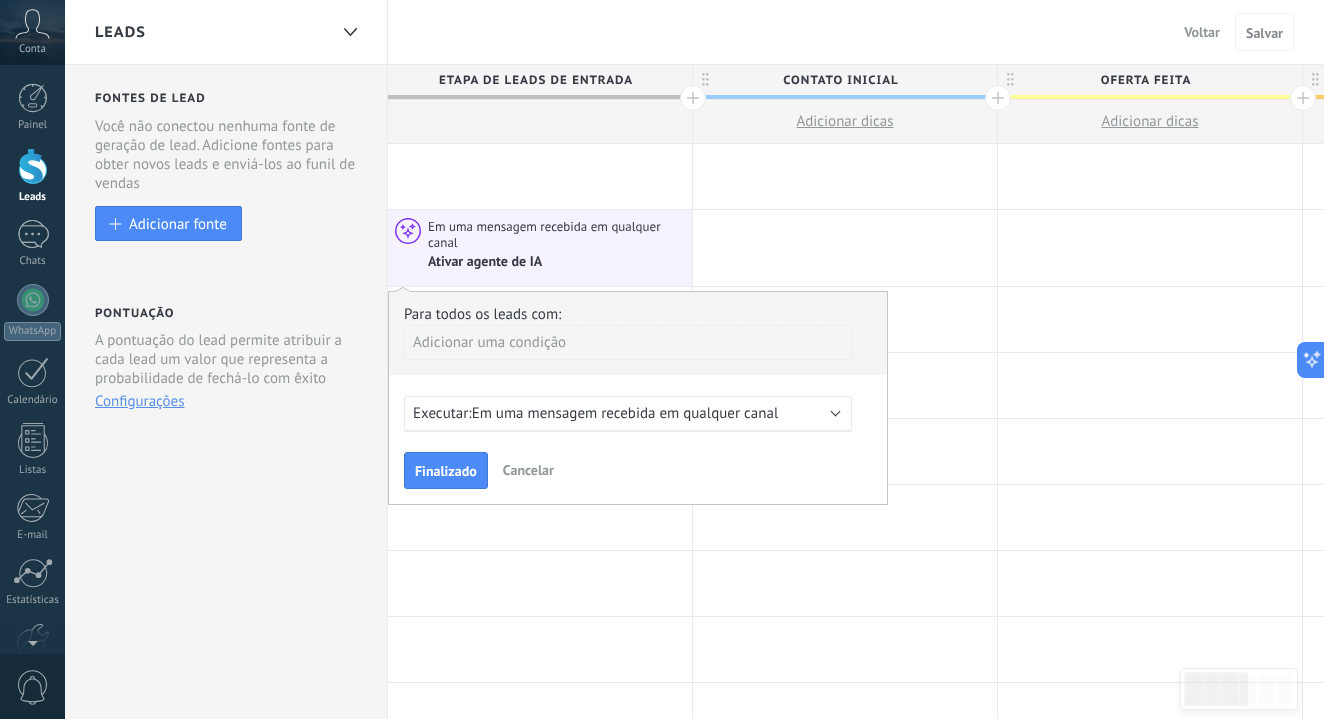 click on "Executar:   Em uma mensagem recebida em qualquer canal" at bounding box center [628, 414] 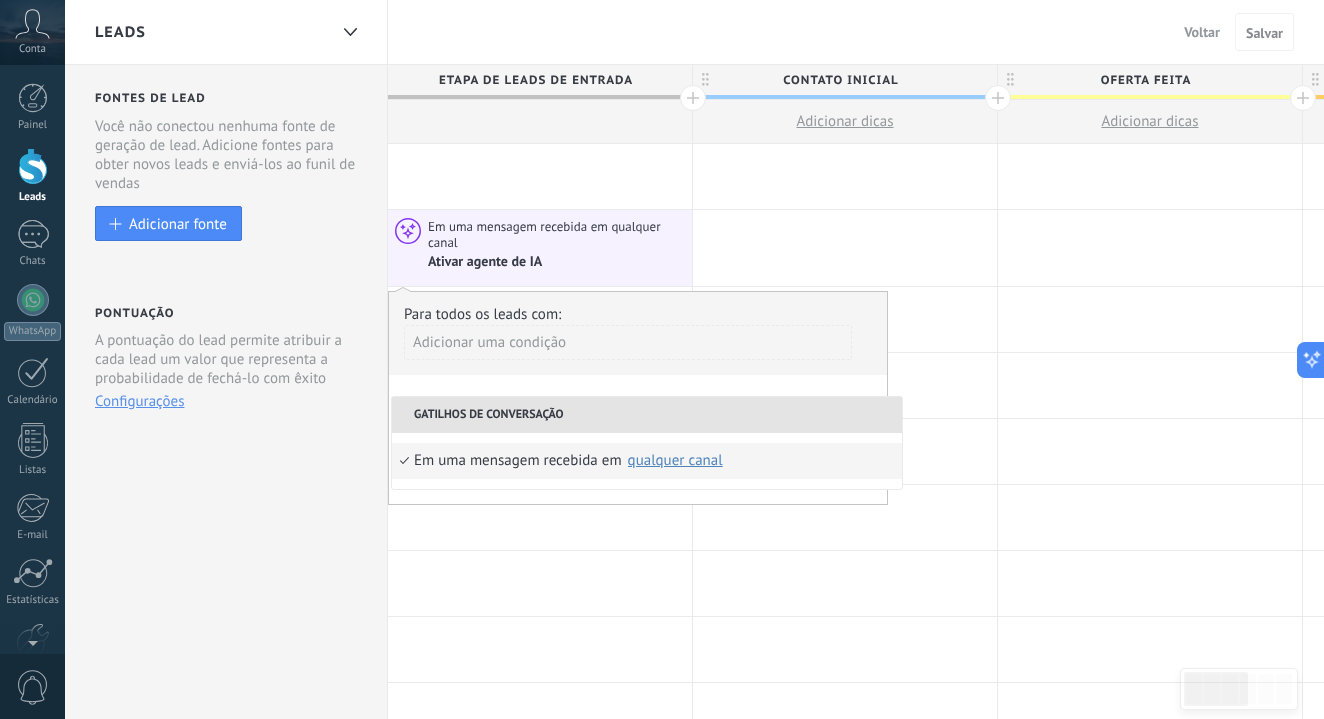 click on "Adicionar uma condição" at bounding box center (628, 342) 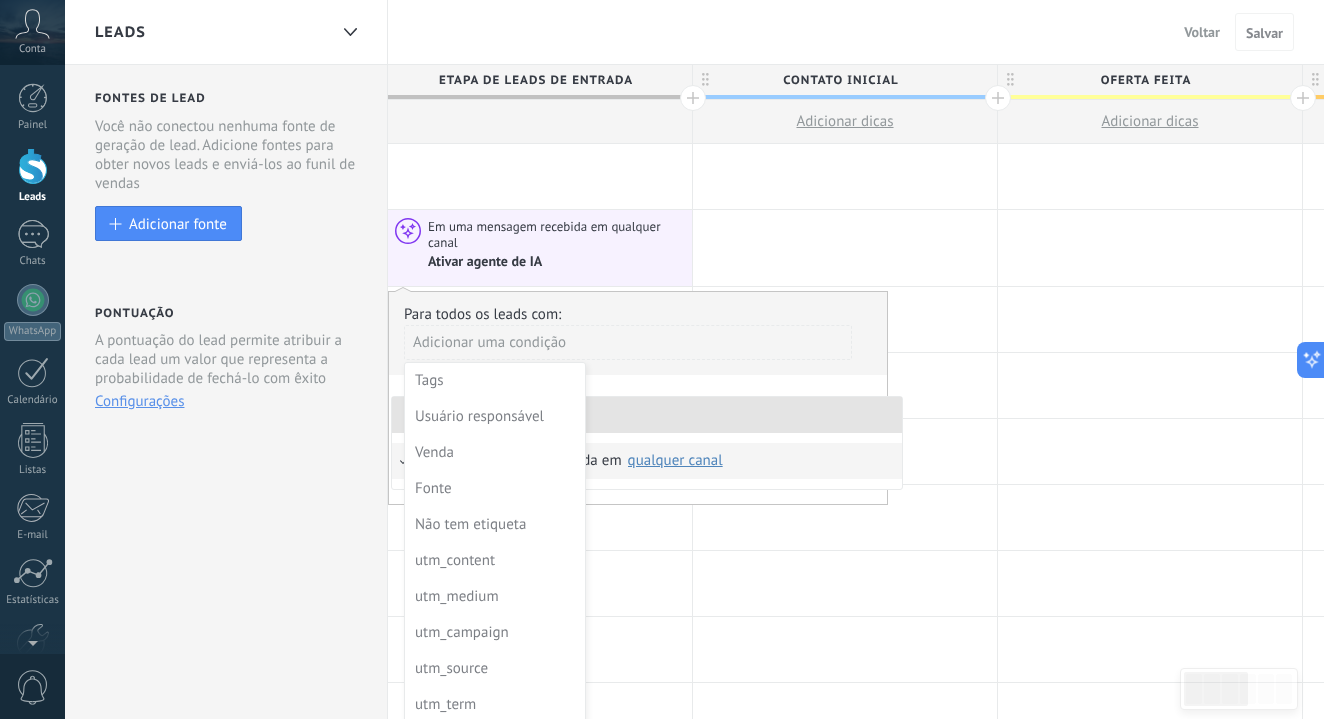 click at bounding box center [638, 398] 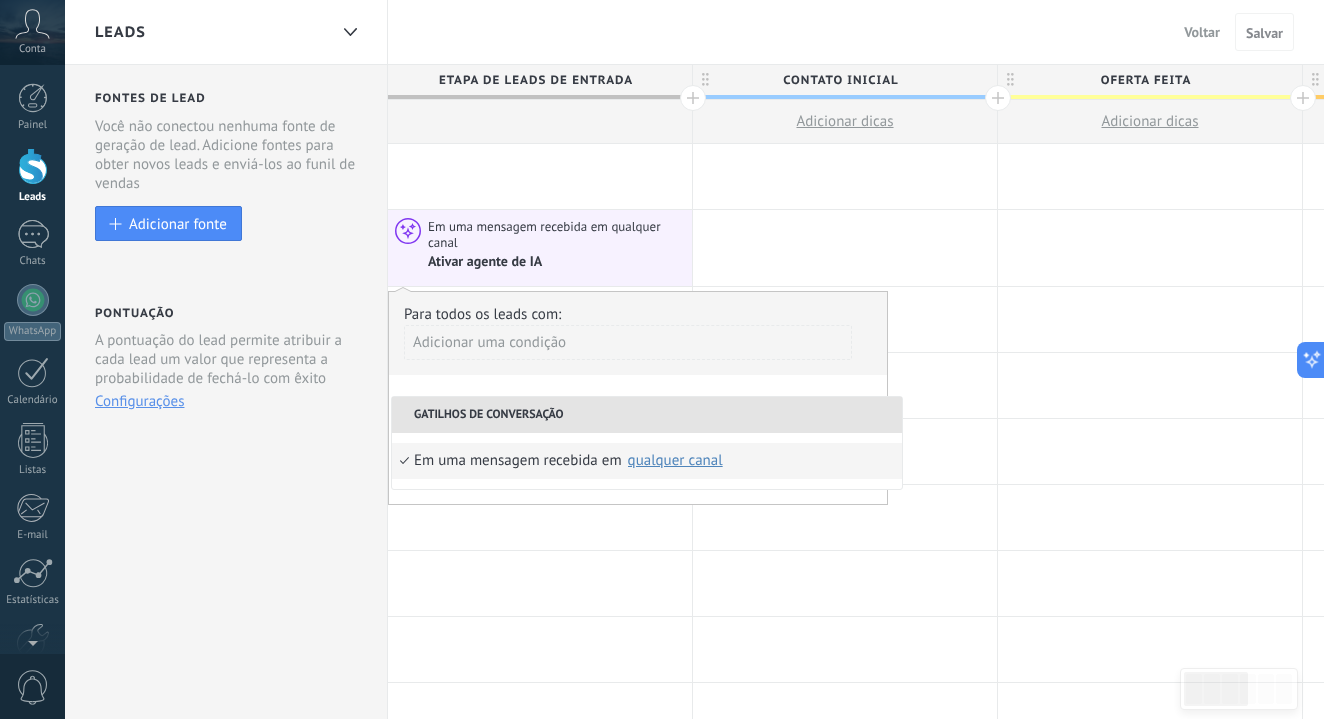 click on "Adicionar uma condição" at bounding box center (628, 342) 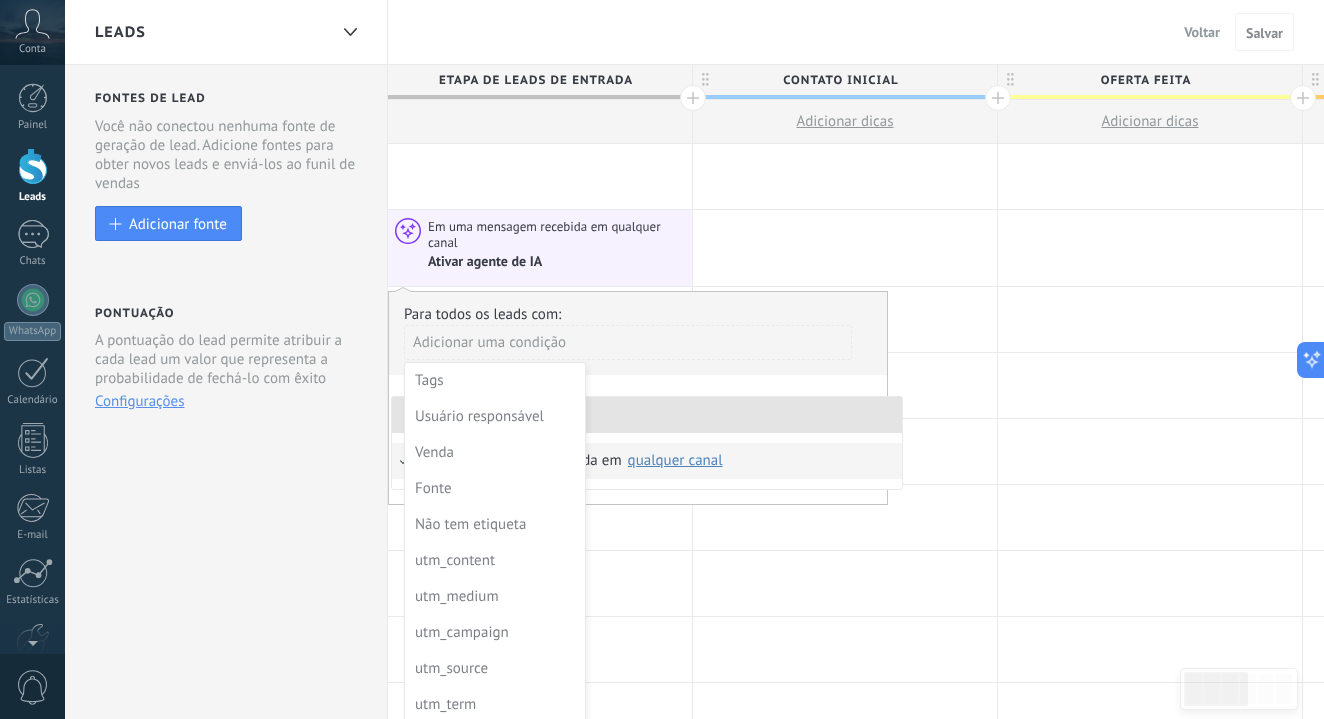 click on "Ativar agente de IA" at bounding box center [557, 261] 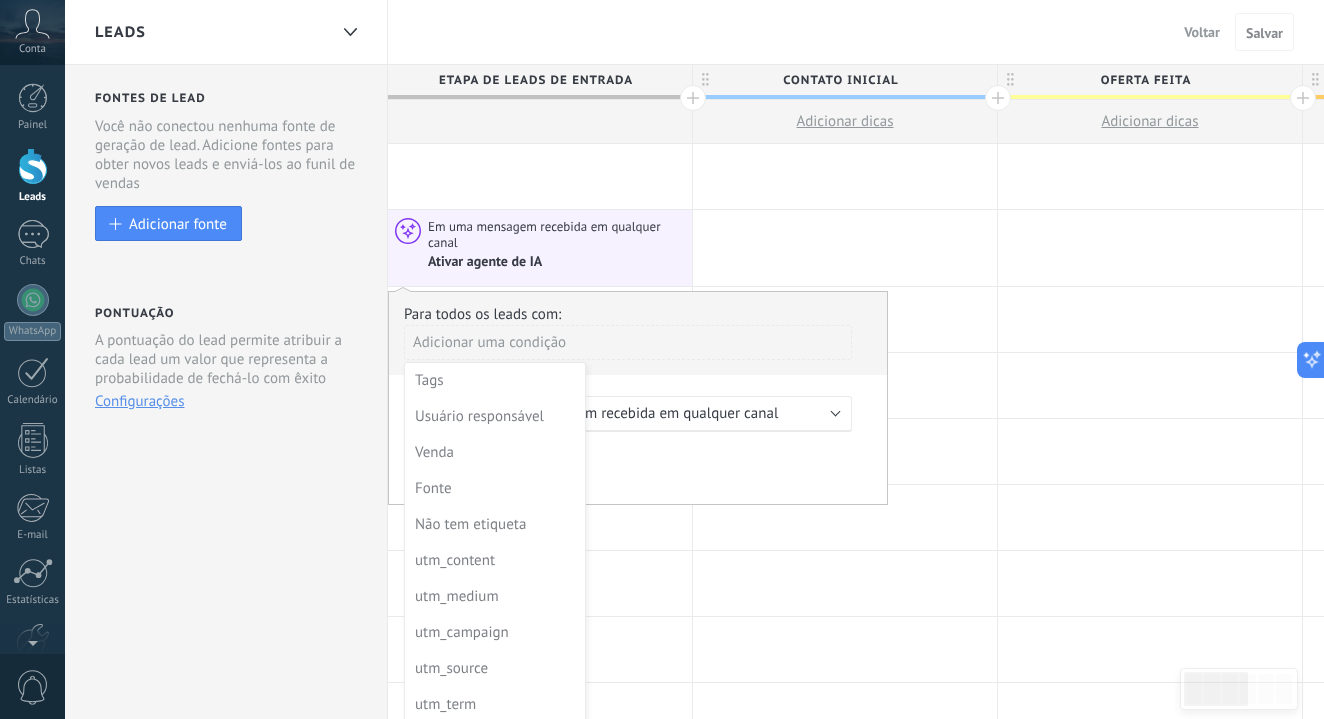 click at bounding box center (638, 398) 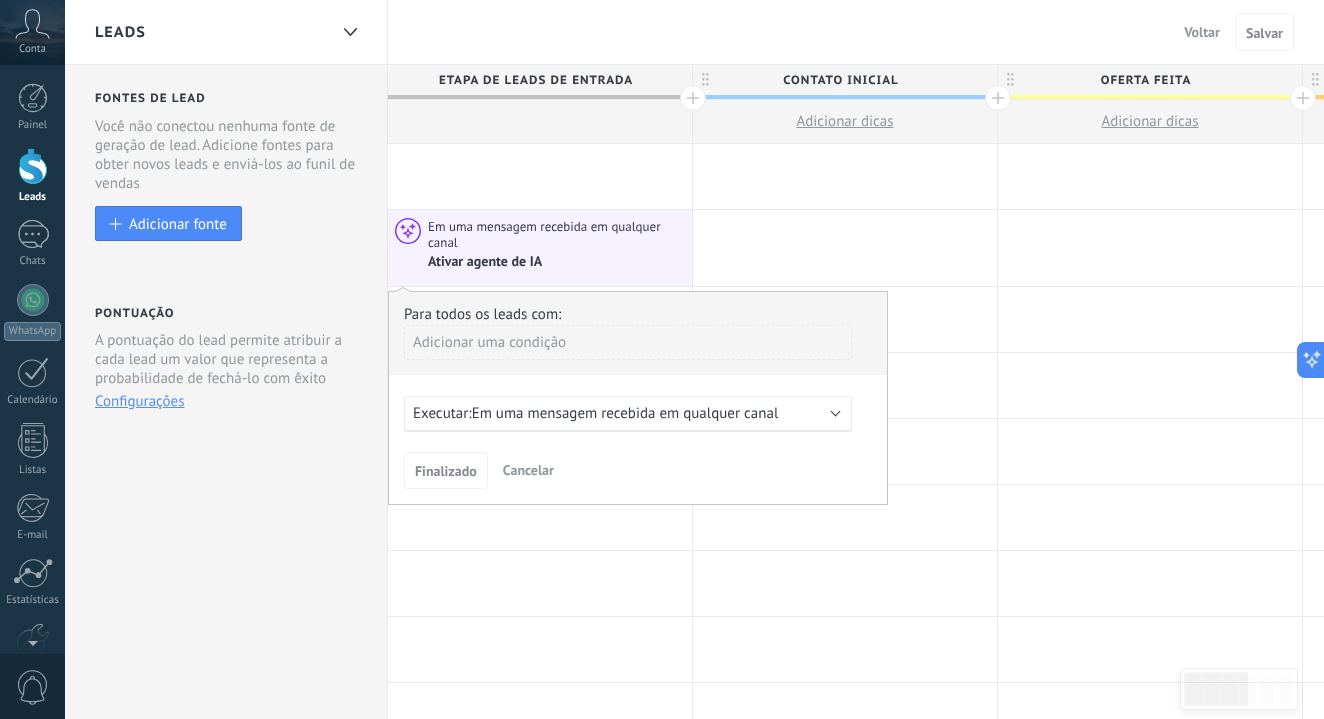 click on "Em uma mensagem recebida em qualquer canal" at bounding box center (625, 413) 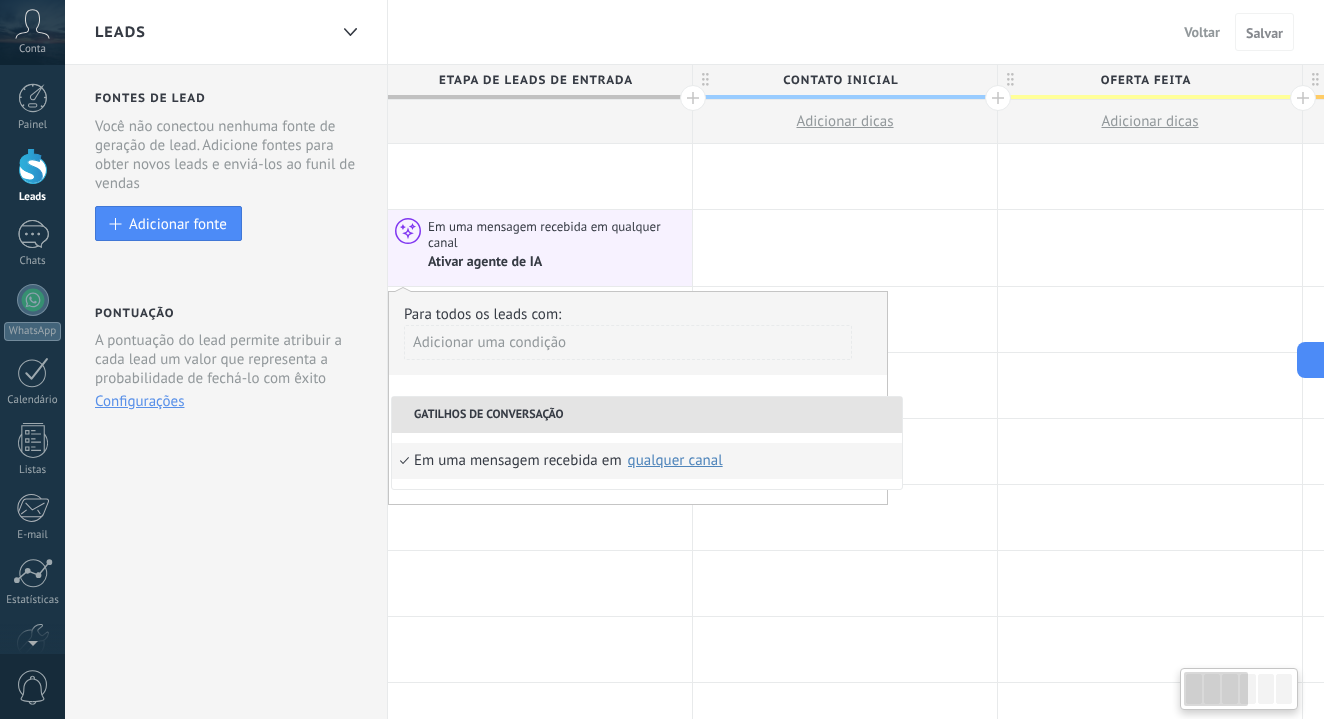 click on "Para todos os leads com: Adicionar uma condição Executar:  Em uma mensagem recebida em qualquer canal Gatilhos de conversação Em uma mensagem recebida em Selecionar tudo Kommo Demo qualquer canal Finalizado Cancelar" at bounding box center [638, 398] 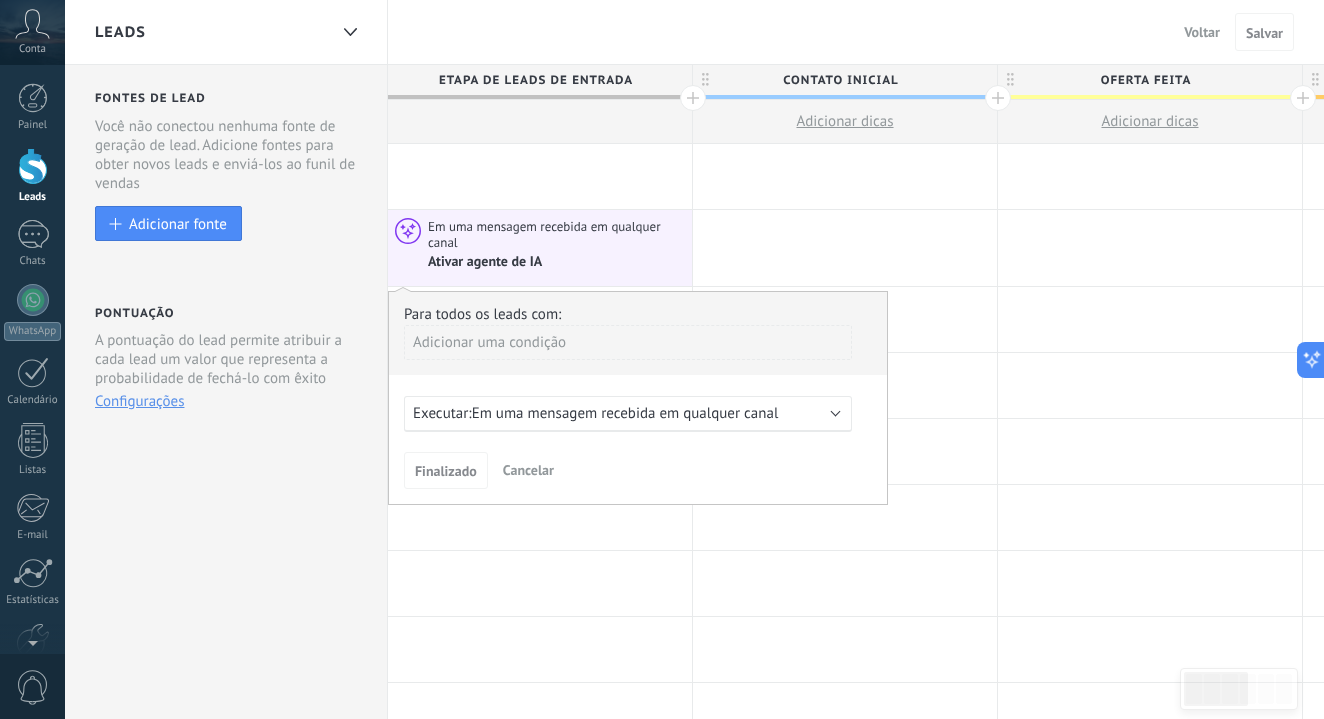 click on "Cancelar" at bounding box center [528, 470] 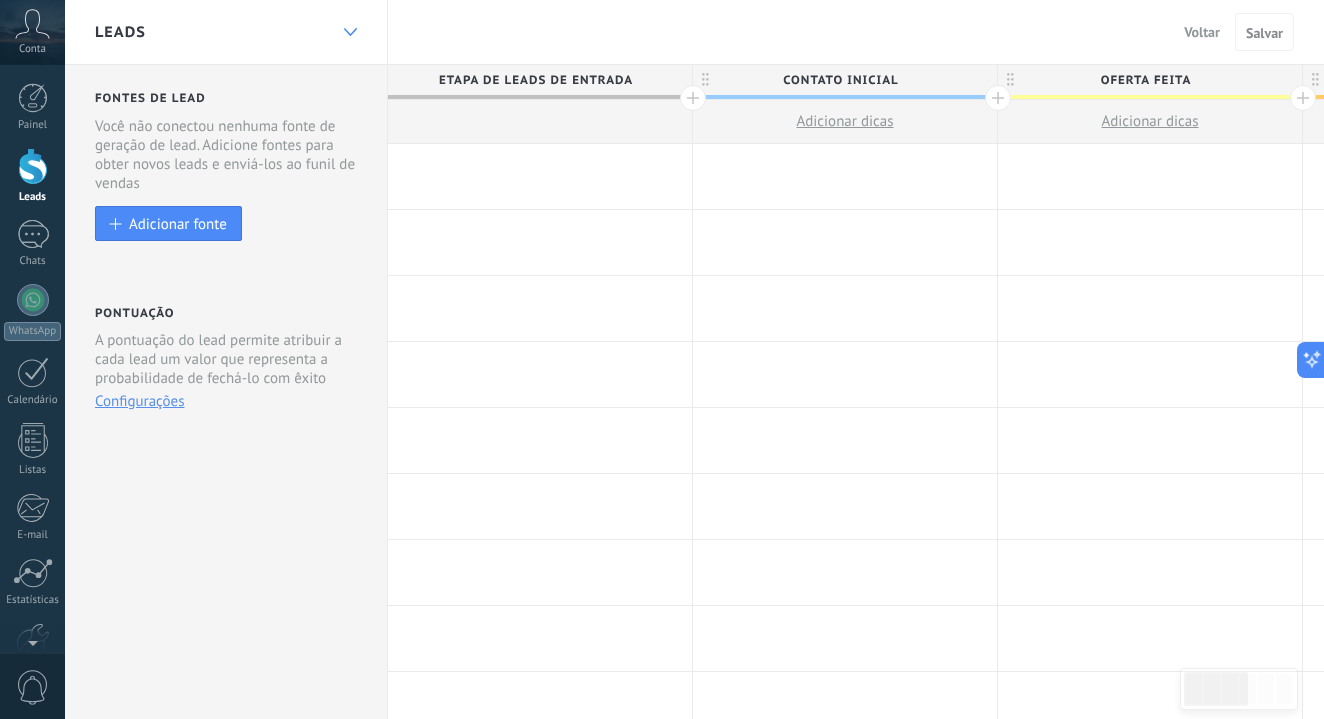click at bounding box center (350, 32) 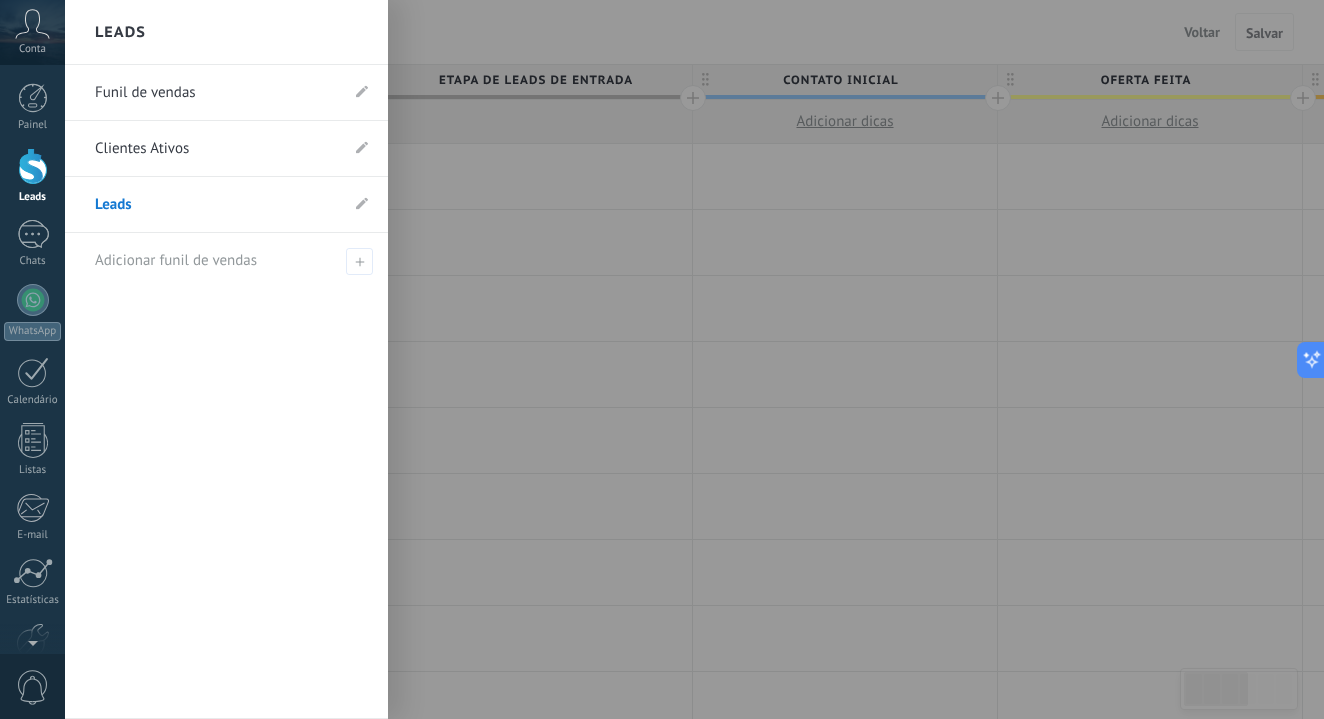 click at bounding box center (727, 359) 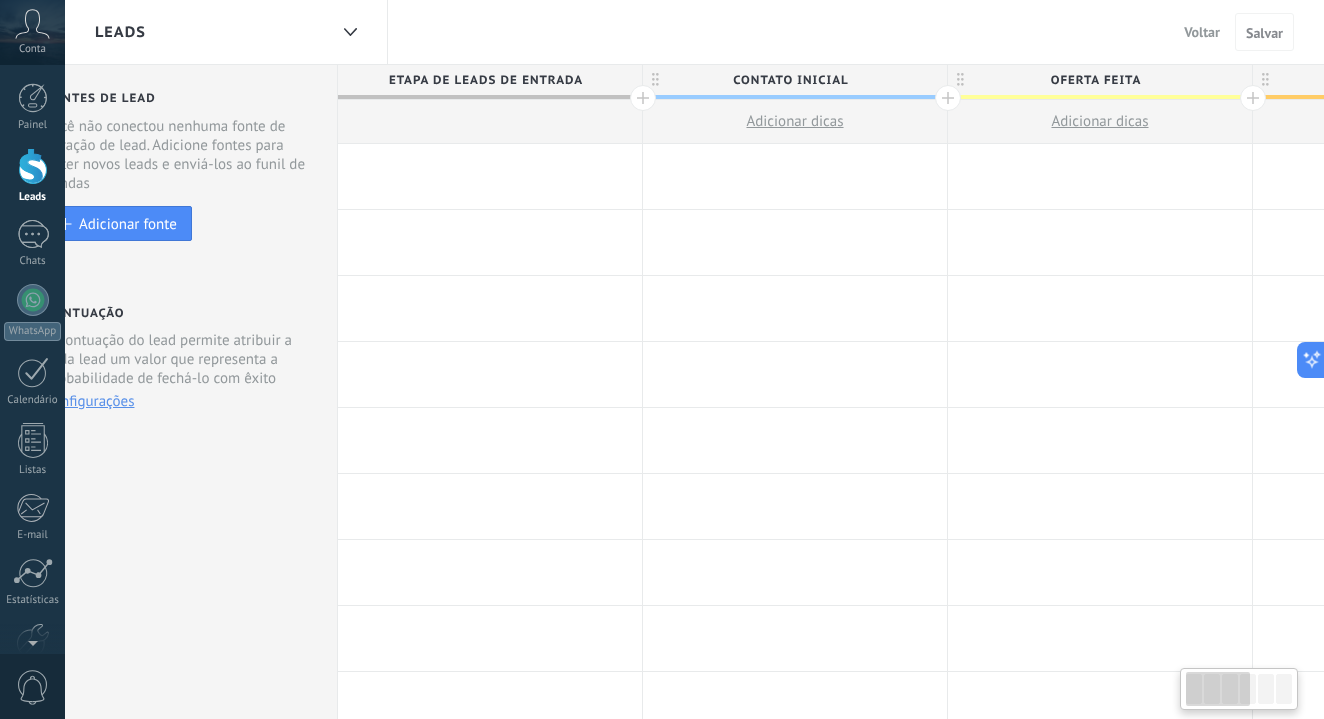 scroll, scrollTop: 0, scrollLeft: 51, axis: horizontal 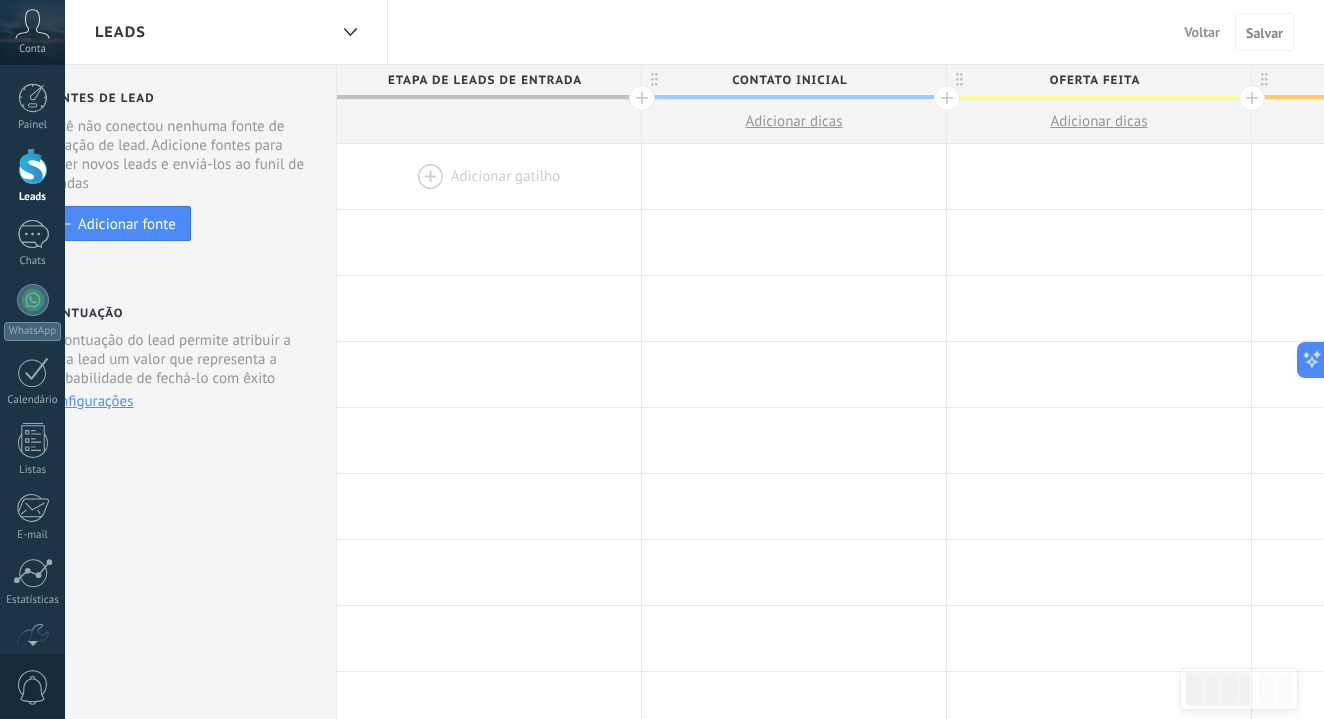 click at bounding box center [489, 176] 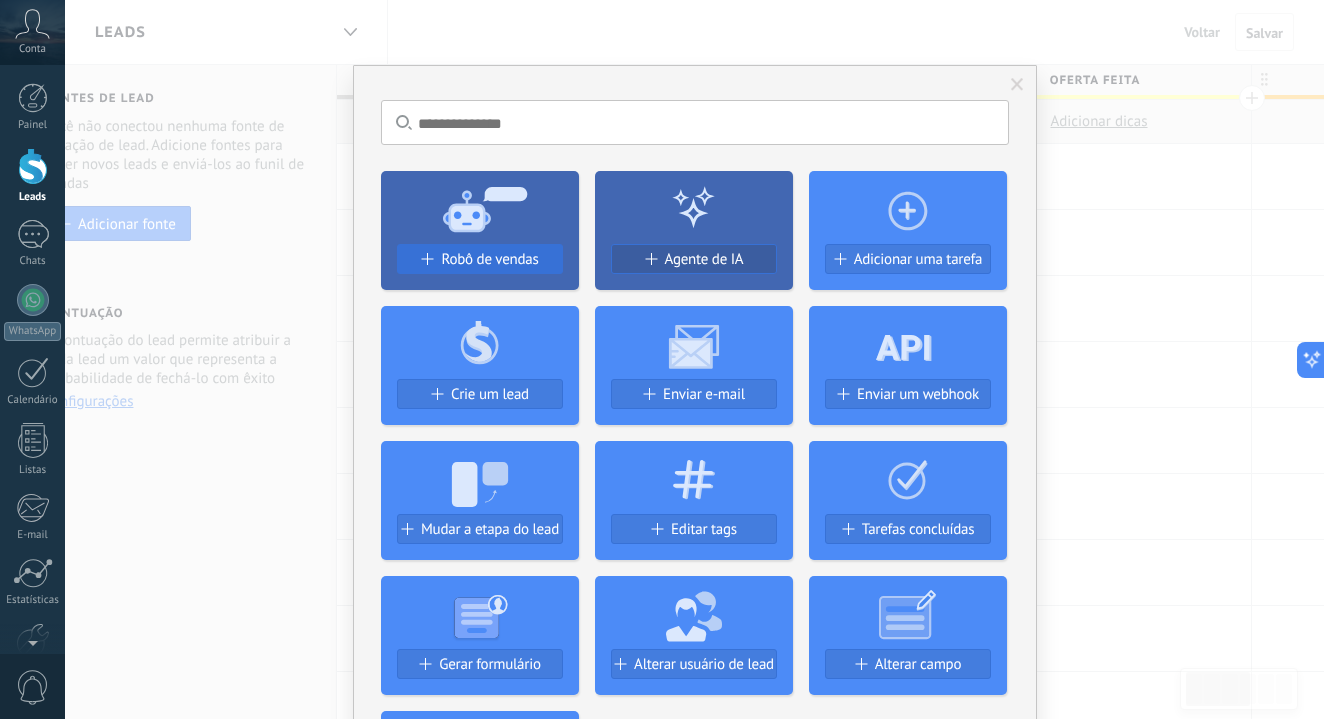 scroll, scrollTop: 0, scrollLeft: 0, axis: both 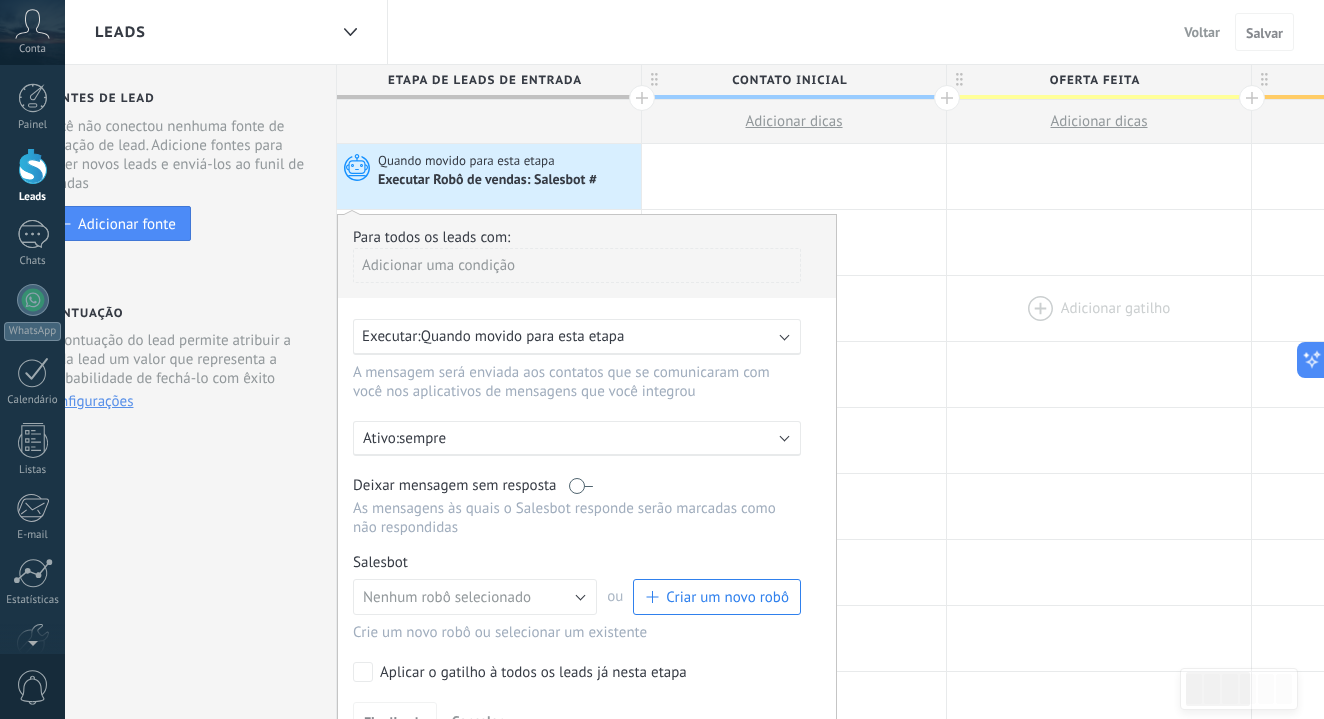 click at bounding box center (0, 0) 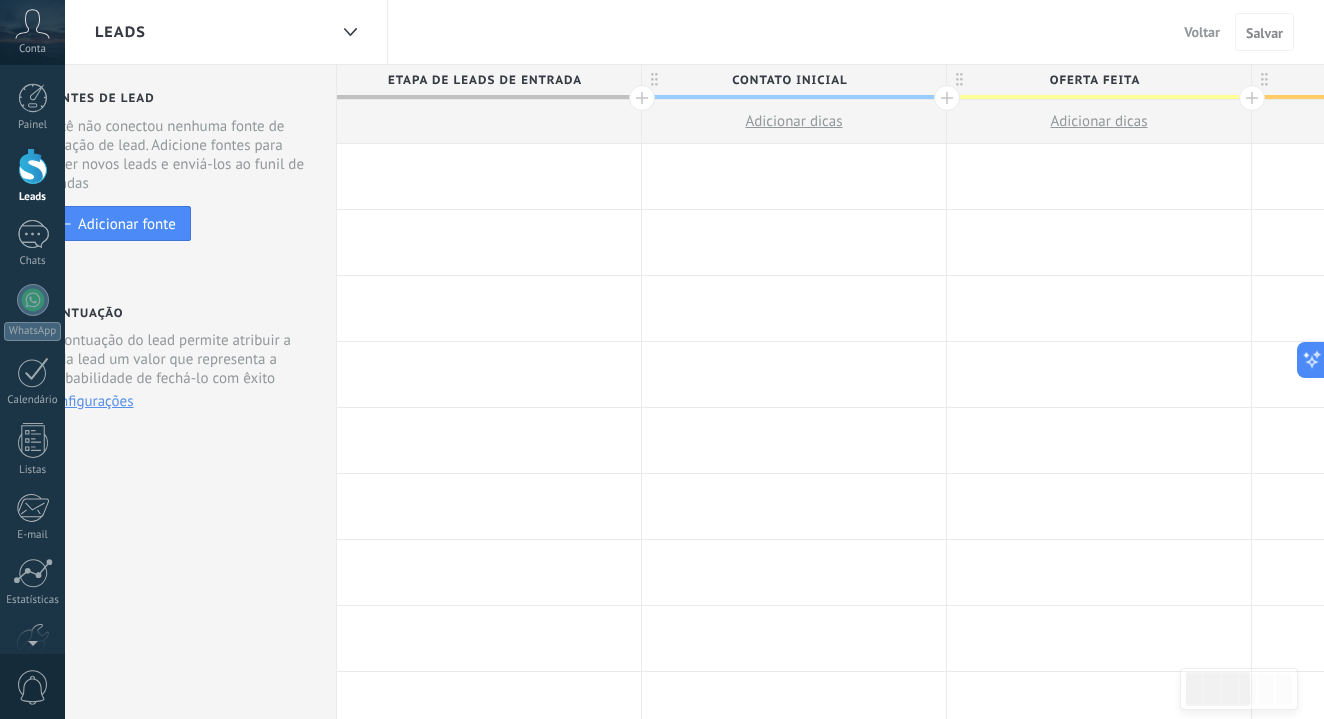 click at bounding box center [489, 176] 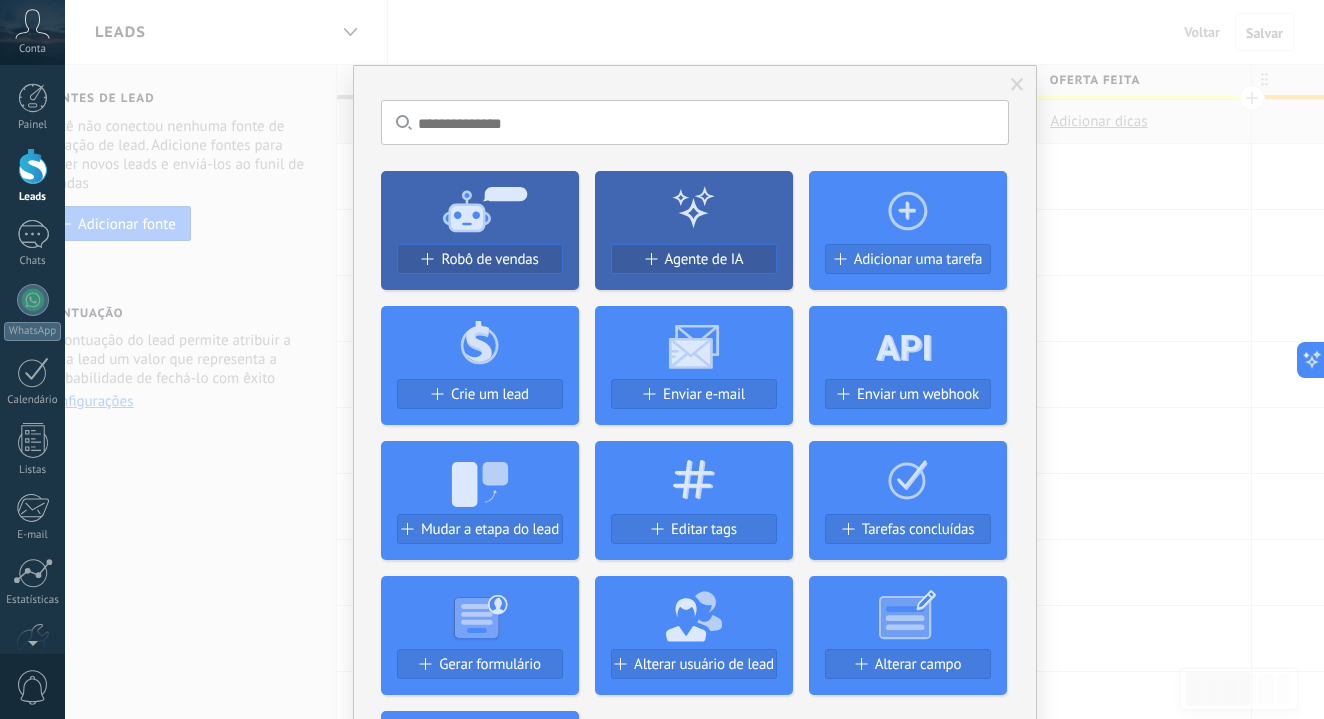 click on "Agente de IA" at bounding box center [480, 267] 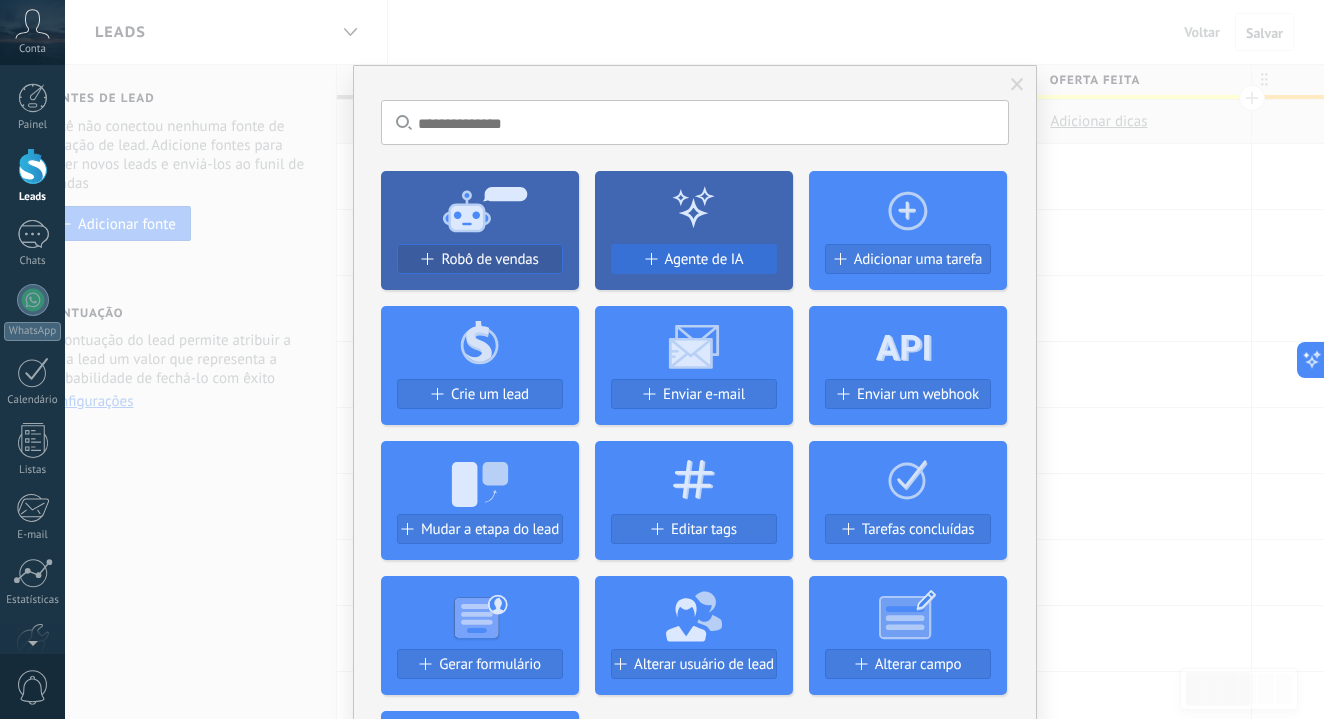 click on "Agente de IA" at bounding box center [489, 259] 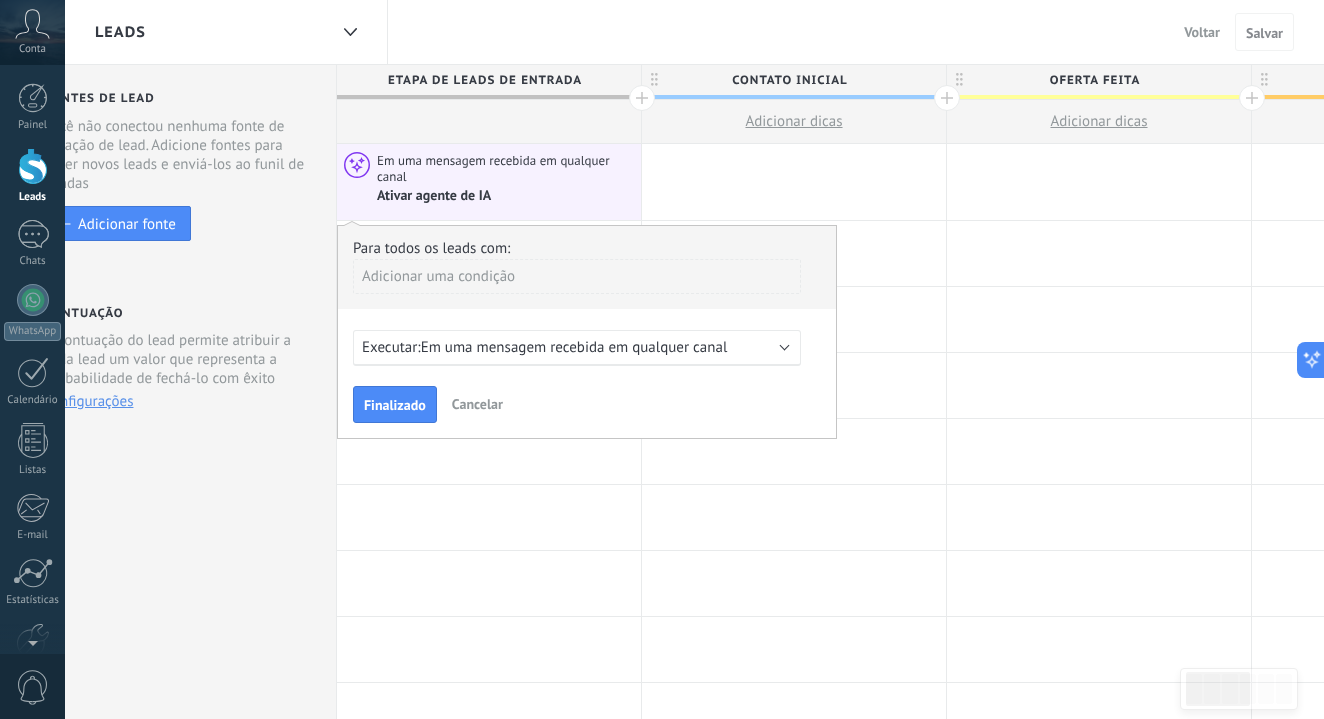 click on "Em uma mensagem recebida em qualquer canal" at bounding box center [574, 347] 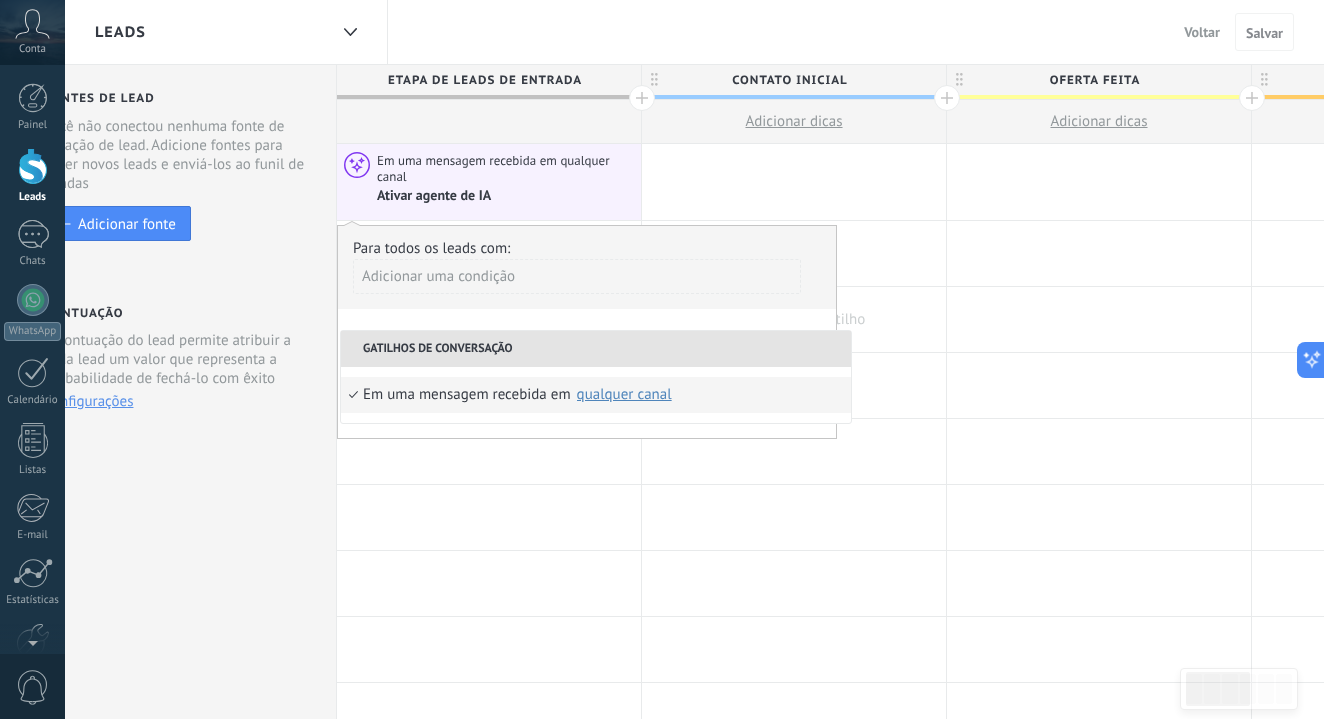 click at bounding box center (0, 0) 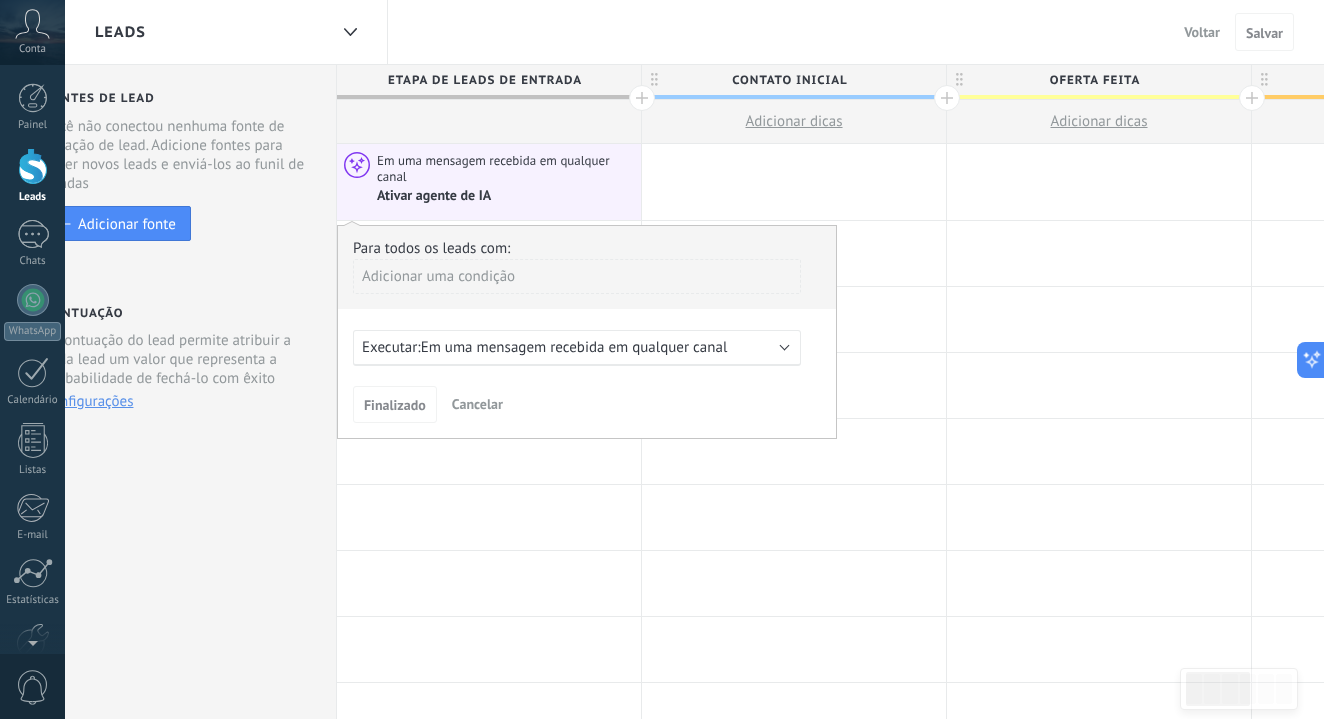 click on "Ativar agente de IA" at bounding box center [506, 195] 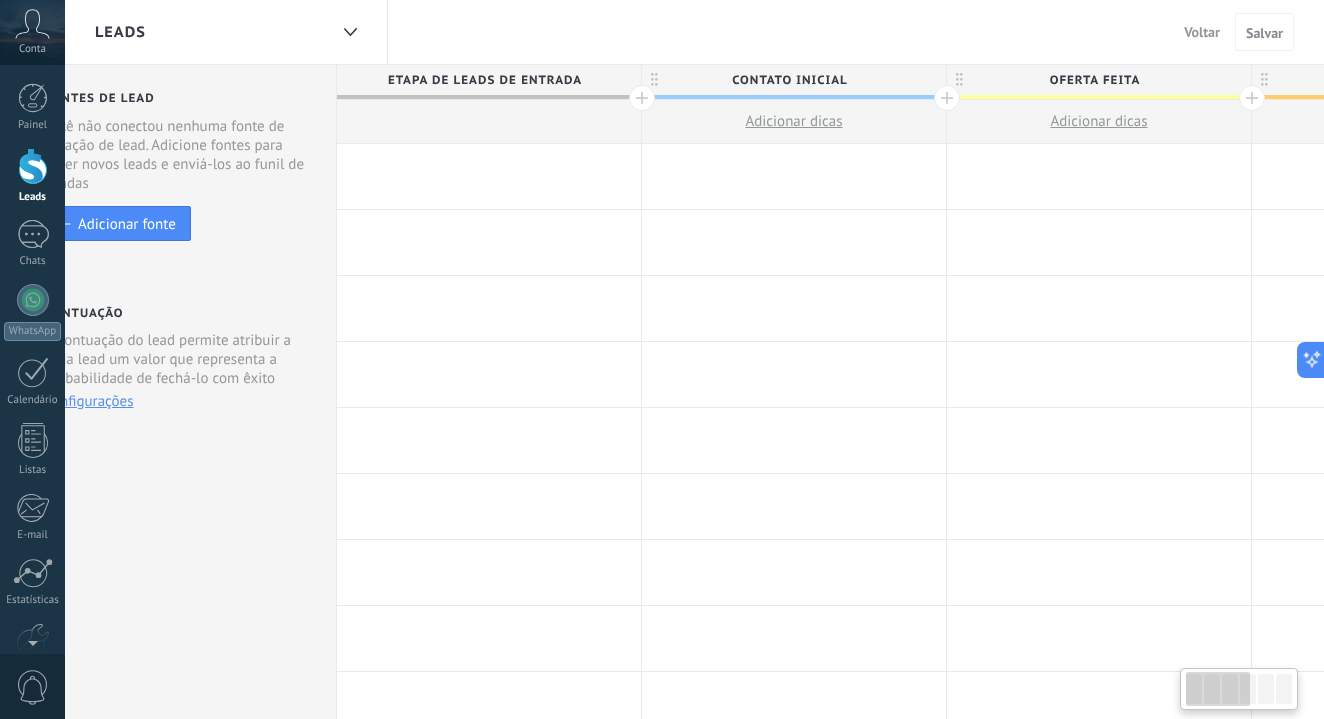 click at bounding box center (489, 176) 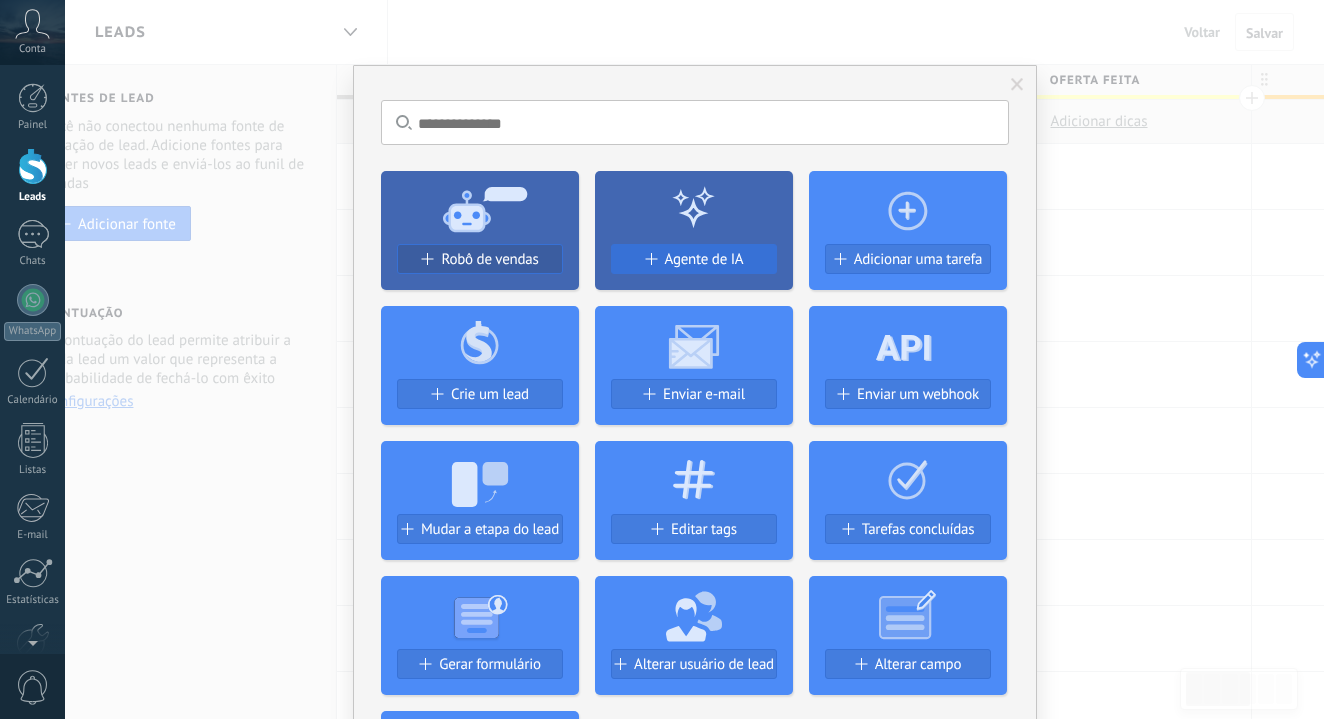 click on "Agente de IA" at bounding box center (489, 259) 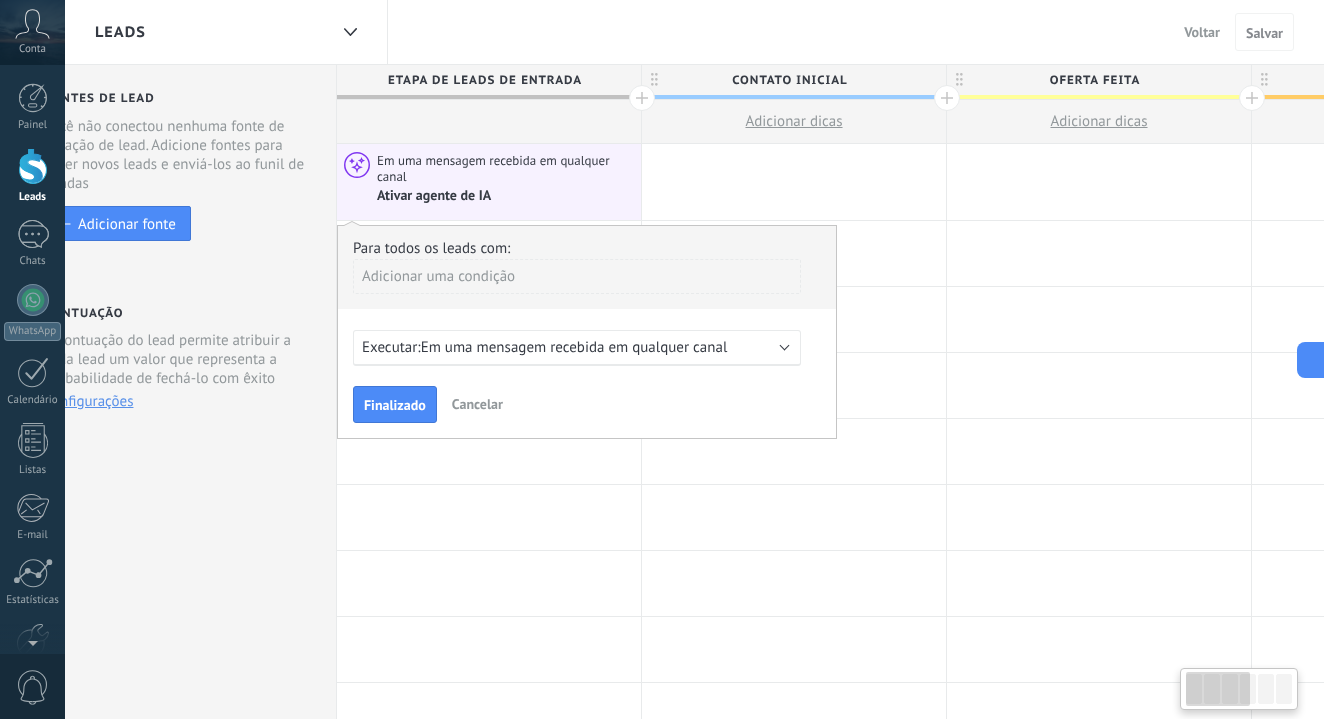 click on "Em uma mensagem recebida em qualquer canal" at bounding box center (574, 347) 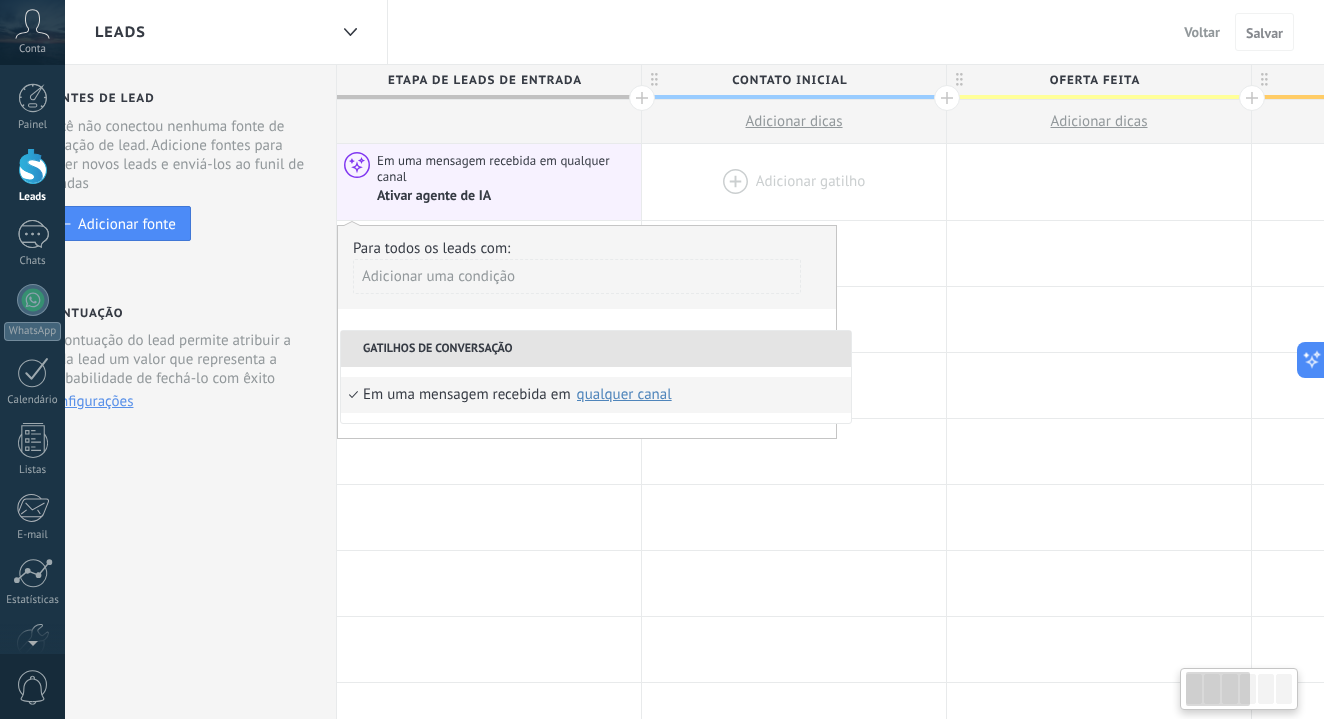 click at bounding box center [0, 0] 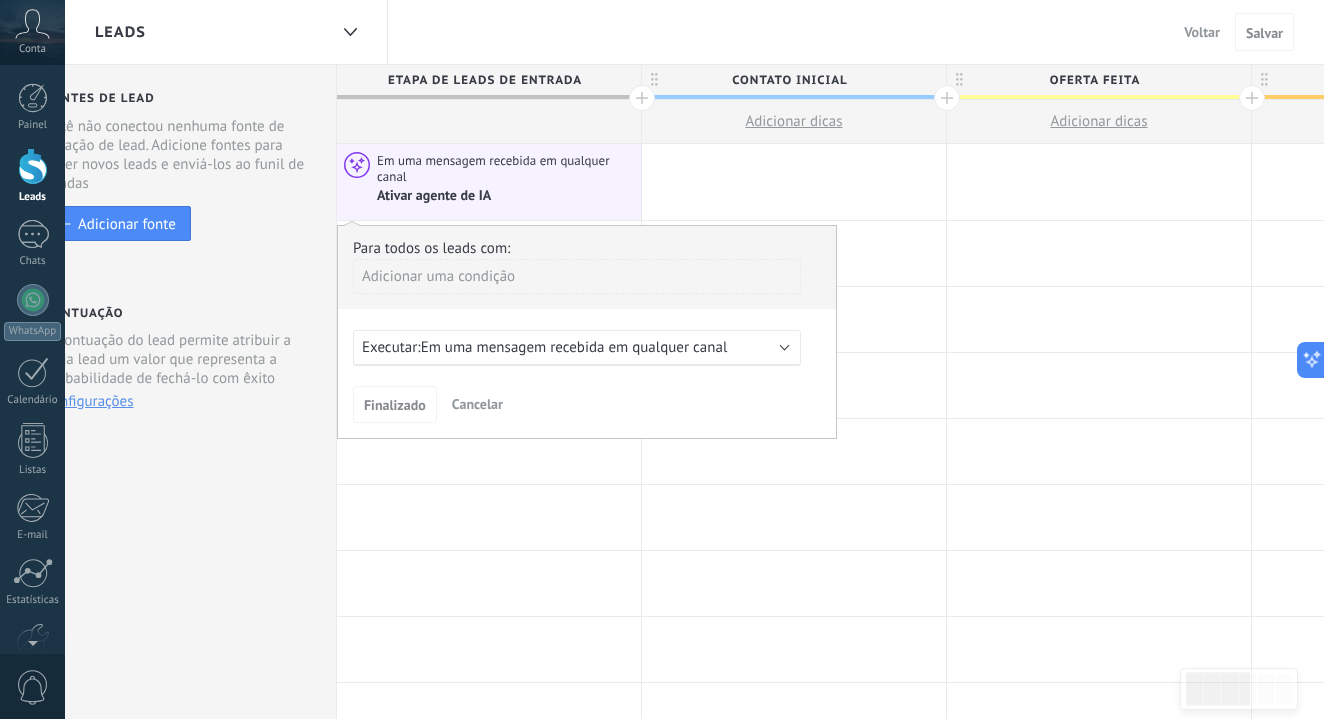 click on "Cancelar" at bounding box center [477, 404] 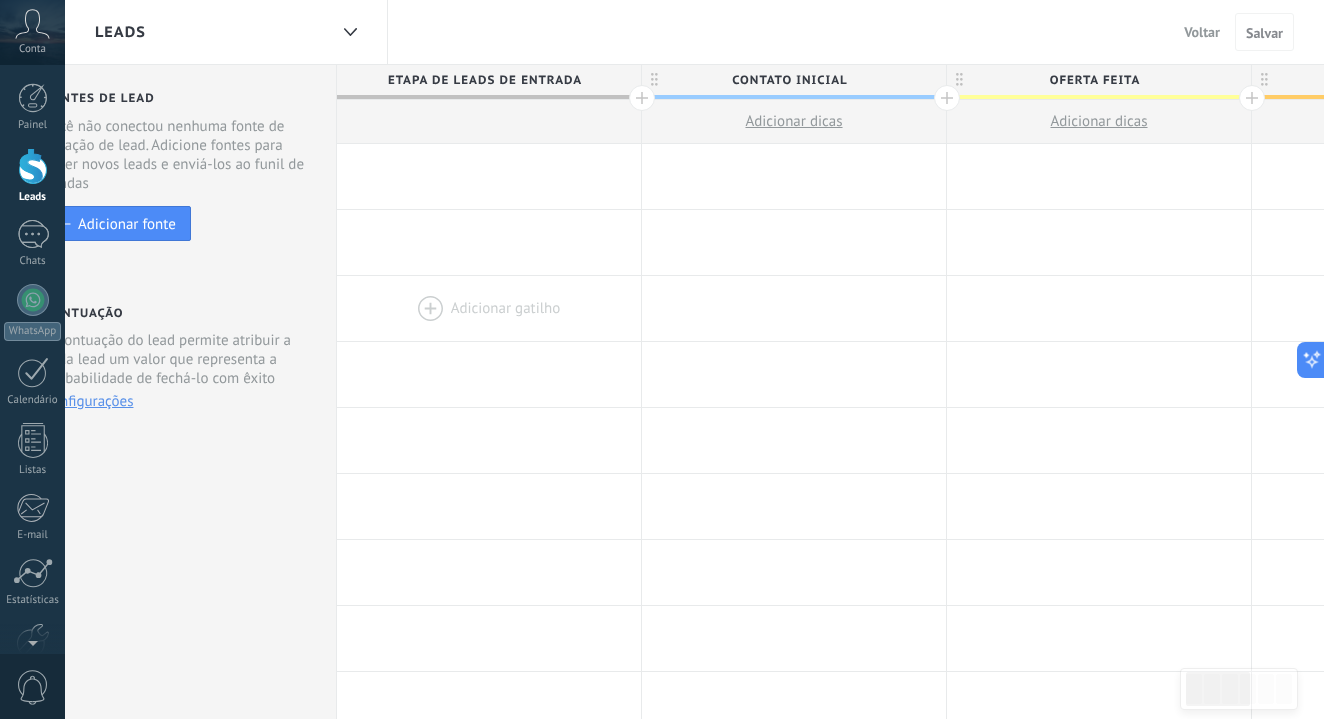 scroll, scrollTop: 1, scrollLeft: 0, axis: vertical 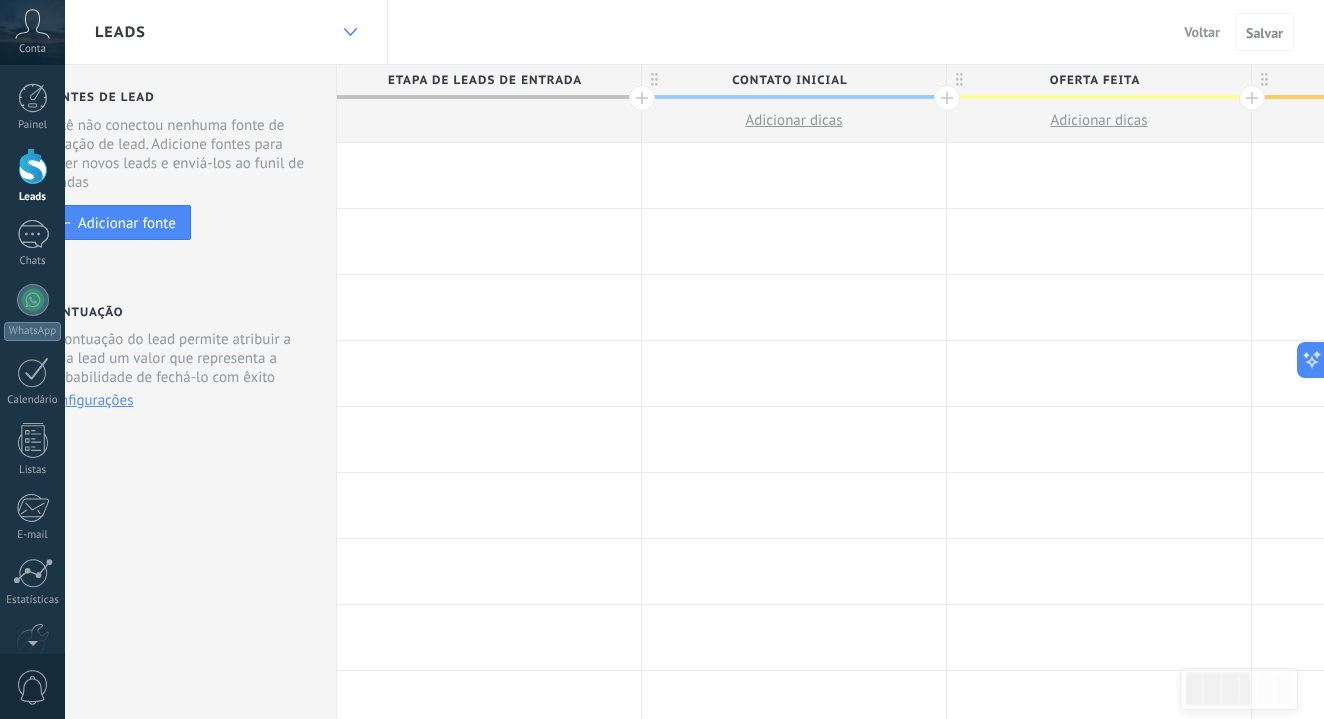 click at bounding box center [350, 32] 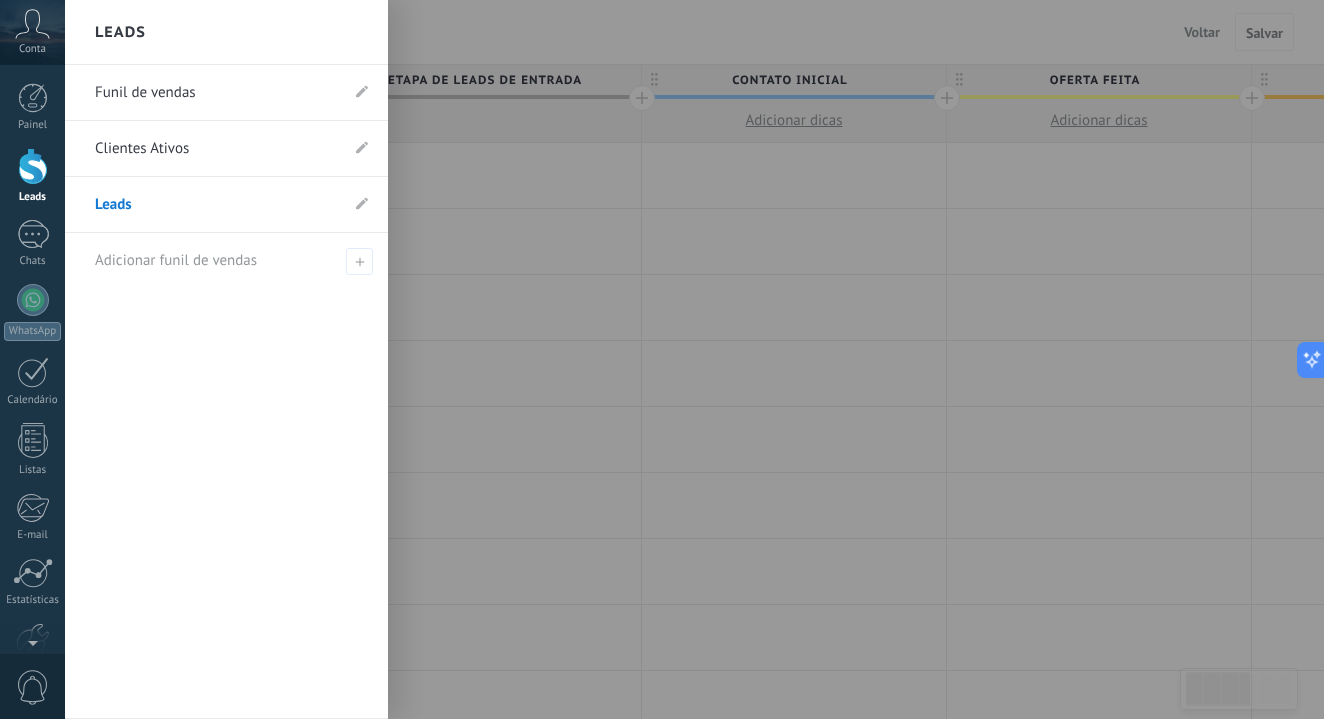 click on "Clientes Ativos" at bounding box center [216, 149] 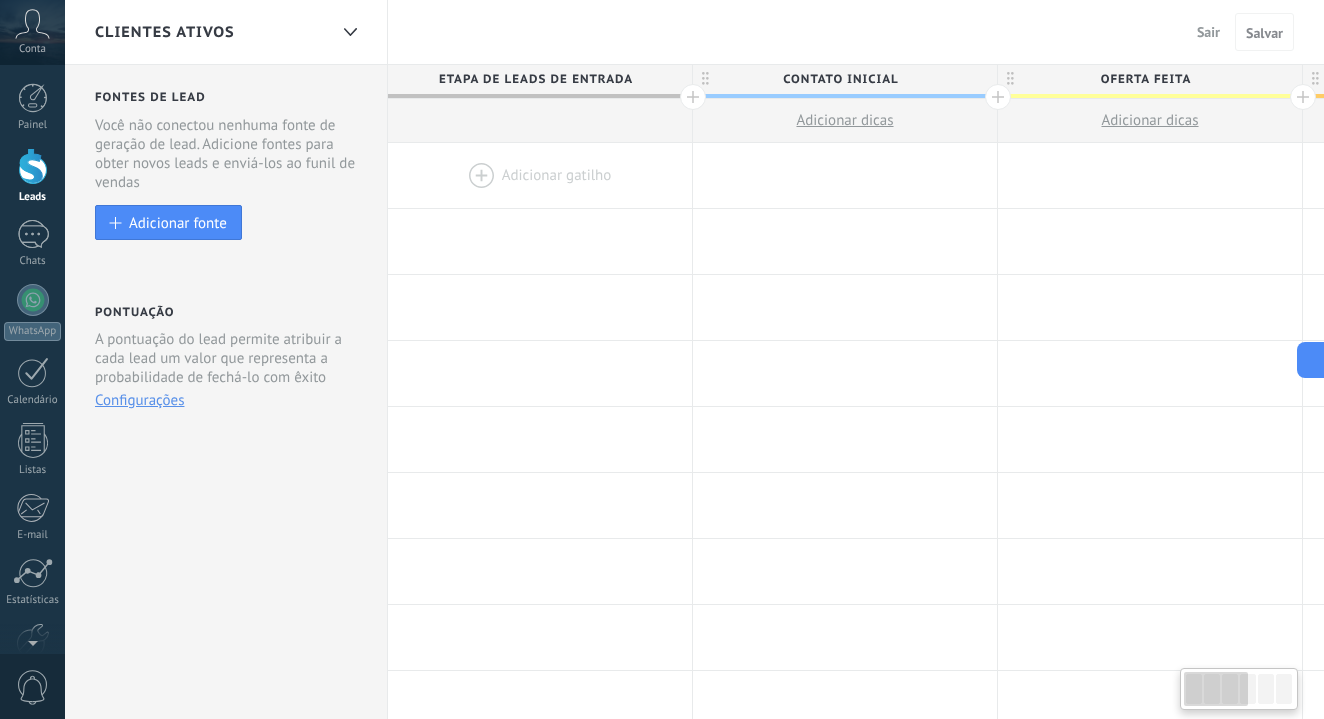 scroll, scrollTop: 0, scrollLeft: 0, axis: both 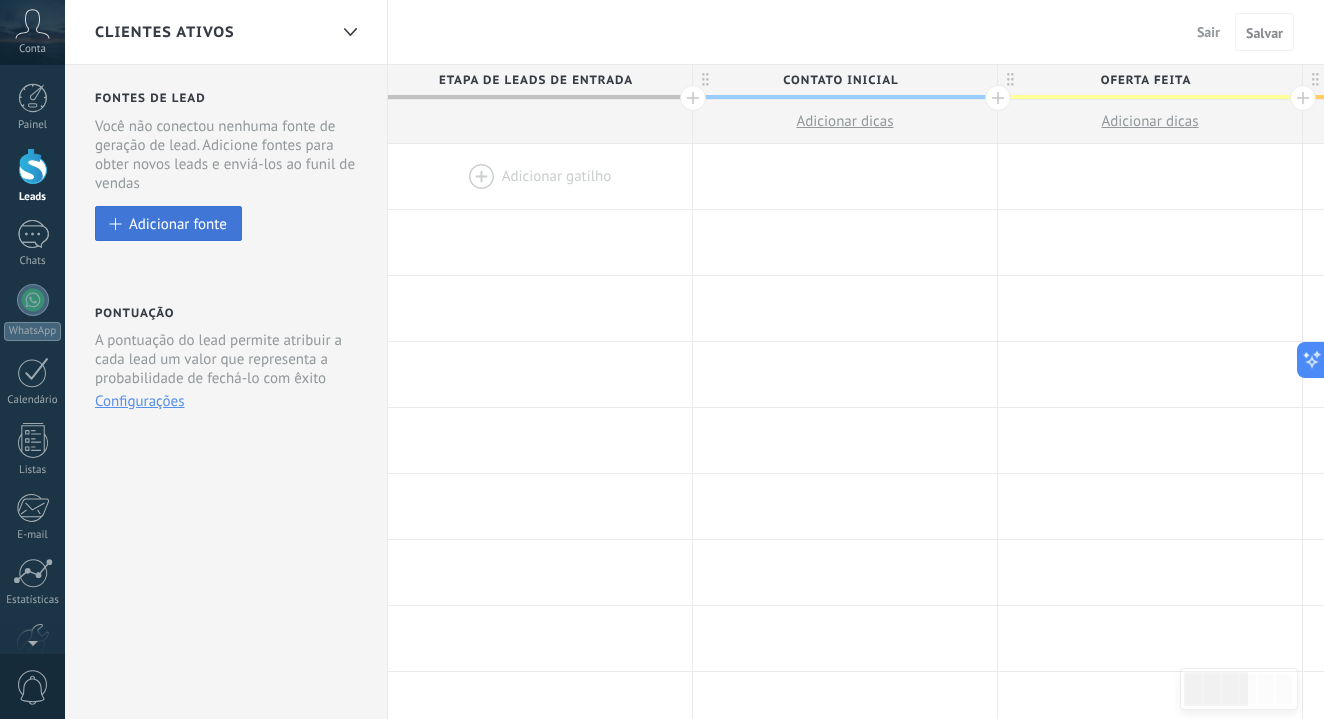 click on "Adicionar fonte" at bounding box center [178, 223] 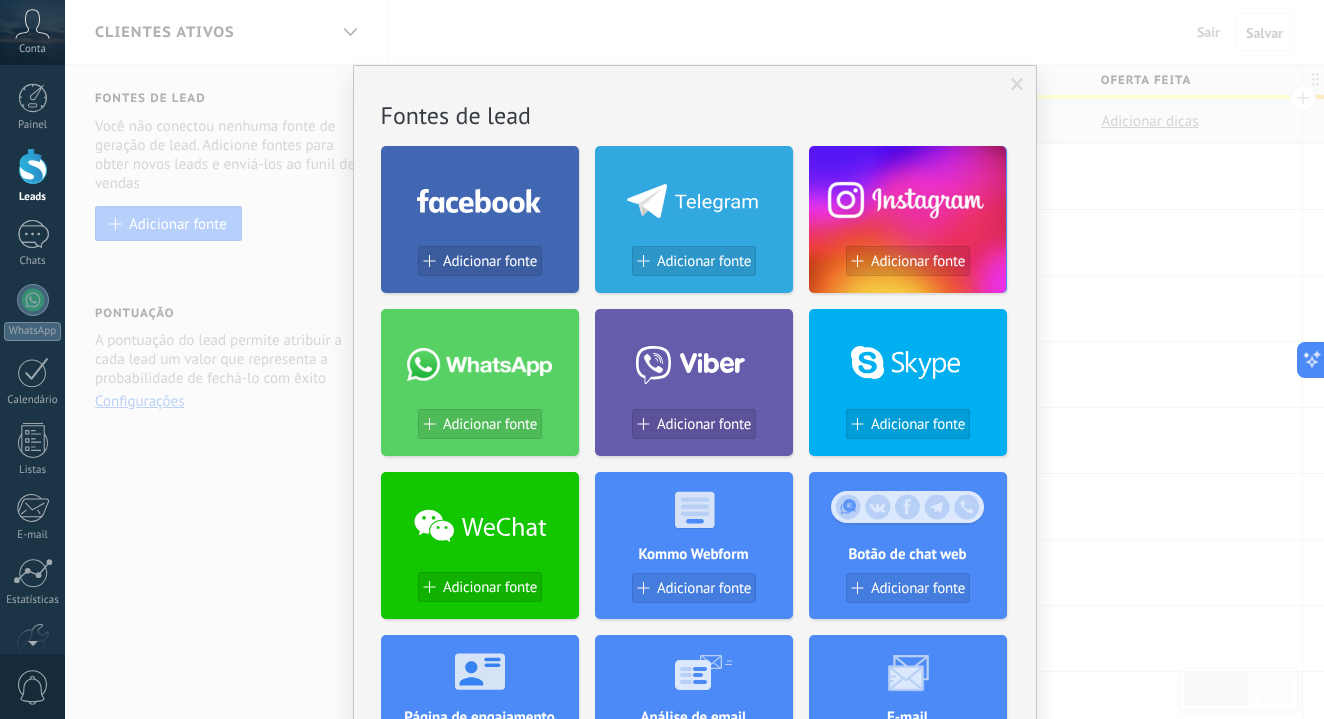 scroll, scrollTop: 0, scrollLeft: 0, axis: both 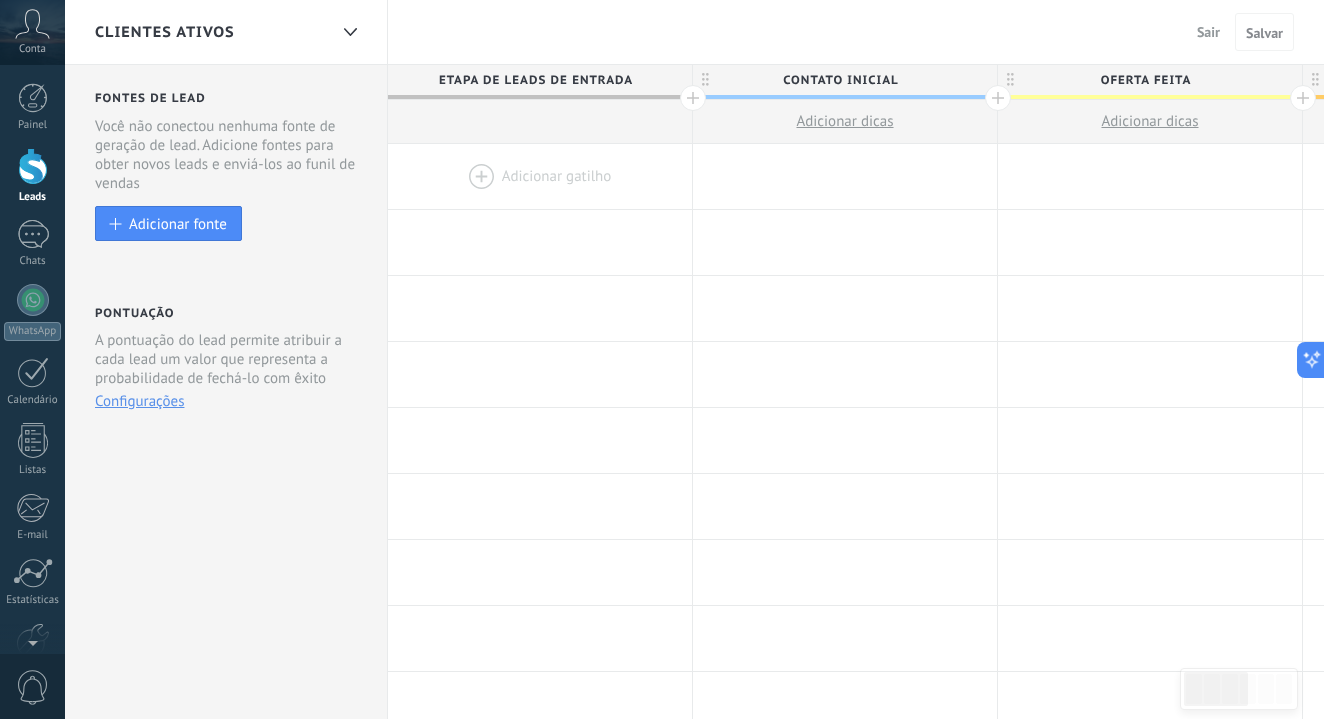 click on "Etapa de leads de entrada" at bounding box center (535, 80) 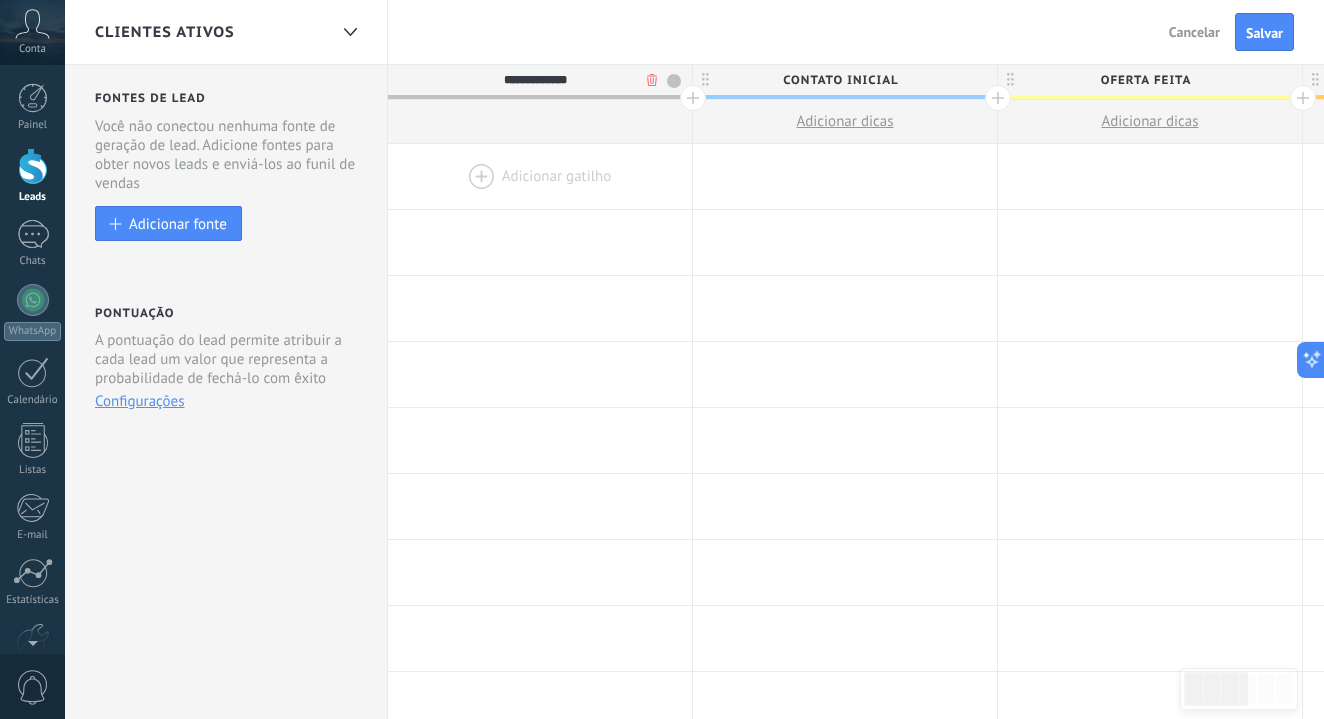 type on "**********" 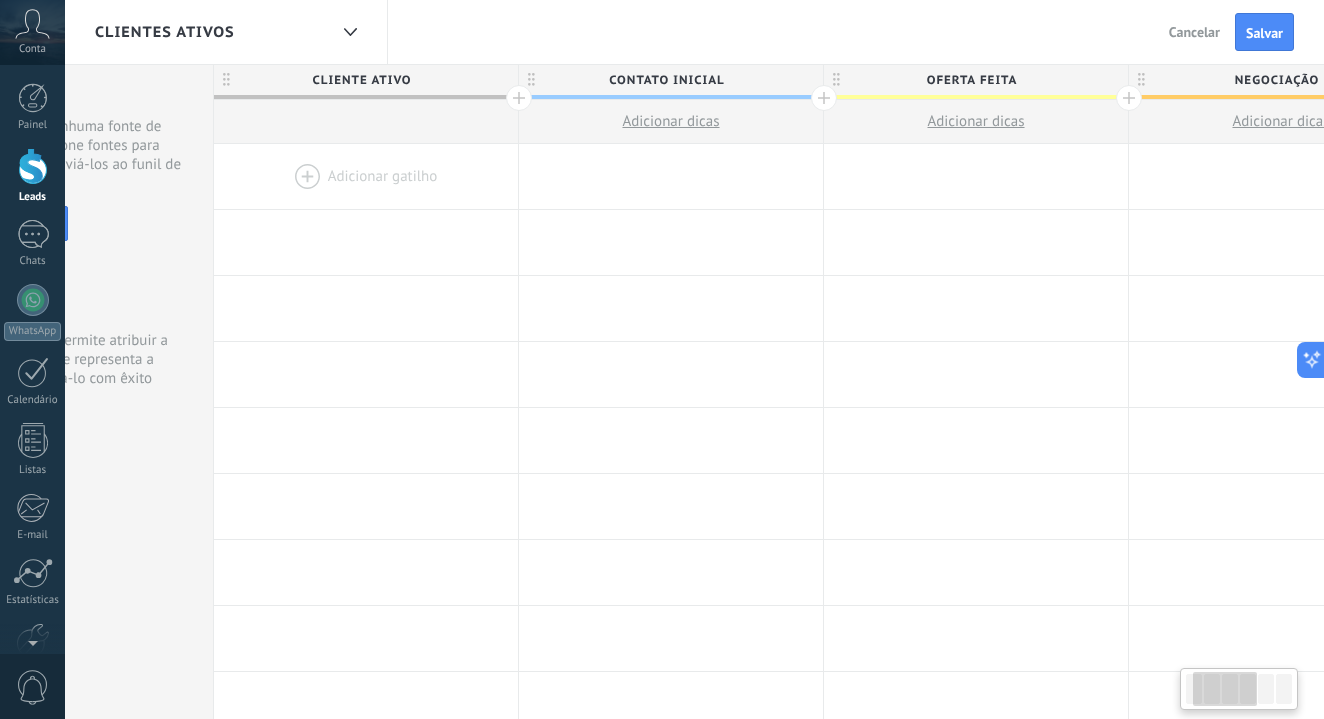 drag, startPoint x: 703, startPoint y: 82, endPoint x: 529, endPoint y: 88, distance: 174.10342 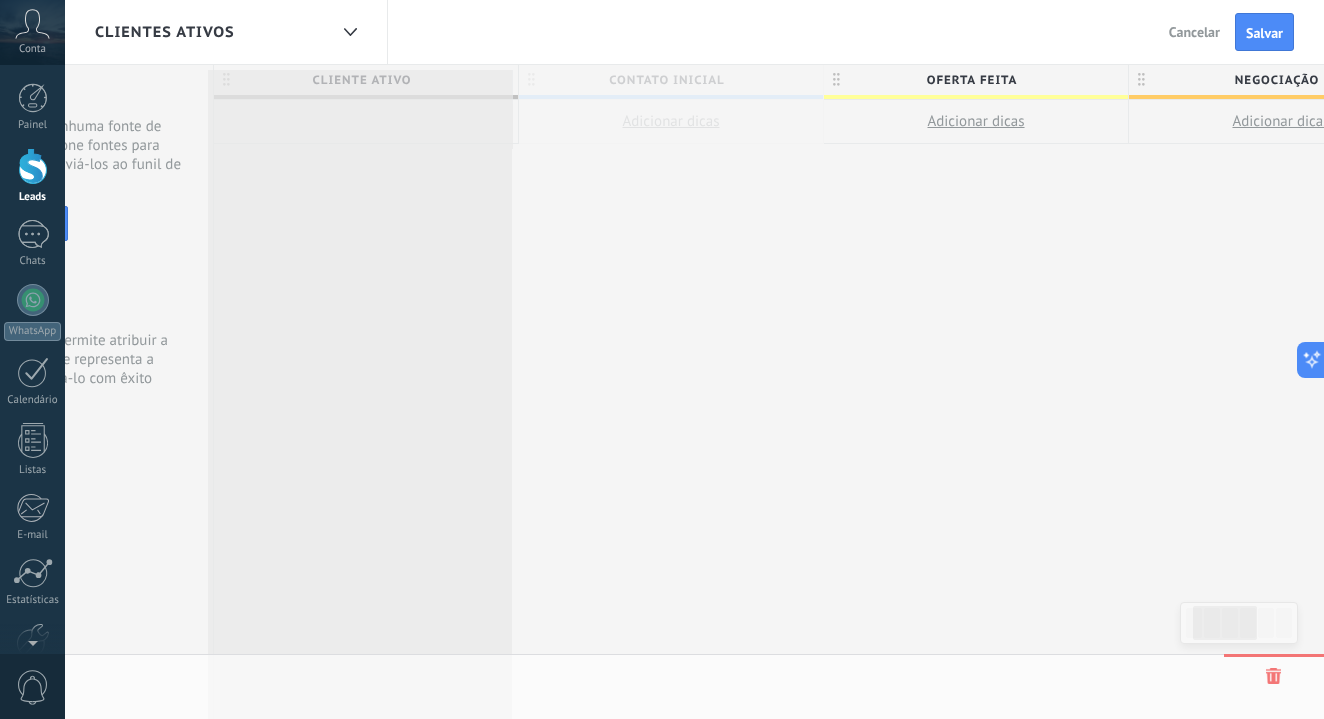 drag, startPoint x: 533, startPoint y: 81, endPoint x: 222, endPoint y: 86, distance: 311.0402 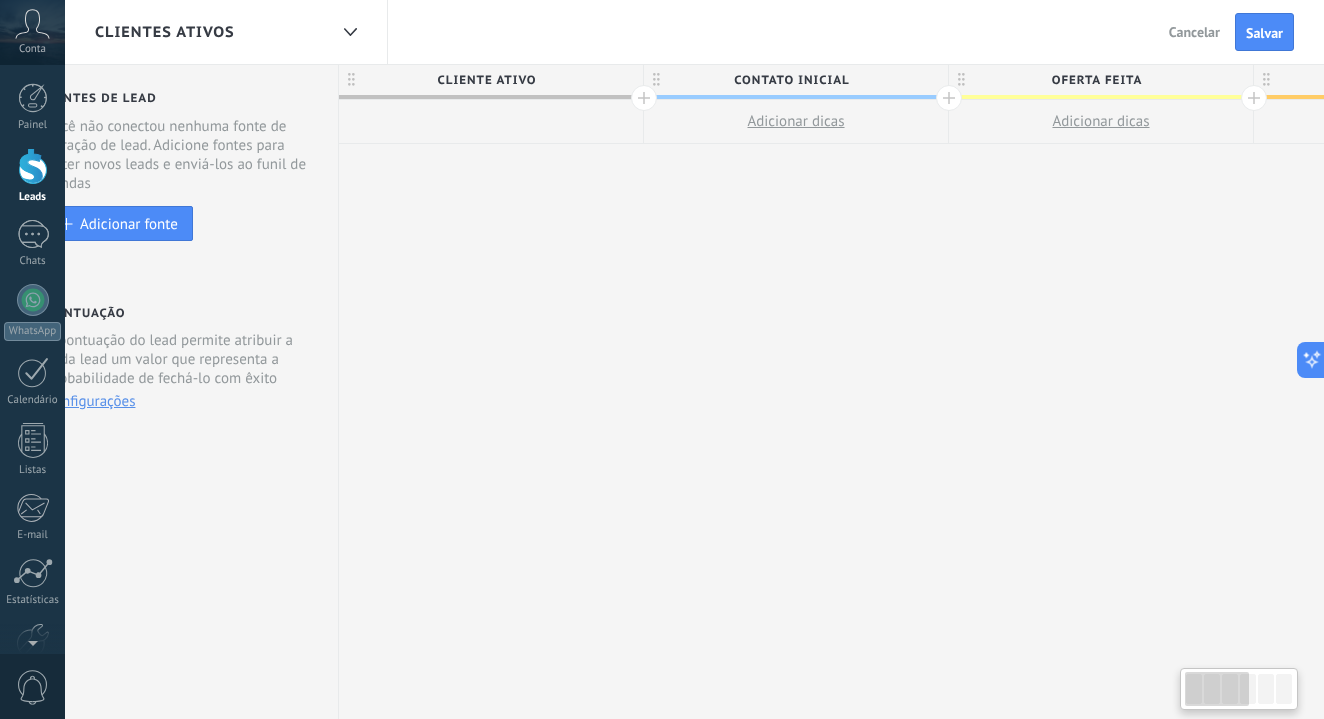 scroll, scrollTop: 0, scrollLeft: 14, axis: horizontal 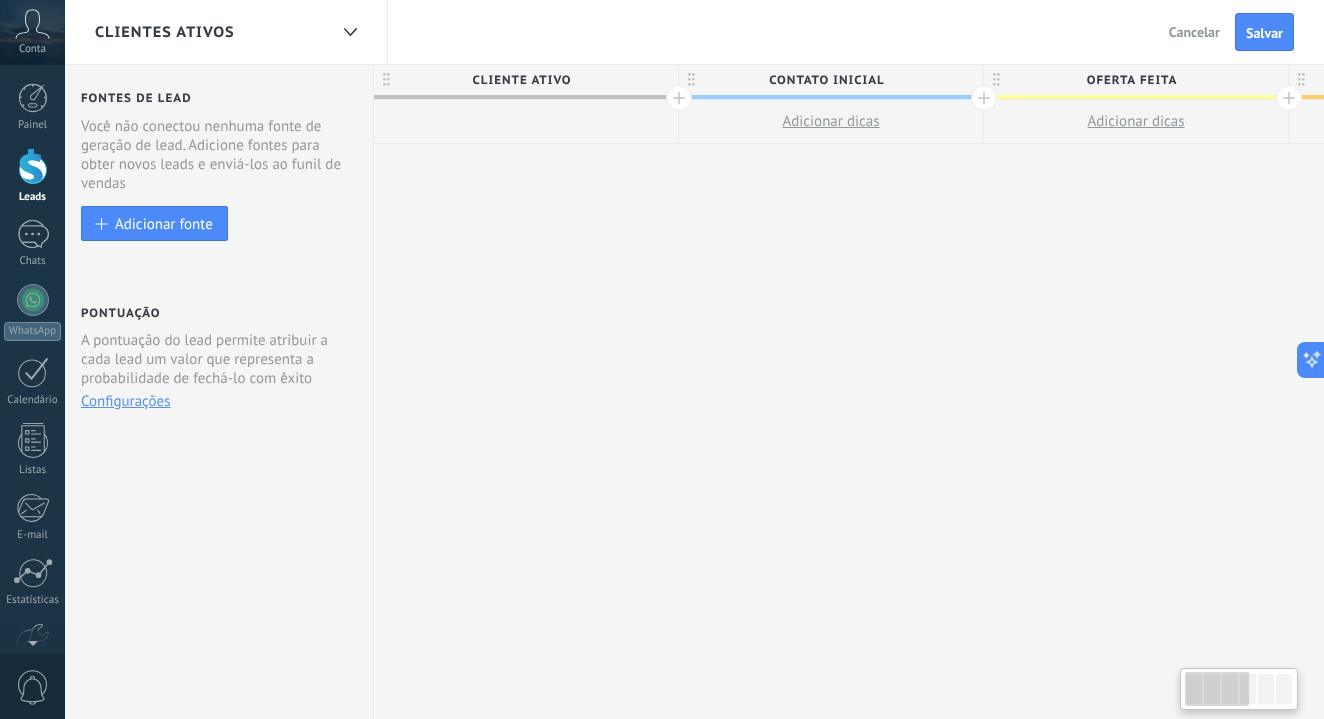 drag, startPoint x: 231, startPoint y: 77, endPoint x: 391, endPoint y: 80, distance: 160.02812 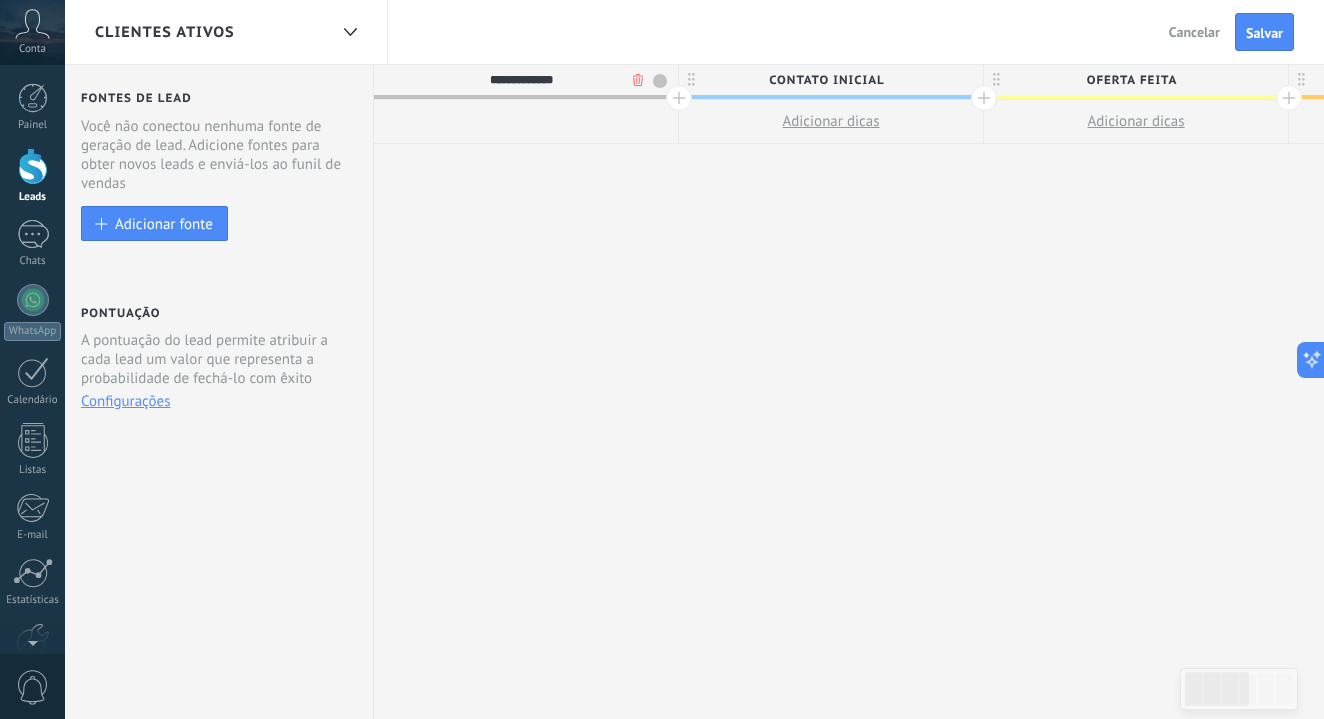 click at bounding box center (526, 122) 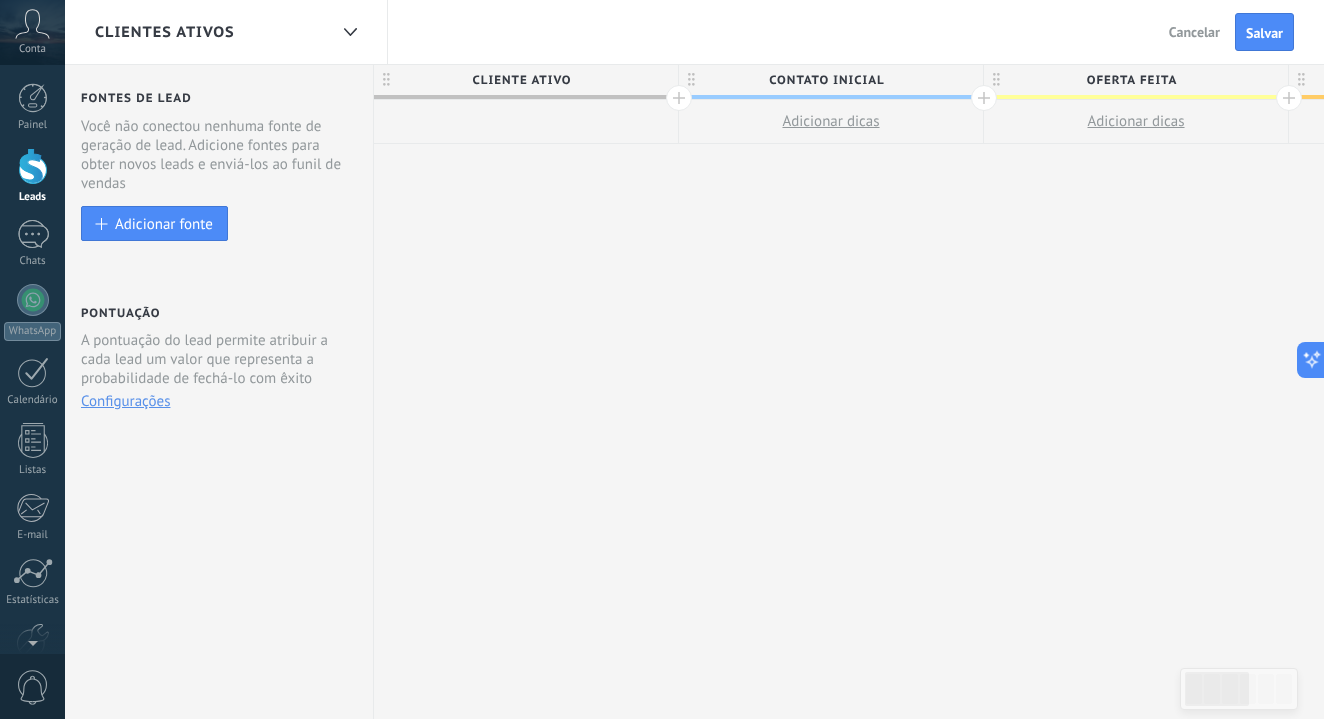 scroll, scrollTop: 0, scrollLeft: 0, axis: both 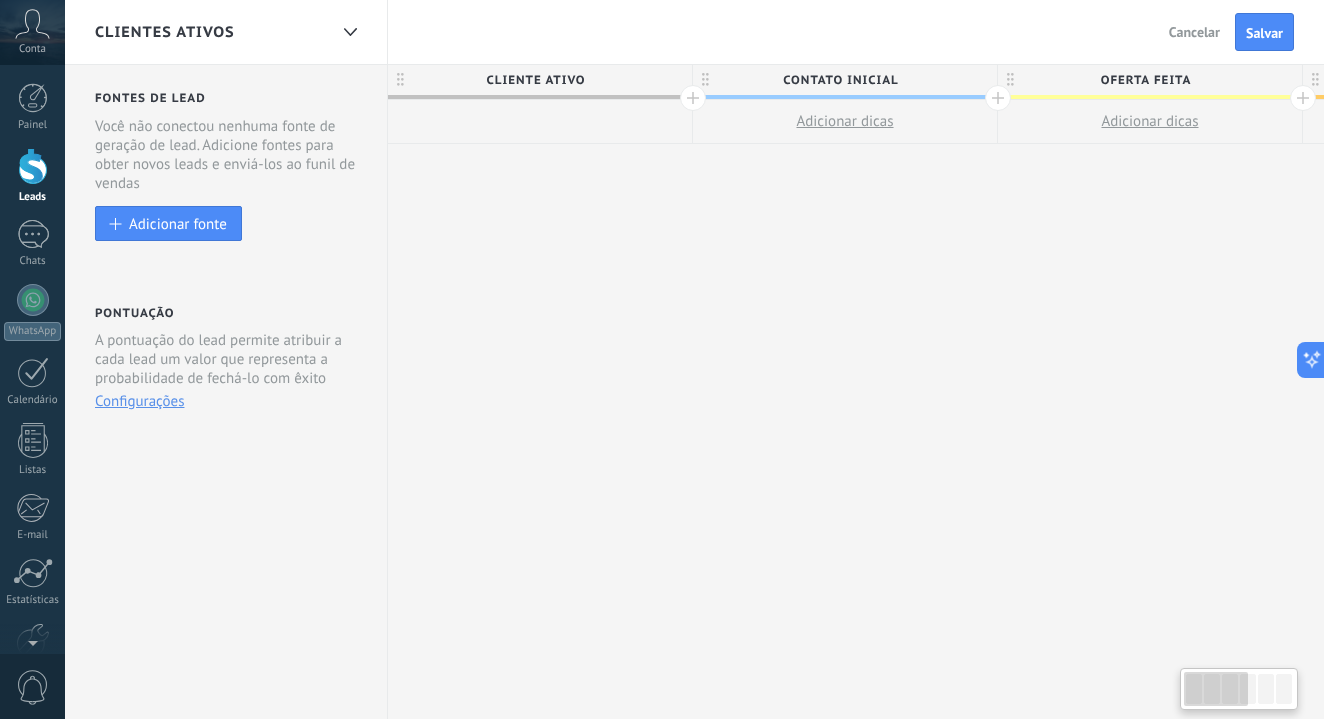 drag, startPoint x: 386, startPoint y: 81, endPoint x: 407, endPoint y: 162, distance: 83.677956 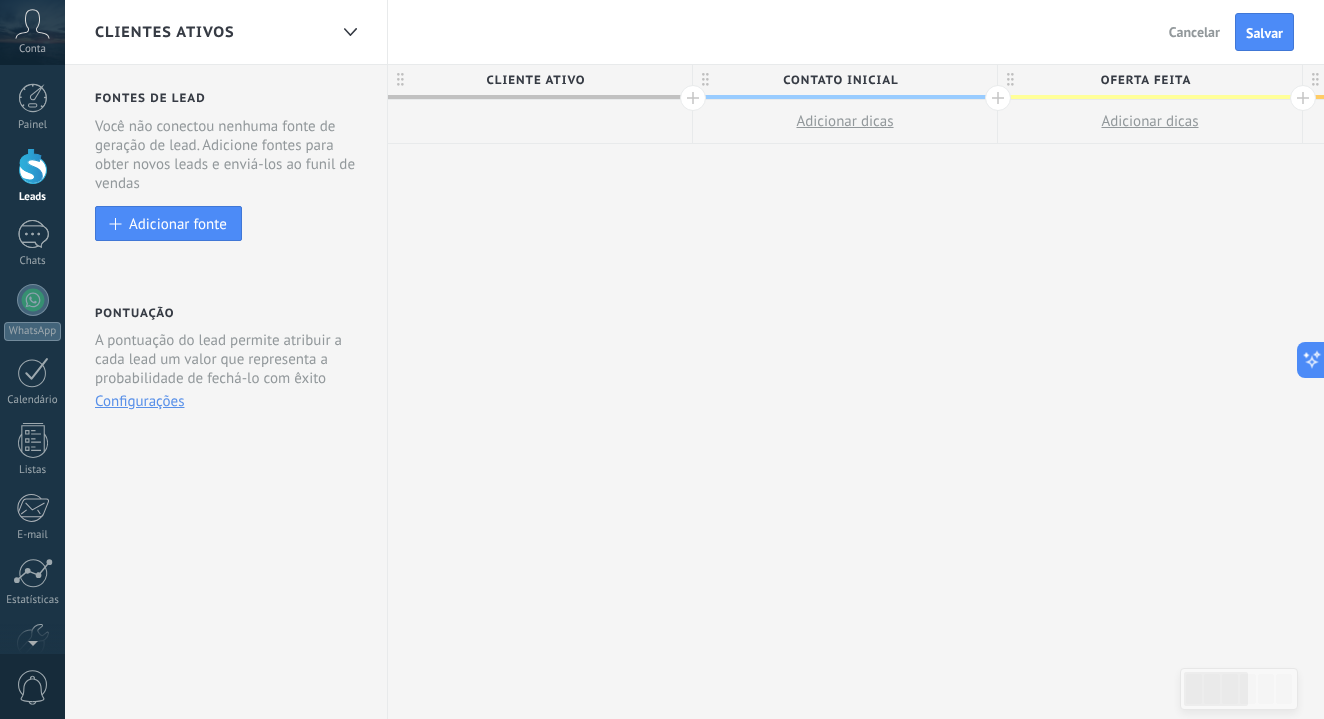 drag, startPoint x: 403, startPoint y: 79, endPoint x: 408, endPoint y: 115, distance: 36.345562 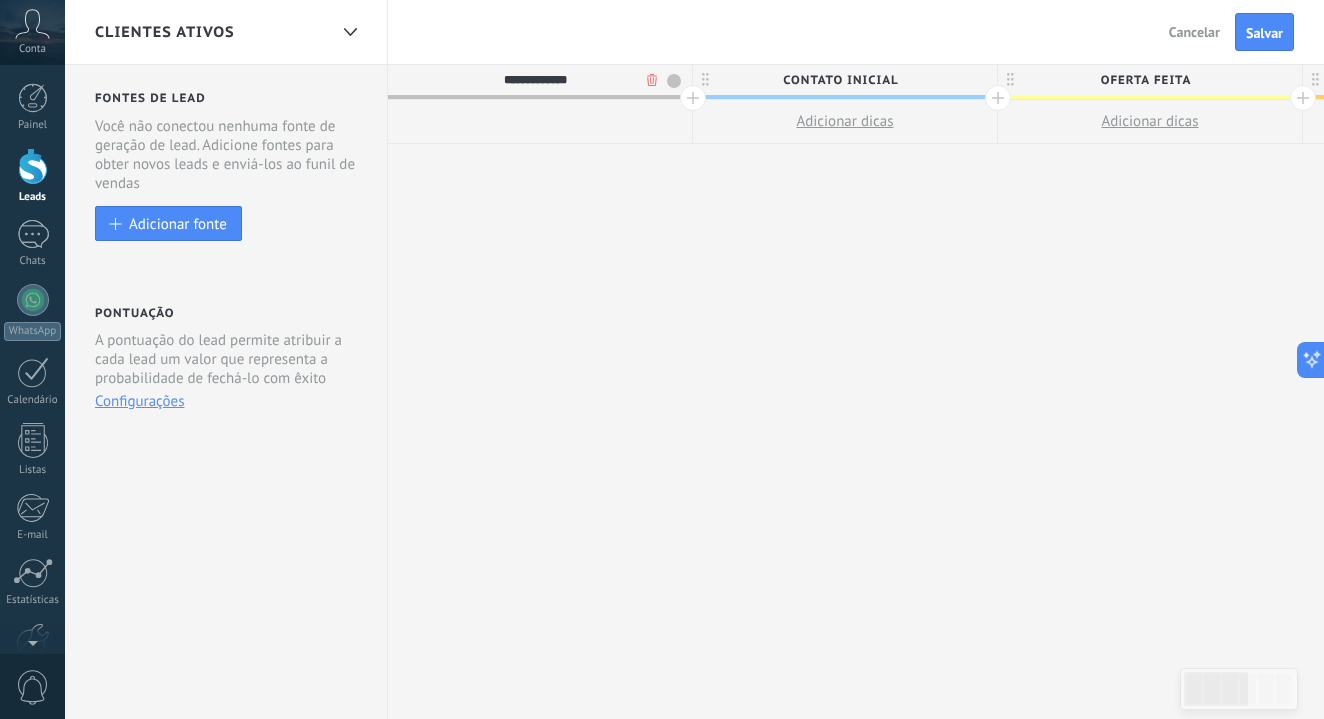 click on "**********" at bounding box center [535, 80] 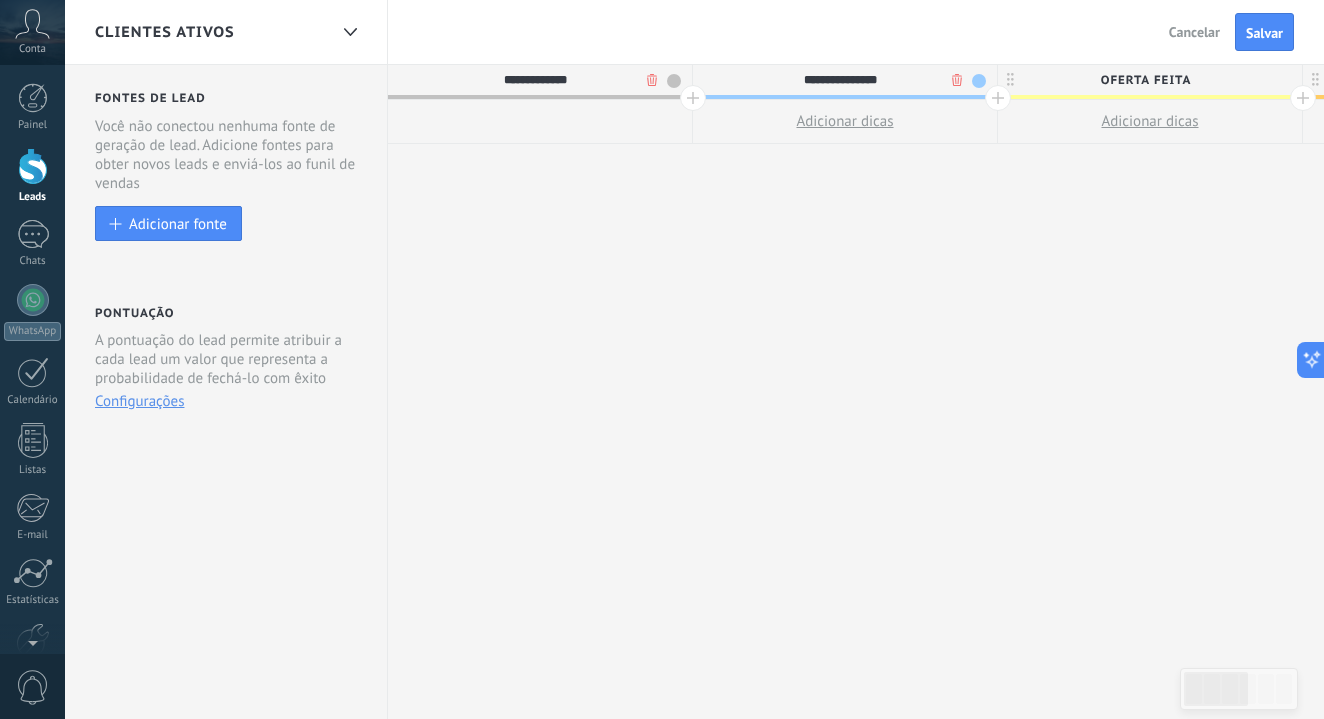 click on "**********" at bounding box center (840, 80) 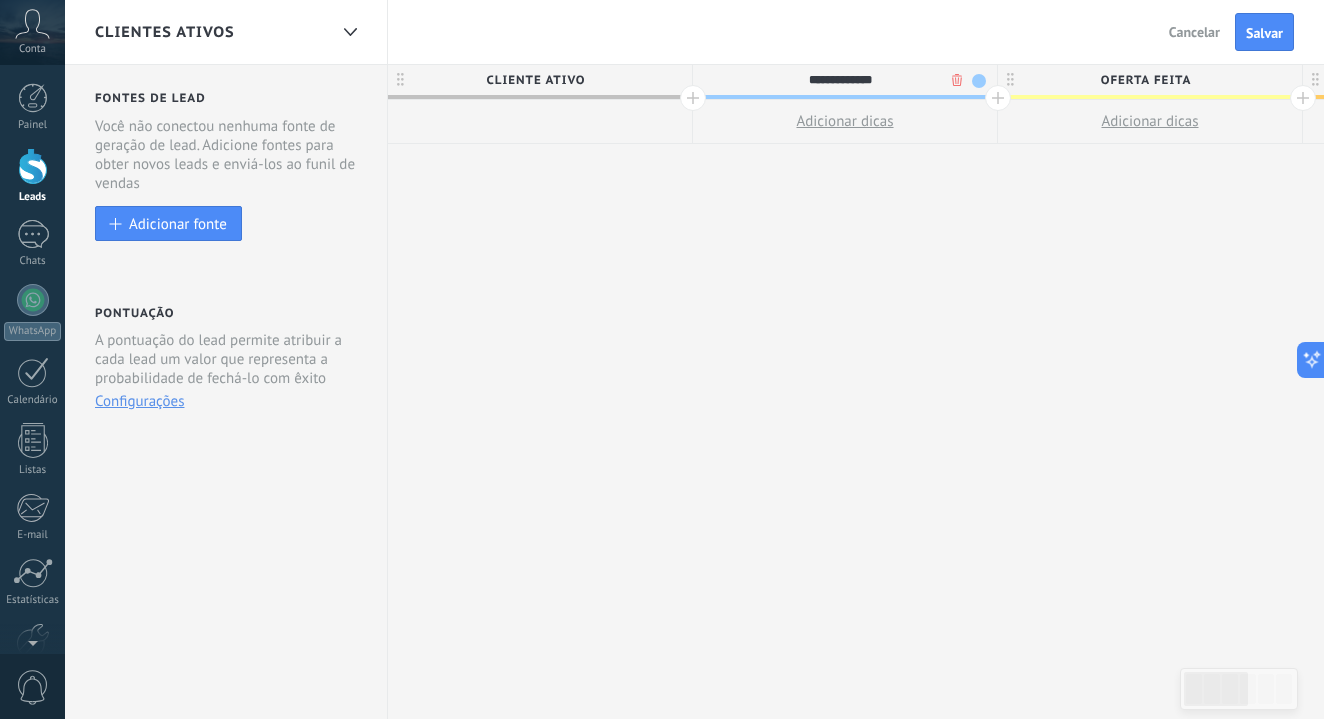 click on "Cliente ativo" at bounding box center (535, 80) 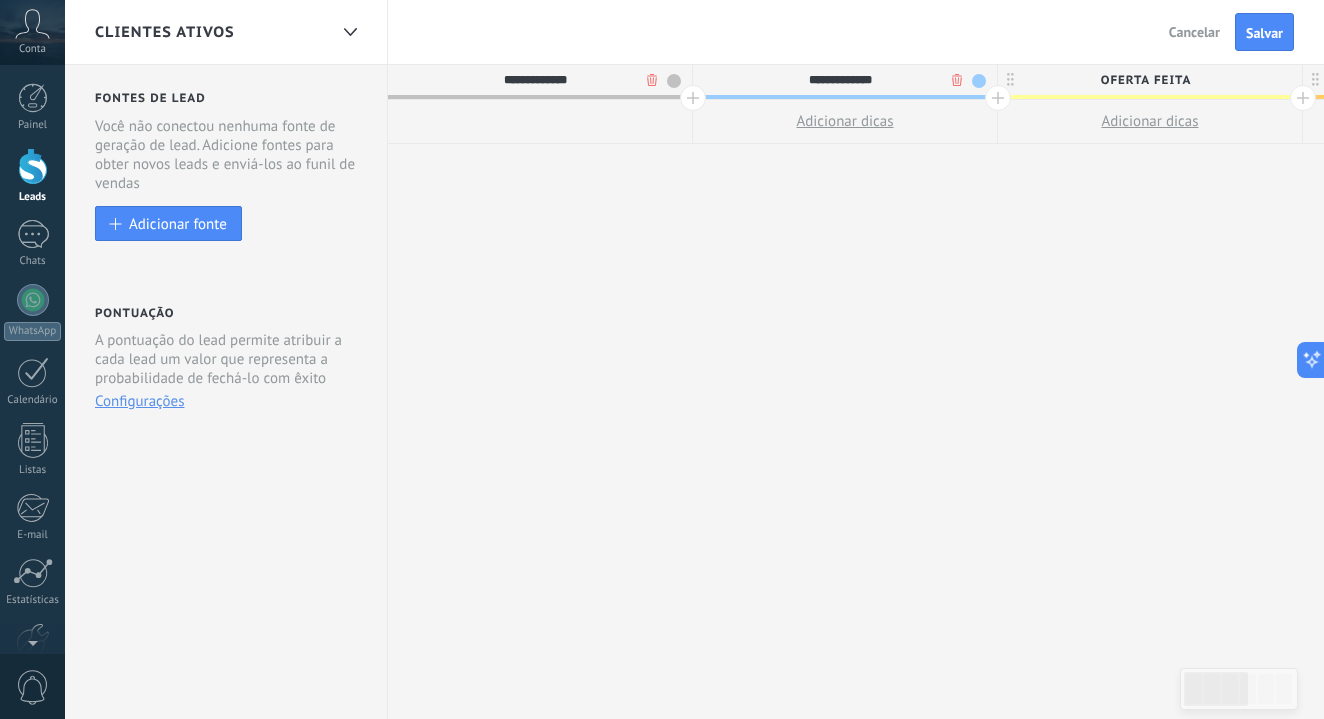 click on "**********" at bounding box center (535, 80) 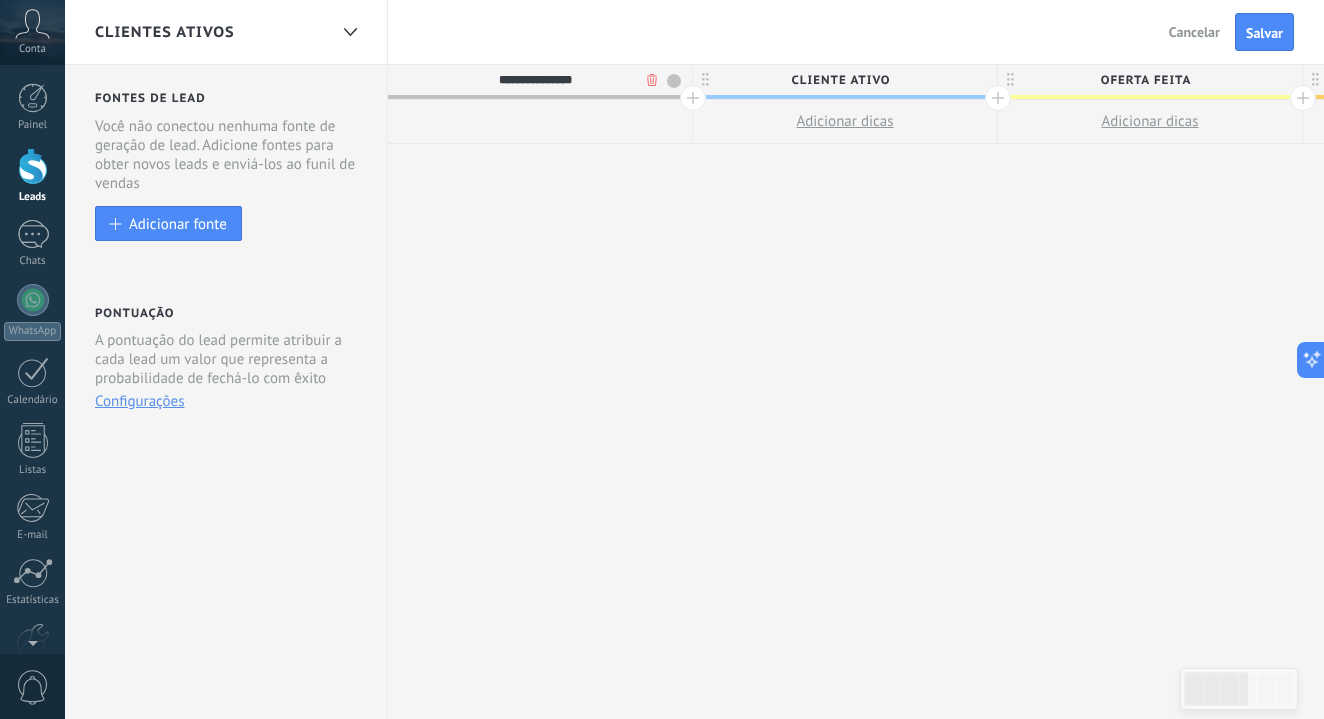 type on "**********" 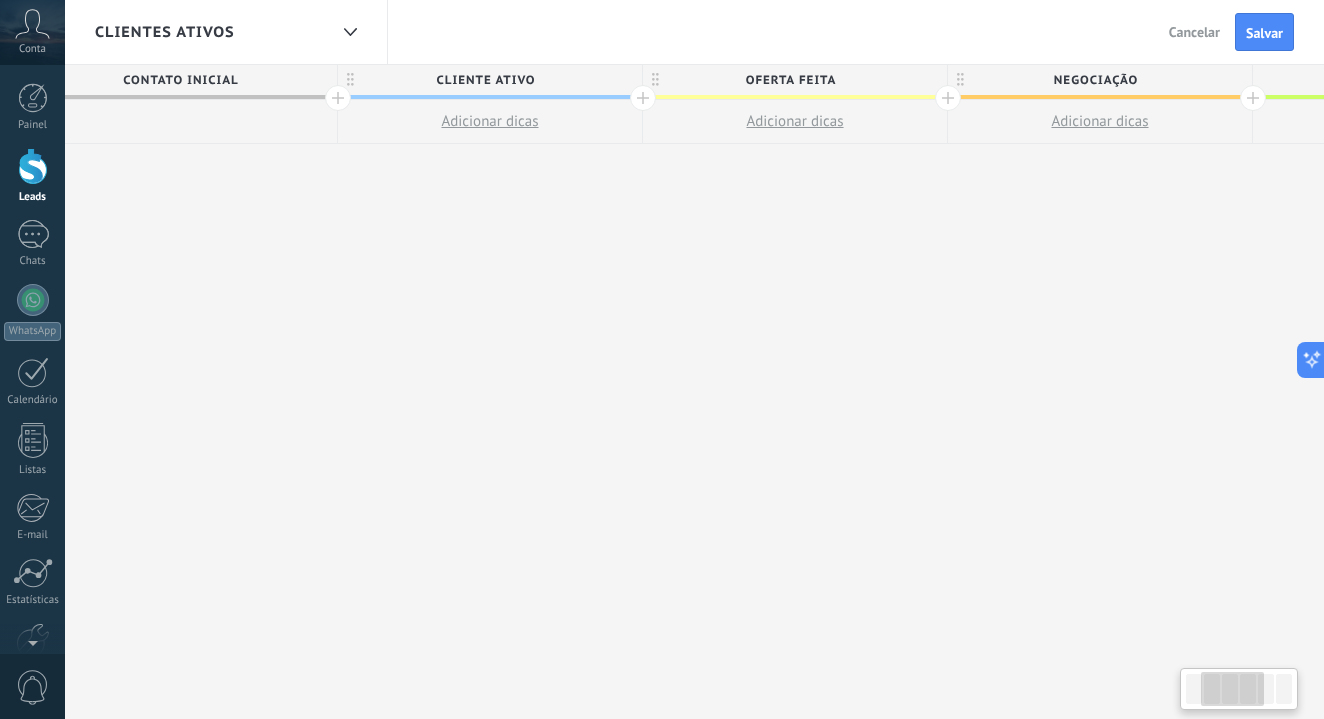 scroll, scrollTop: 0, scrollLeft: 148, axis: horizontal 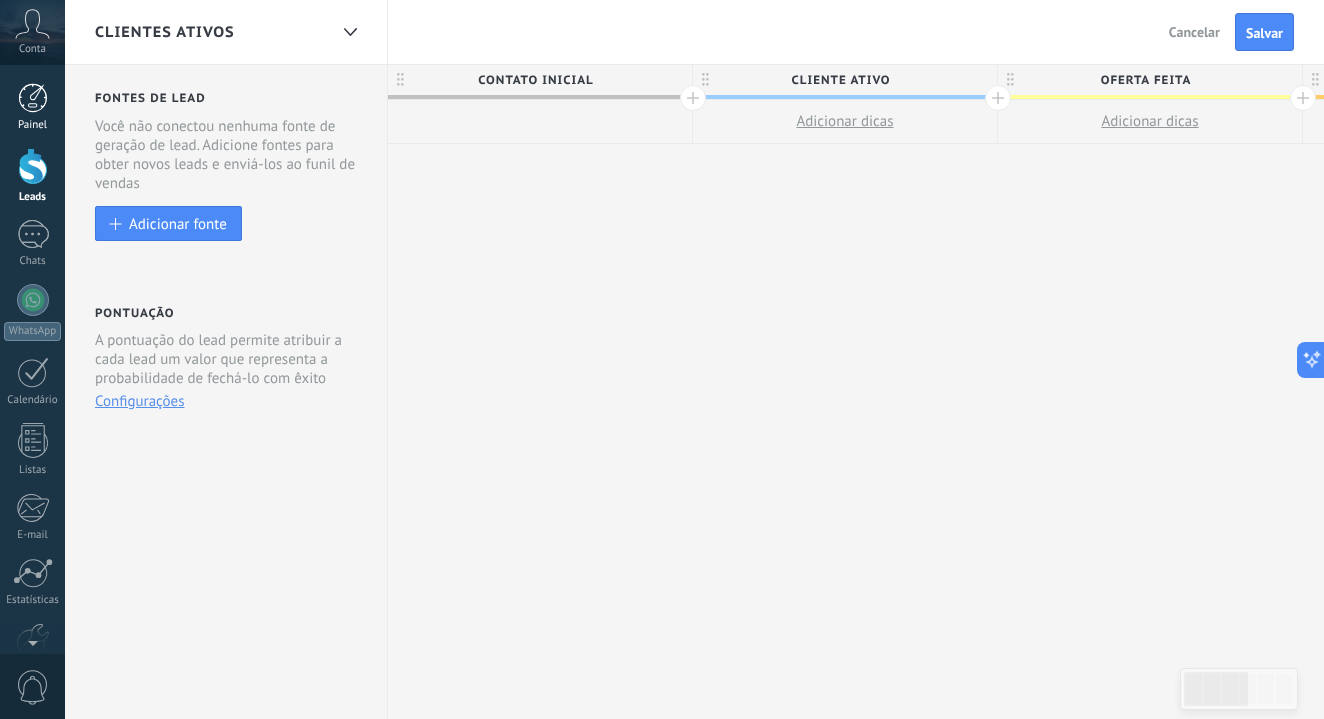 click on "Painel" at bounding box center [32, 107] 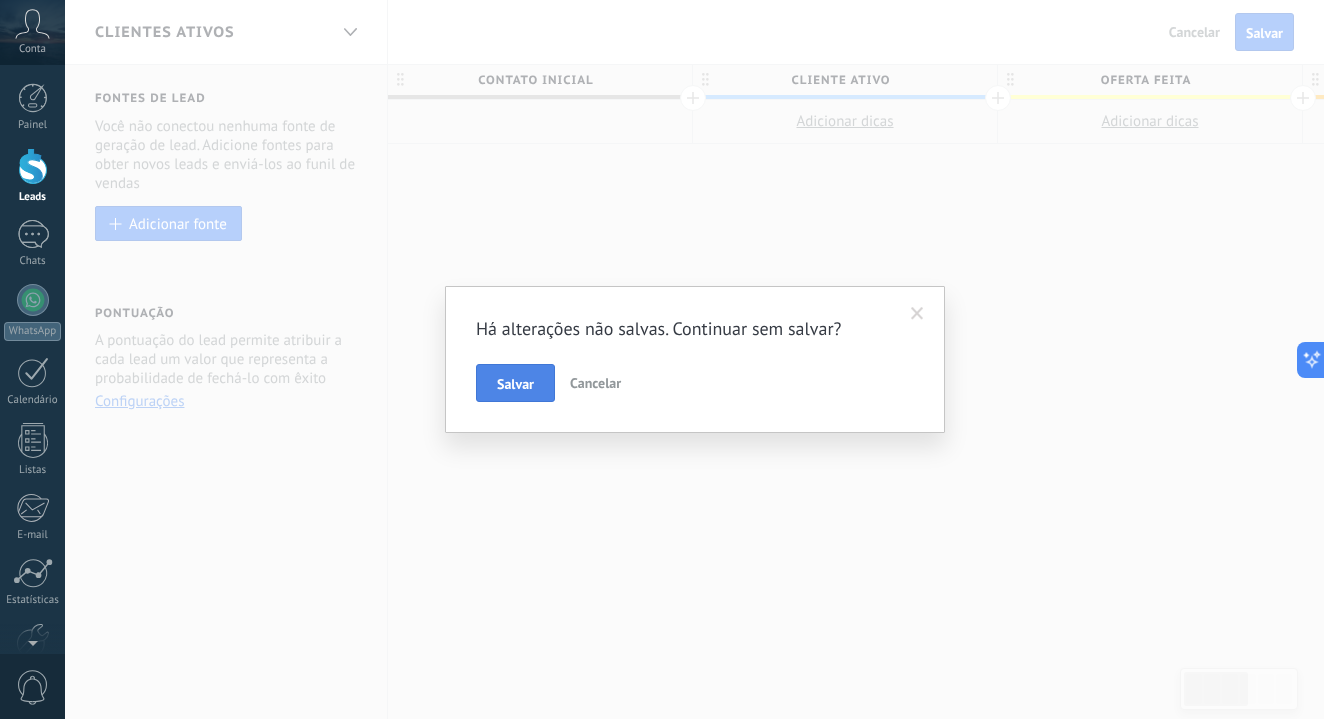 click on "Salvar" at bounding box center [515, 384] 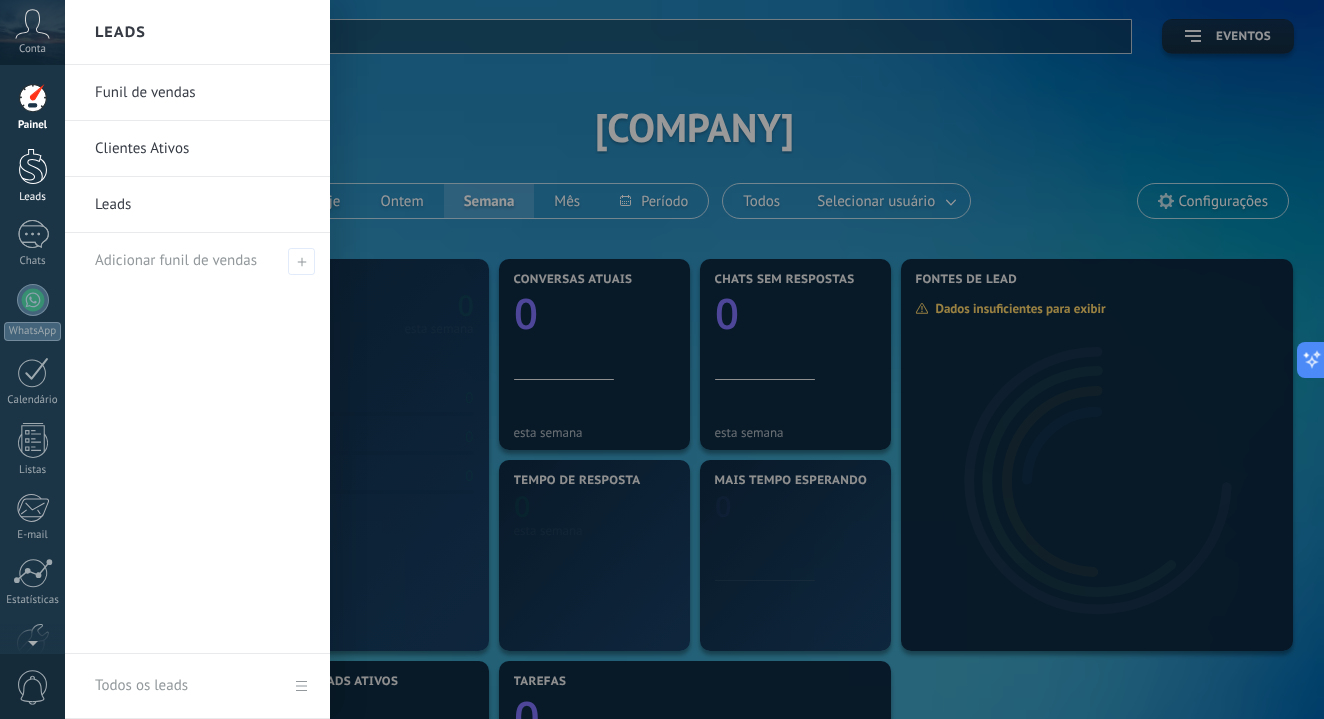 click at bounding box center (33, 166) 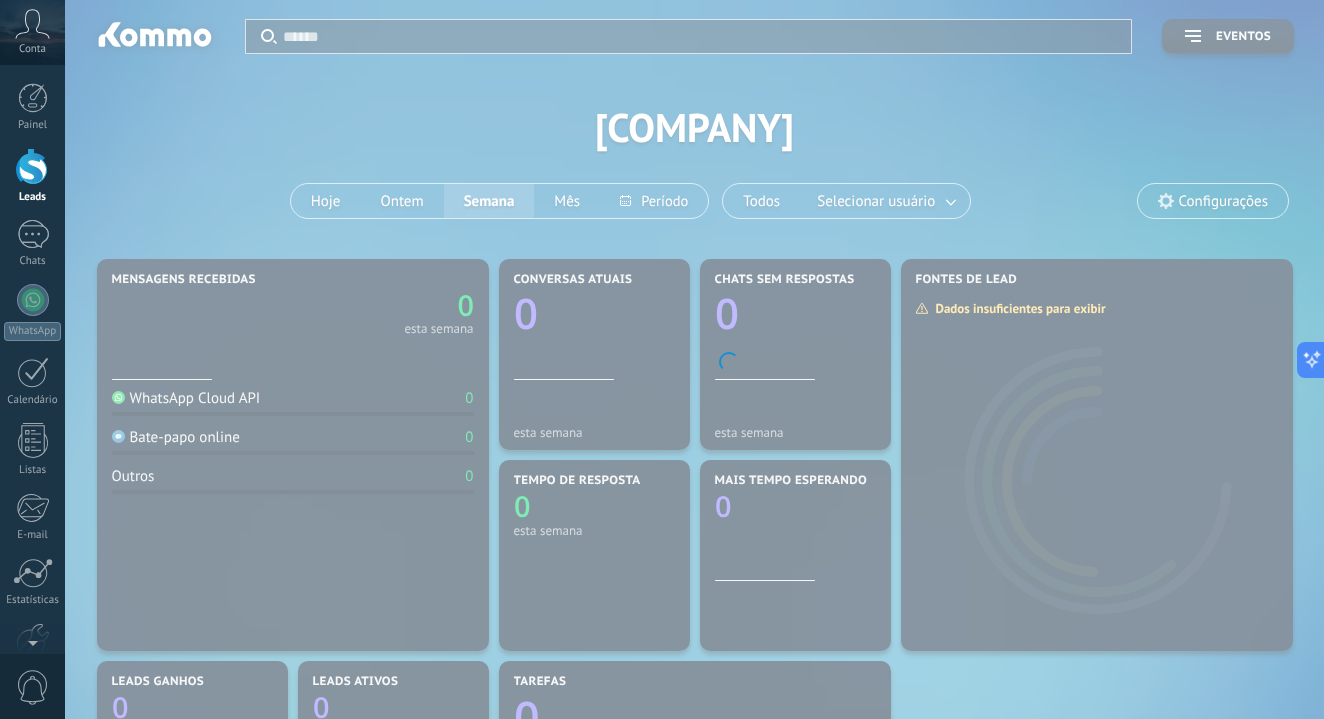 click on "Painel
Leads
Chats
WhatsApp
Clientes" at bounding box center (32, 425) 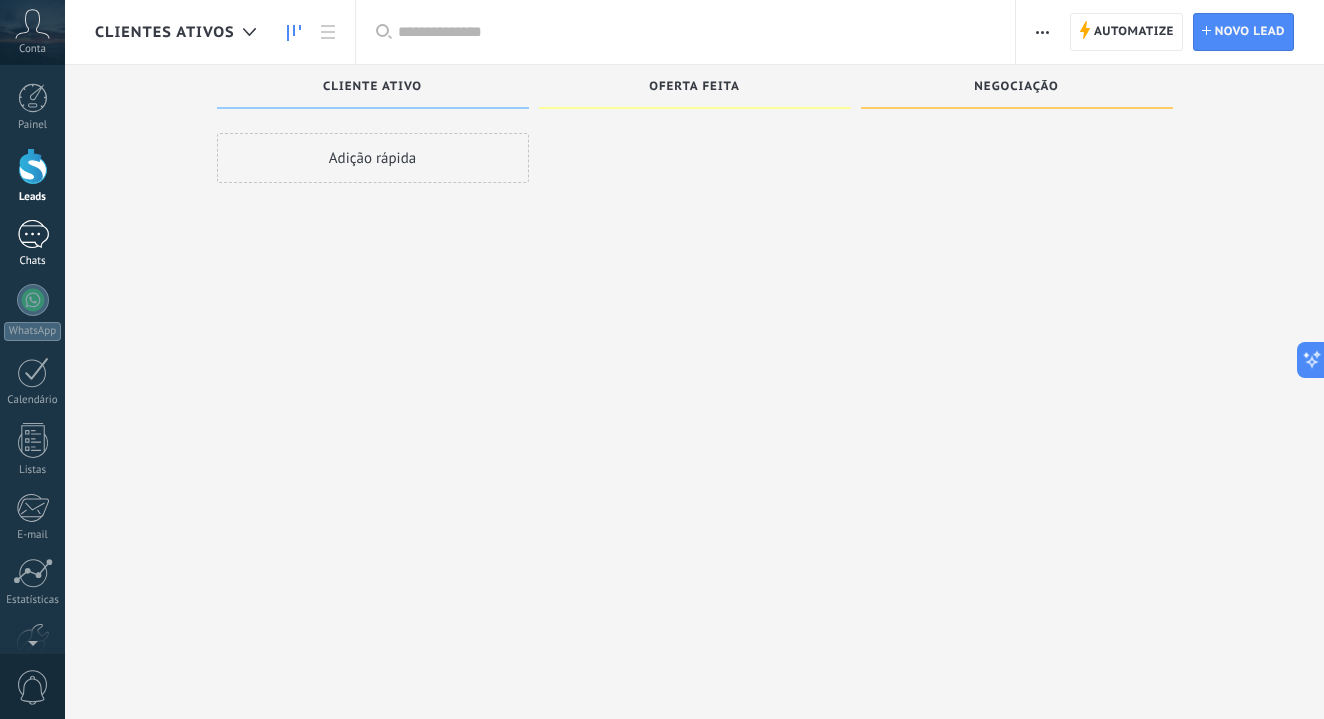 click on "Chats" at bounding box center (32, 244) 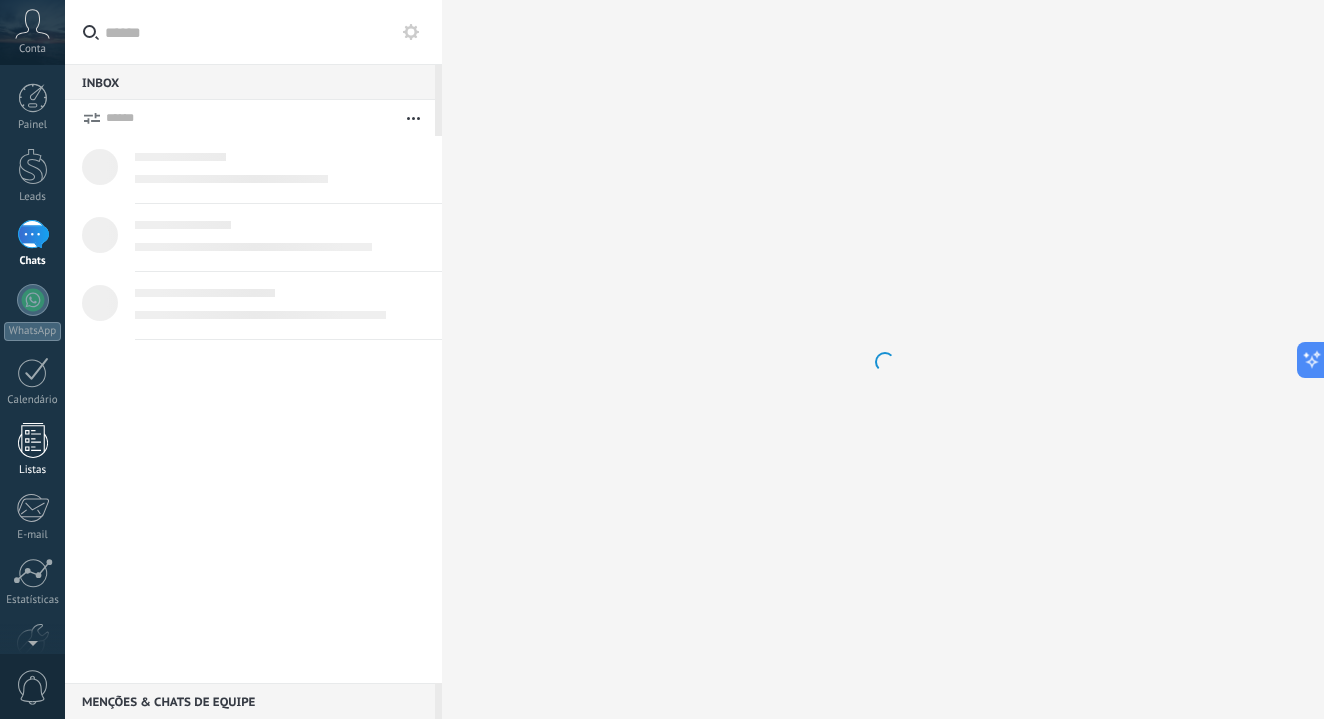 click at bounding box center [33, 440] 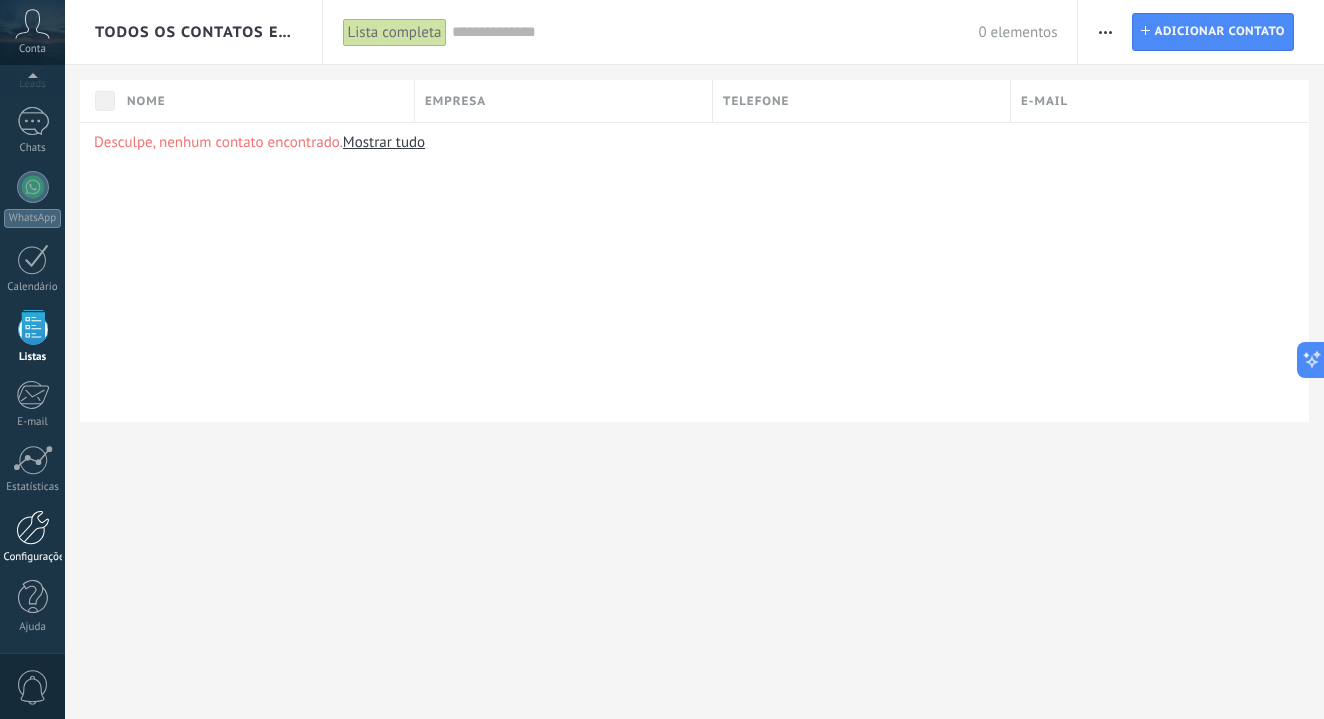 scroll, scrollTop: 113, scrollLeft: 0, axis: vertical 